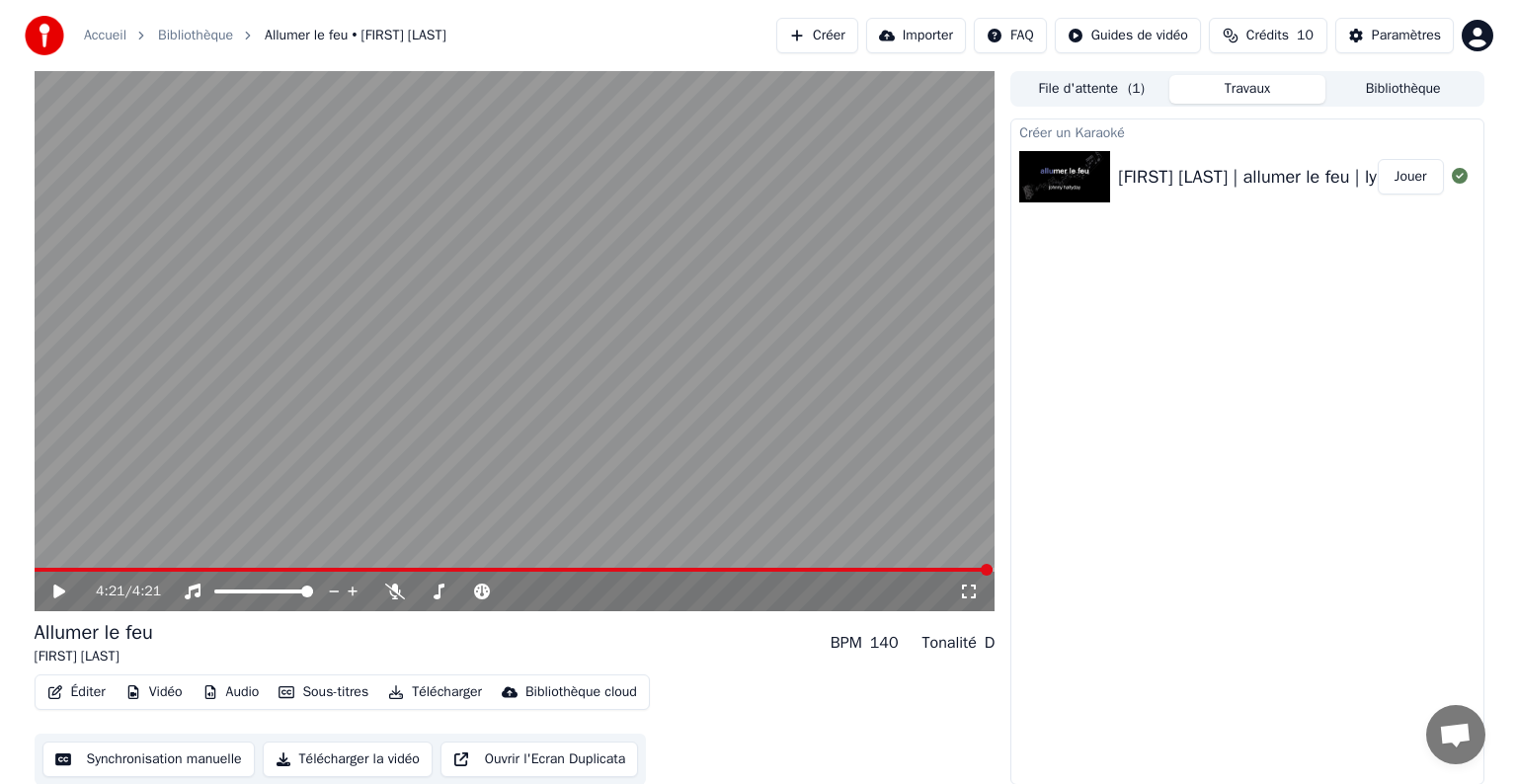 scroll, scrollTop: 0, scrollLeft: 0, axis: both 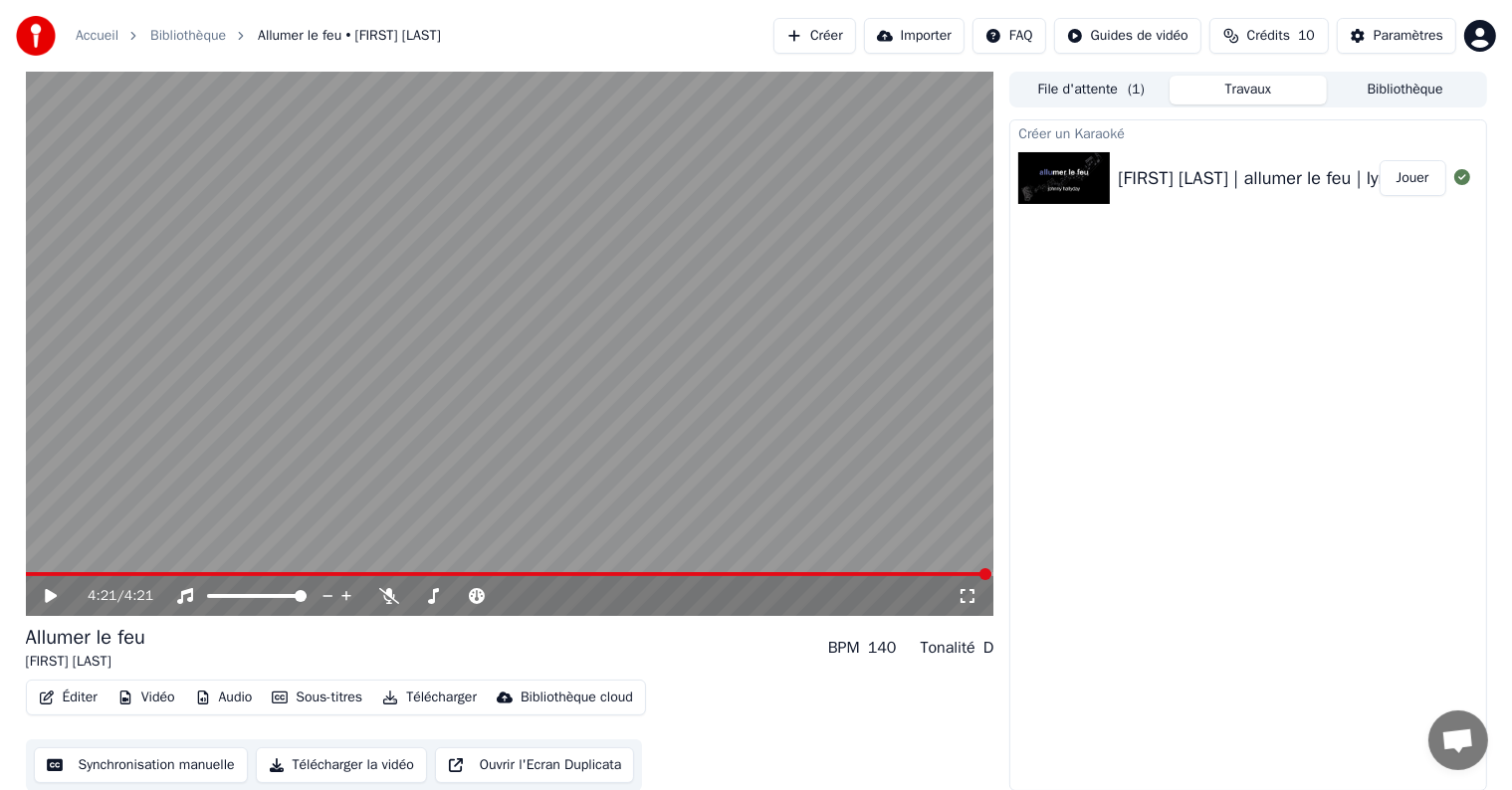 click 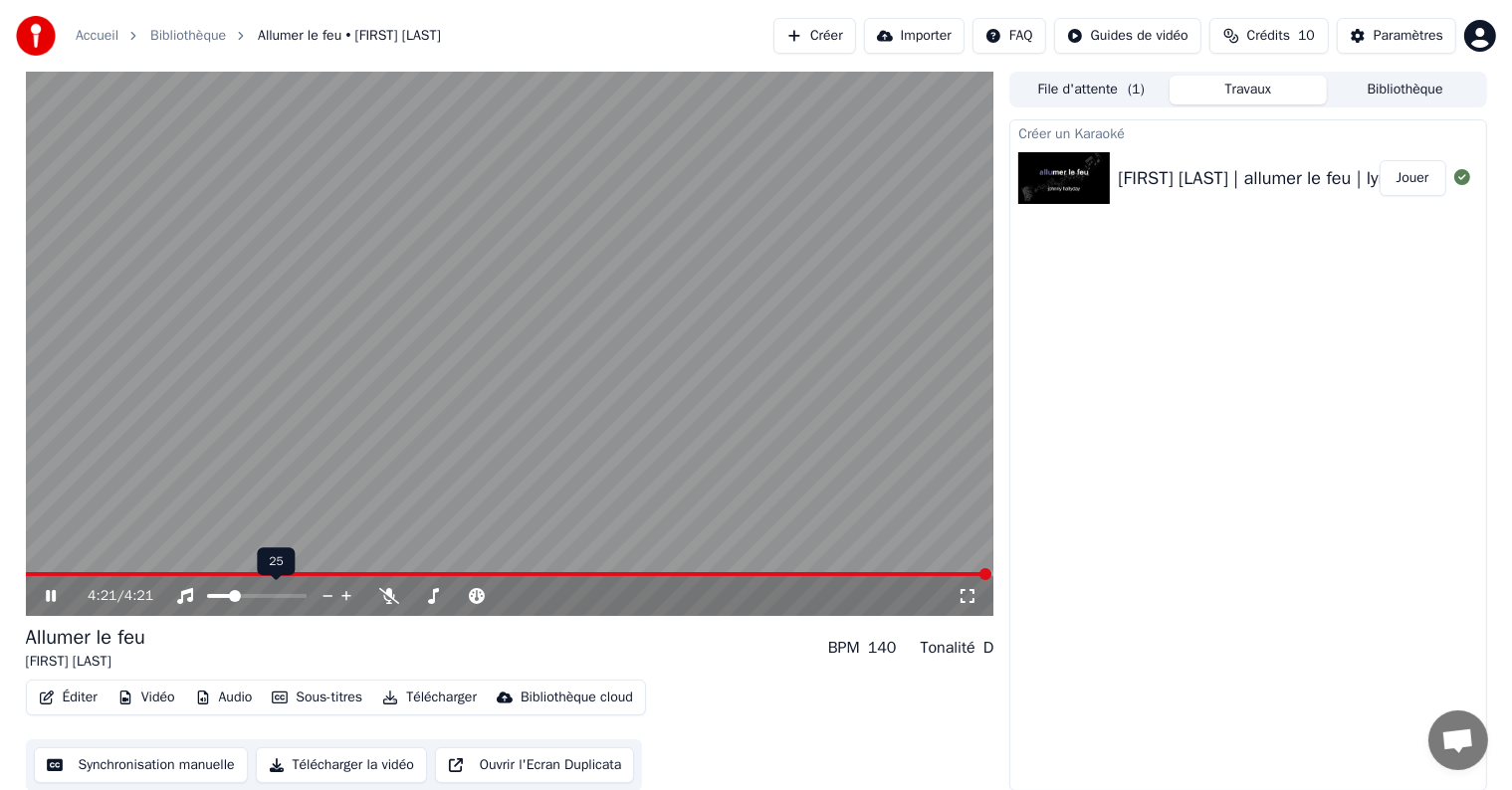 click at bounding box center [219, 596] 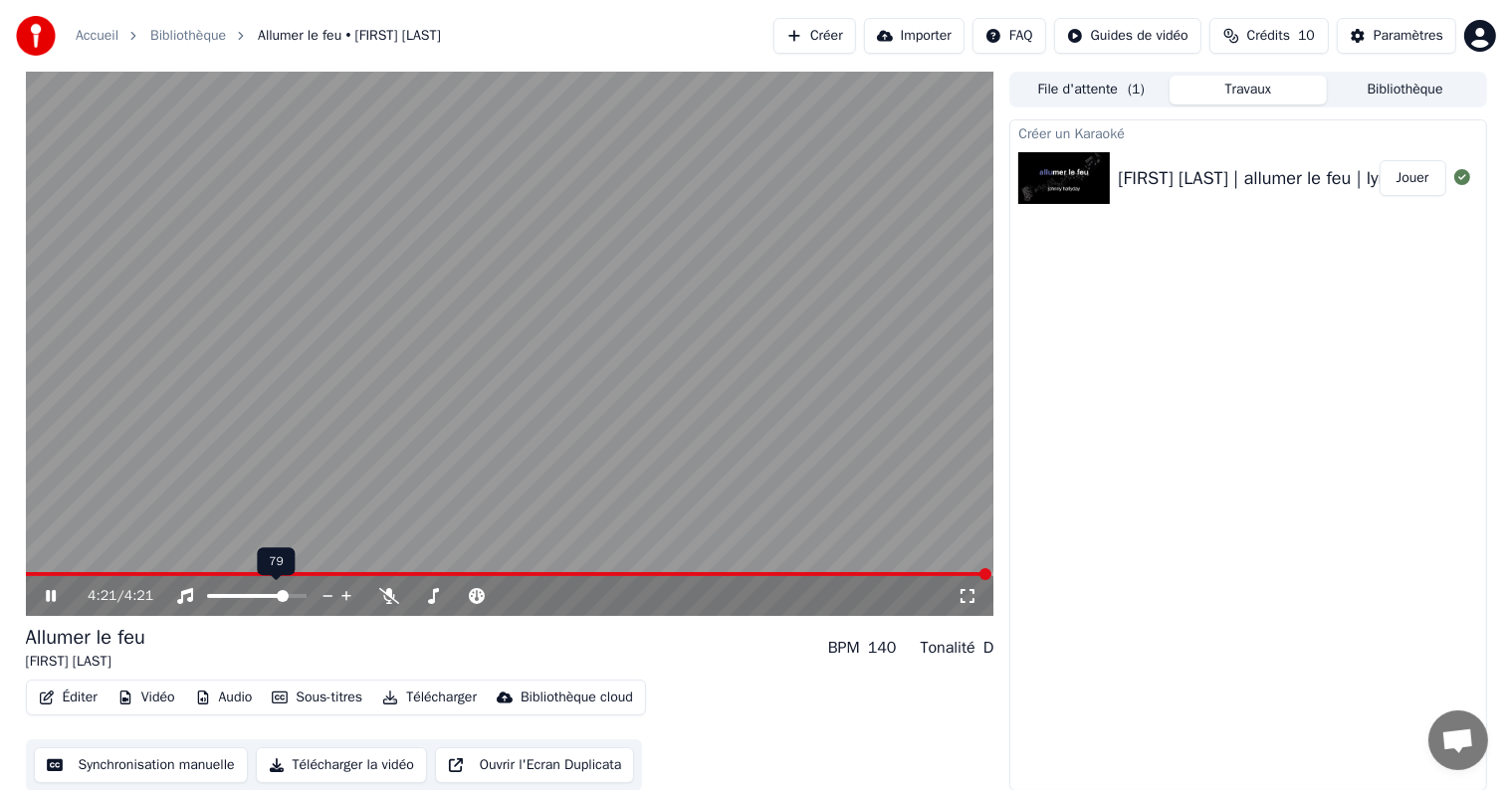 click at bounding box center [283, 596] 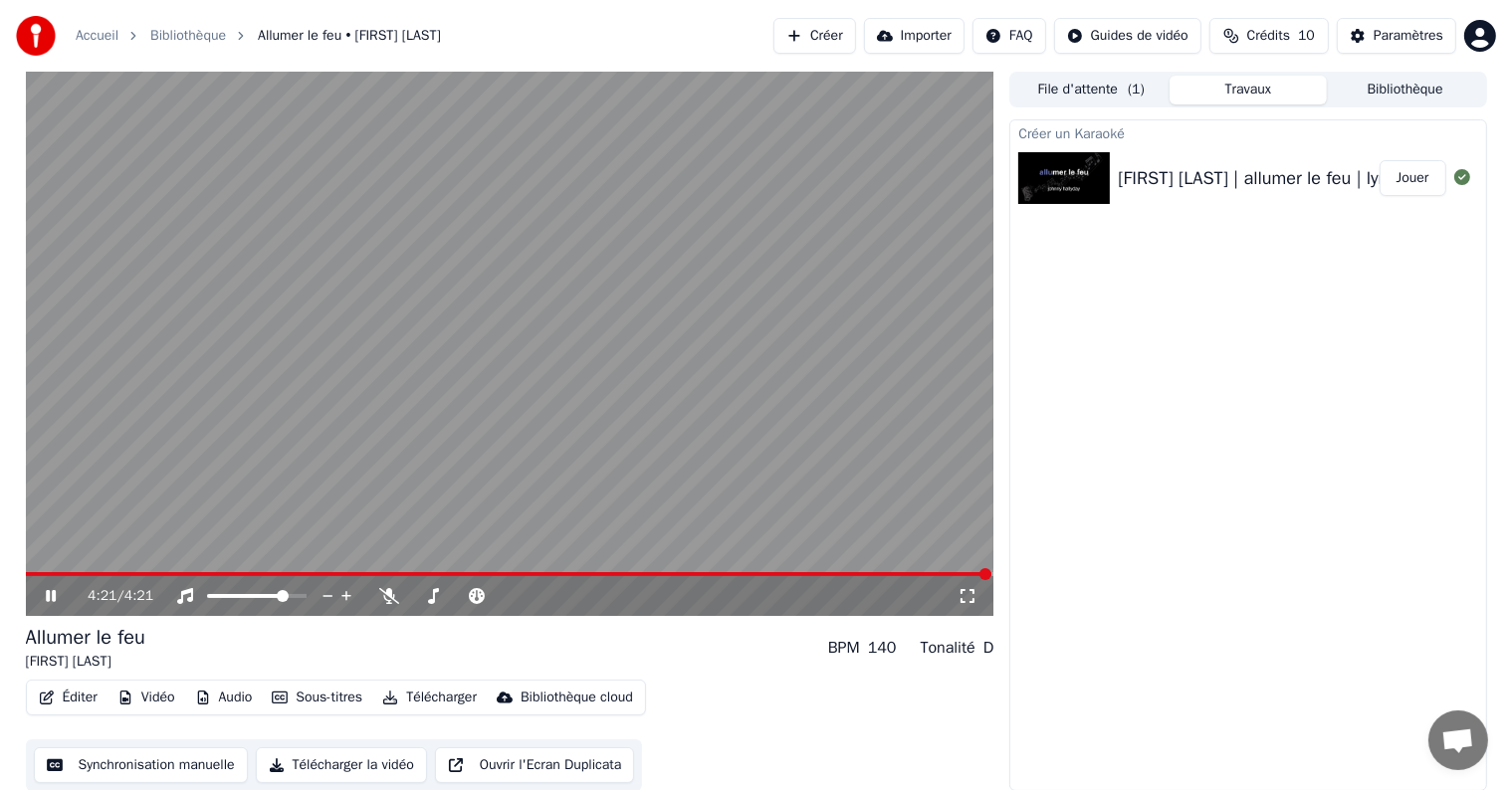 click on "Jouer" at bounding box center (1412, 178) 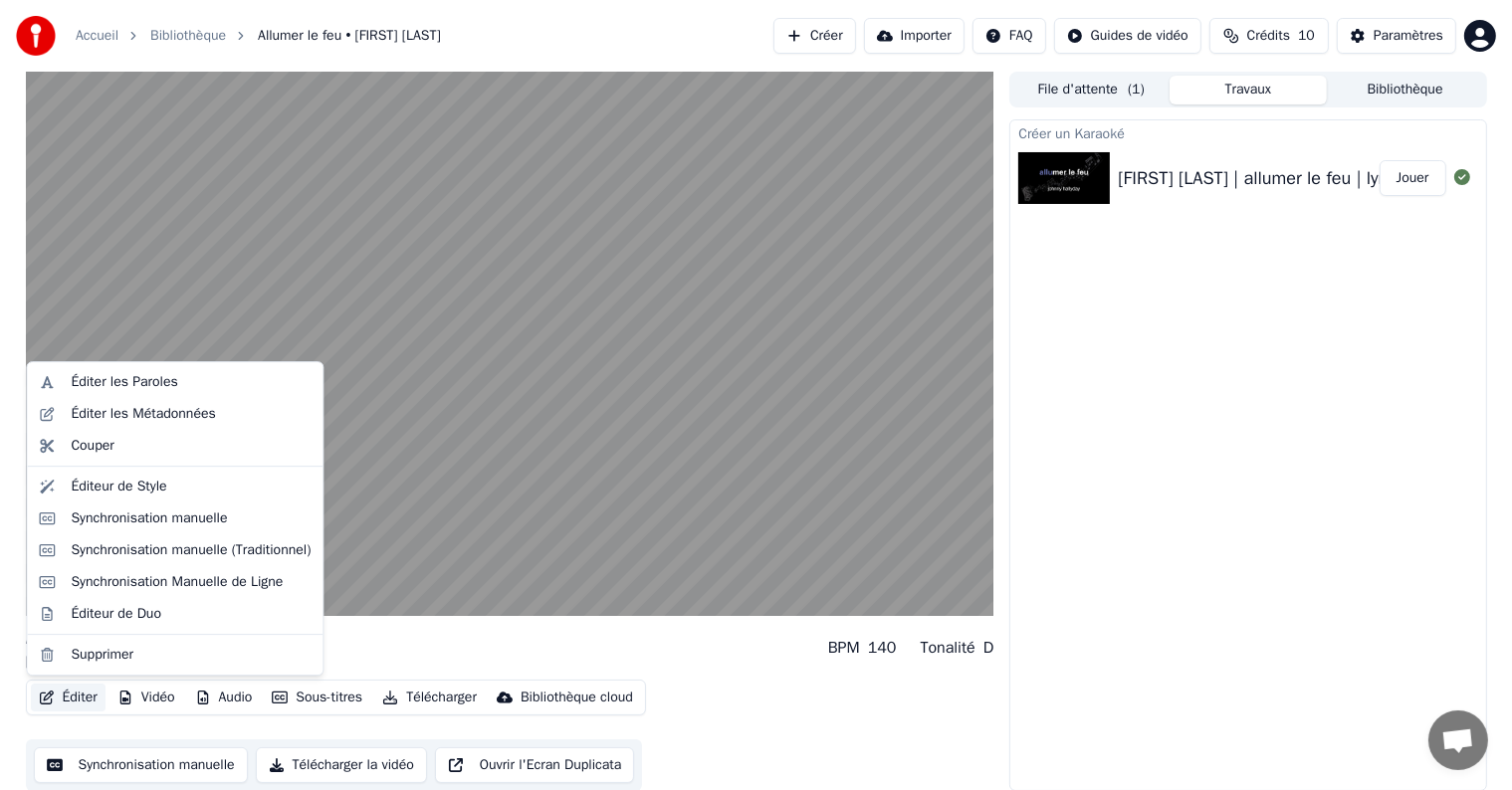 click on "Éditer" at bounding box center (68, 697) 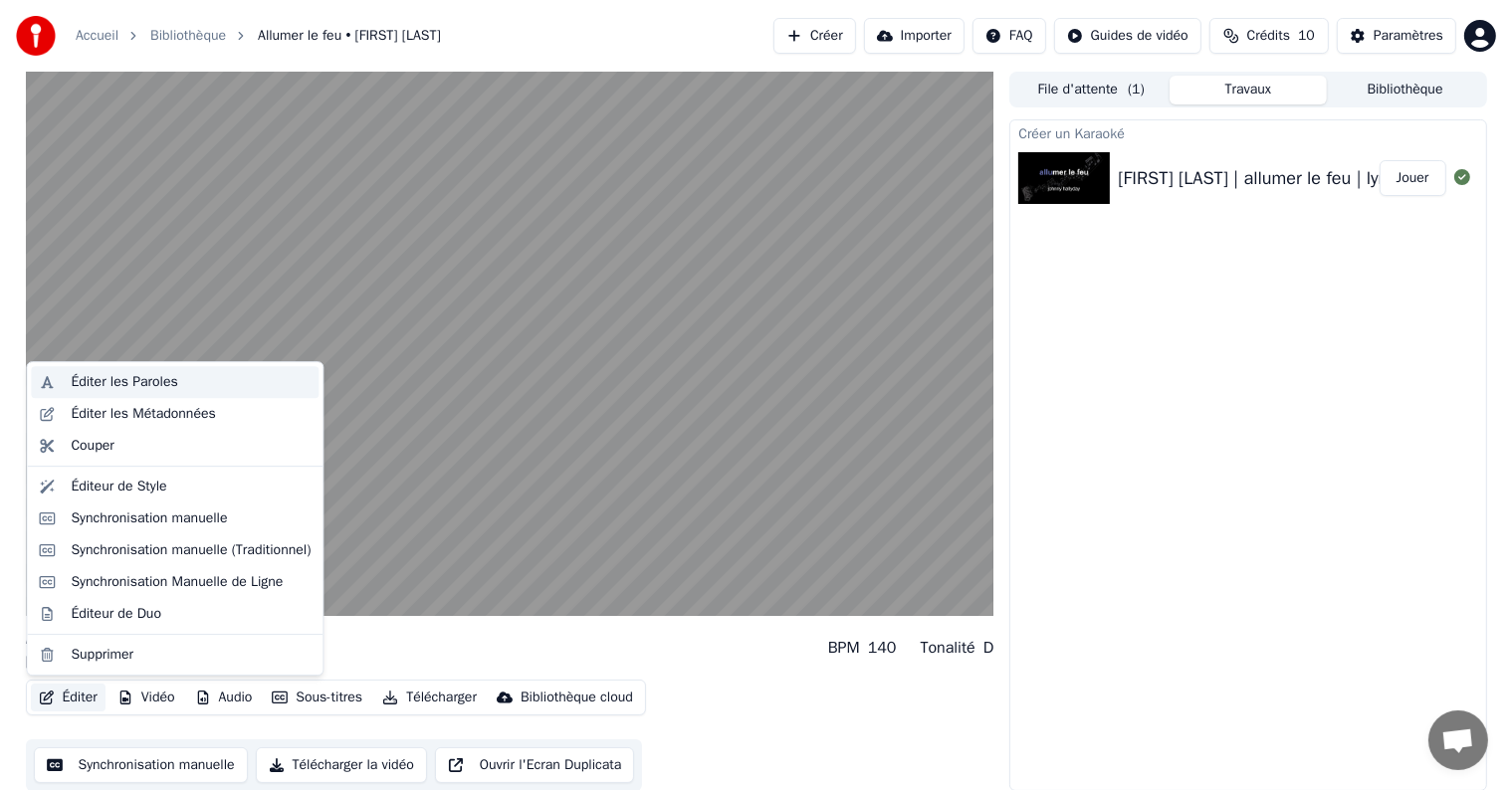 click on "Éditer les Paroles" at bounding box center [123, 382] 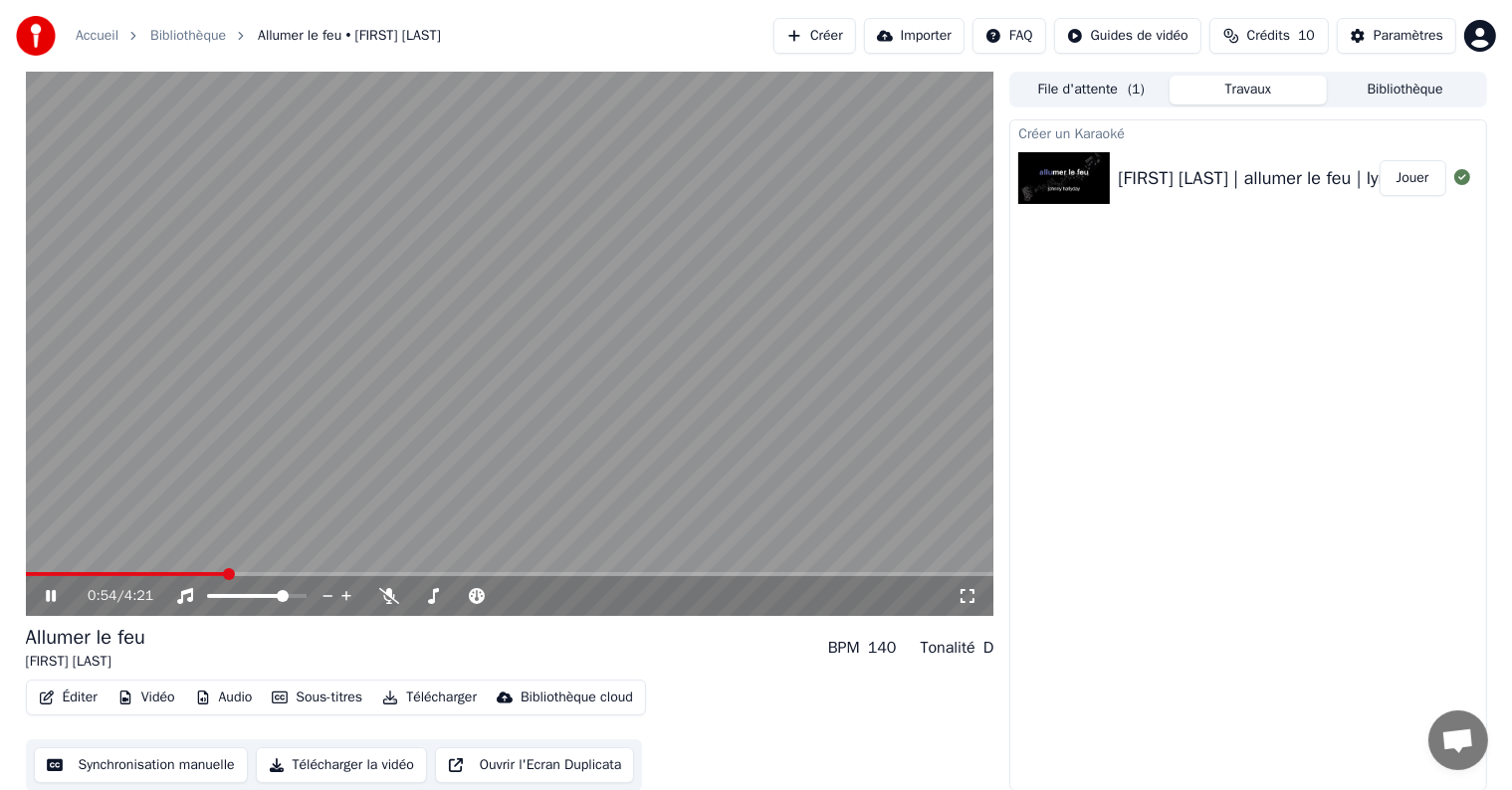 click 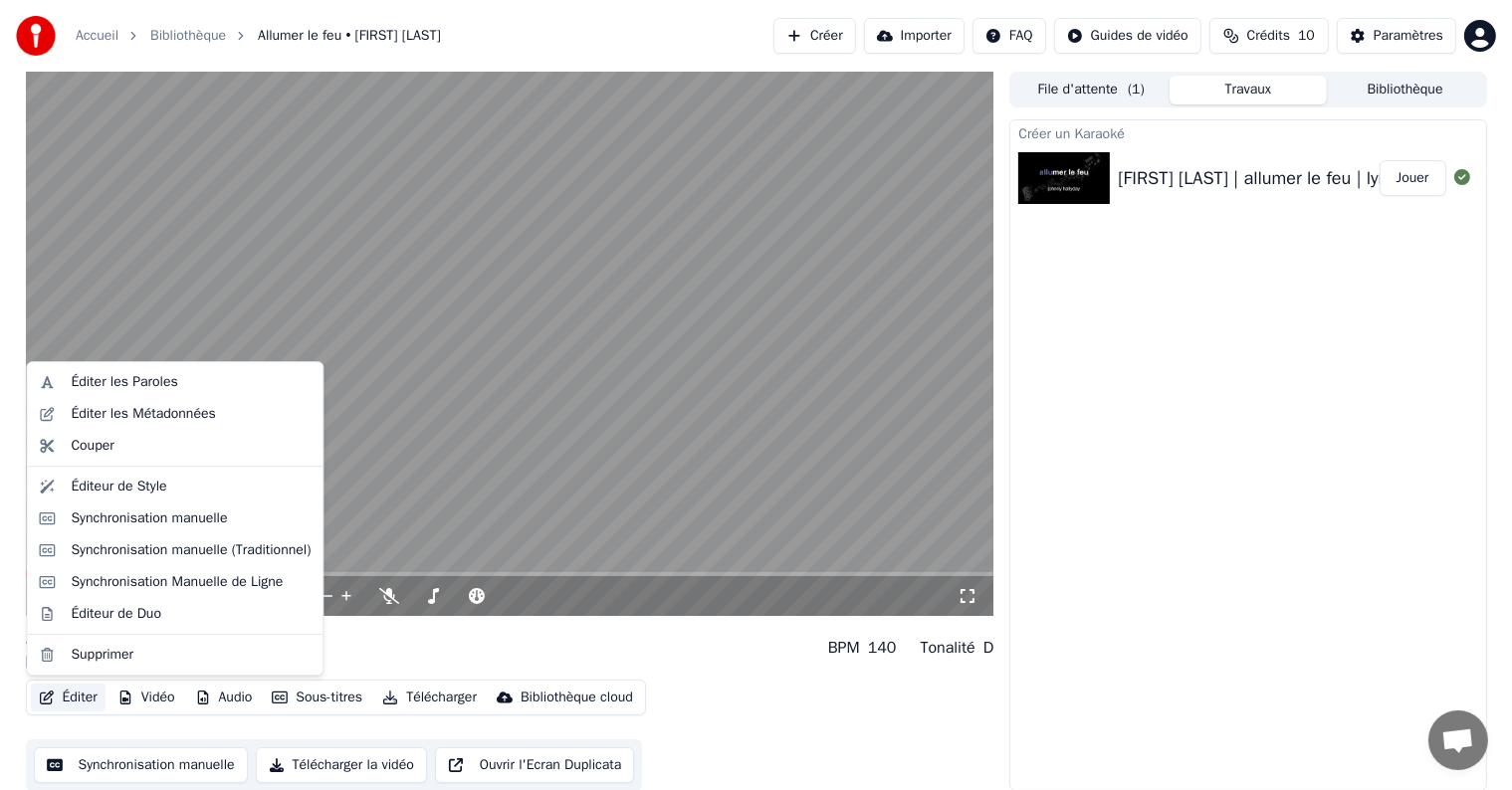 click on "Éditer" at bounding box center [68, 697] 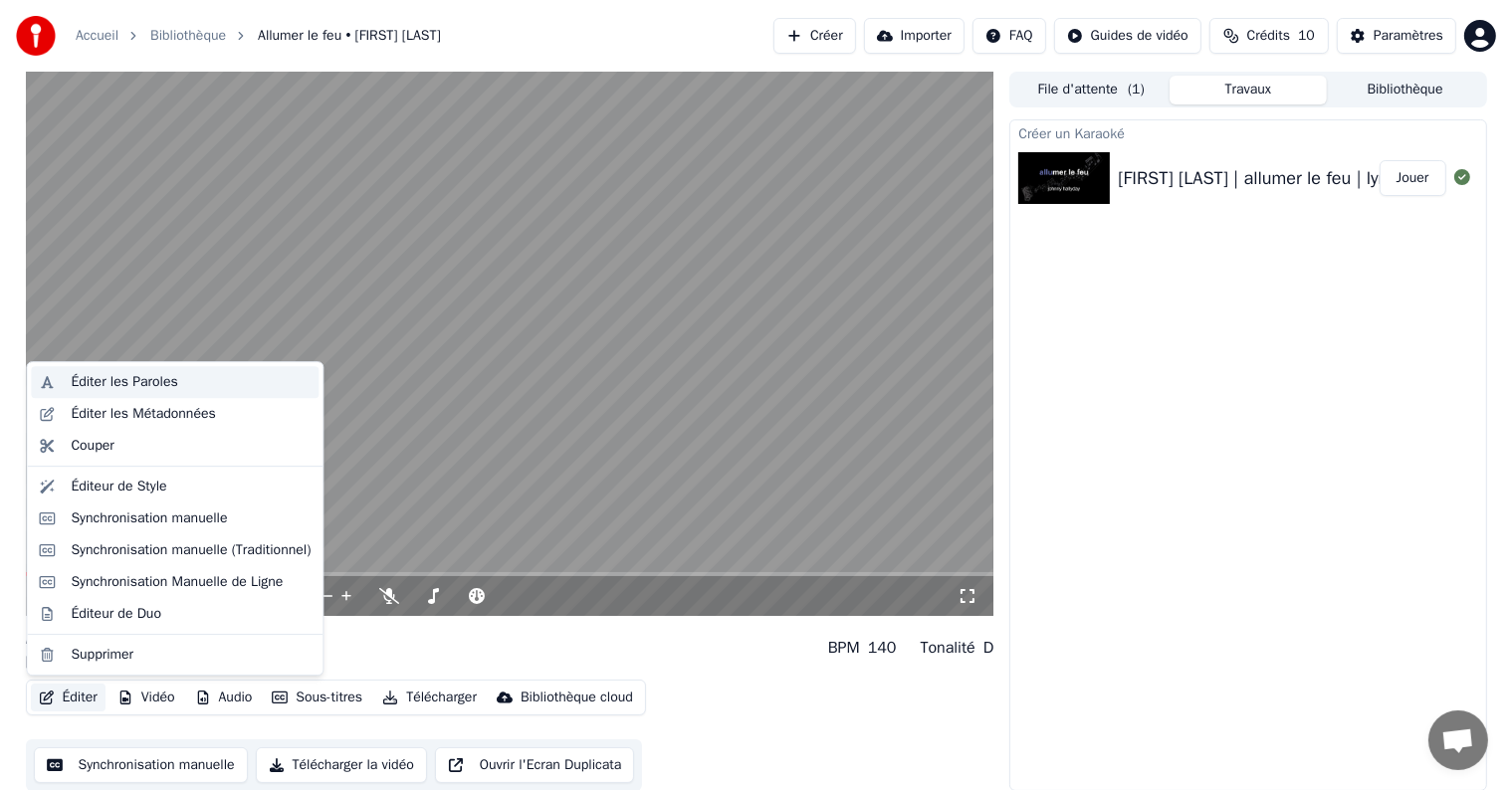 click on "Éditer les Paroles" at bounding box center (123, 382) 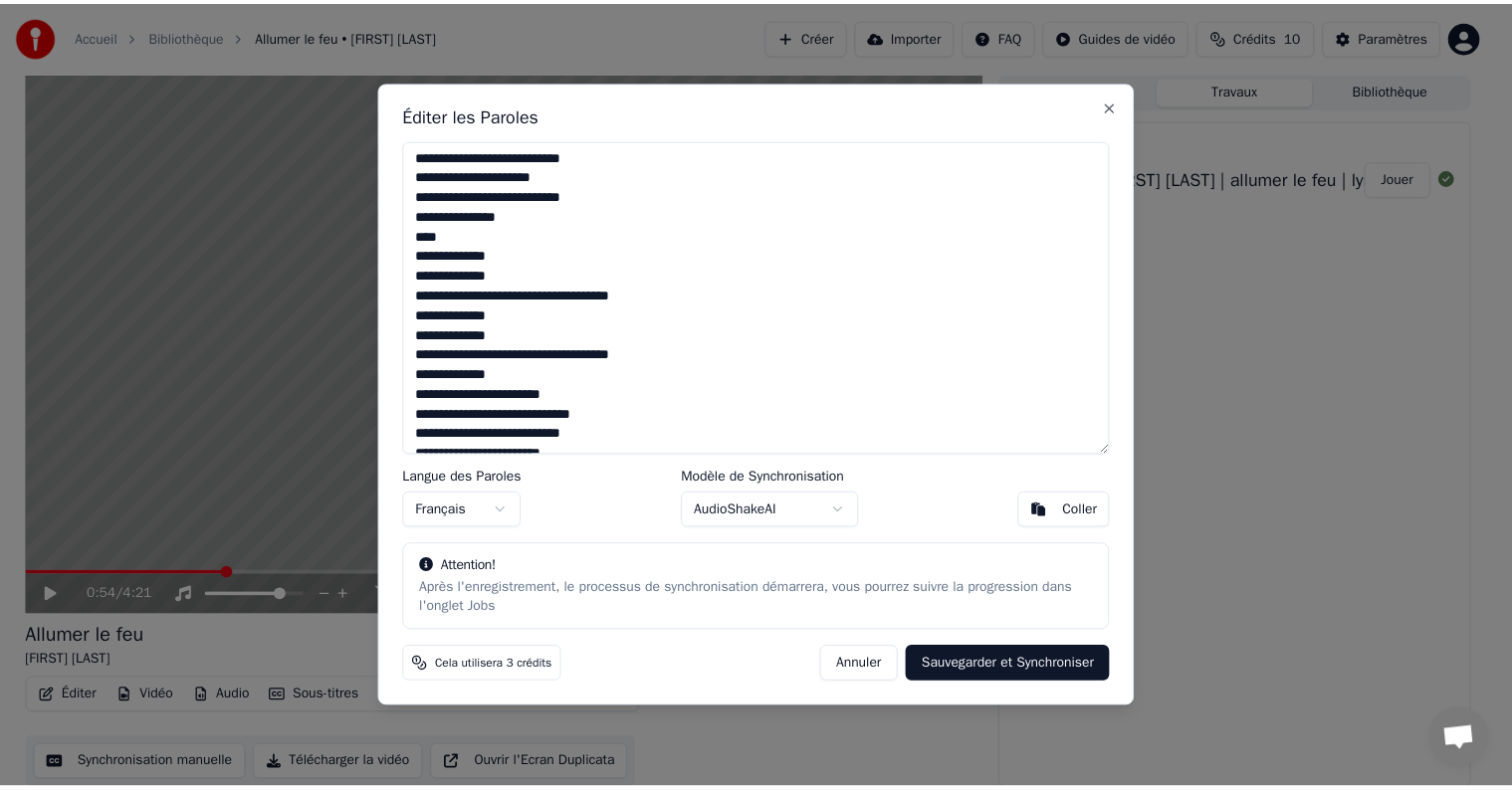 scroll, scrollTop: 0, scrollLeft: 0, axis: both 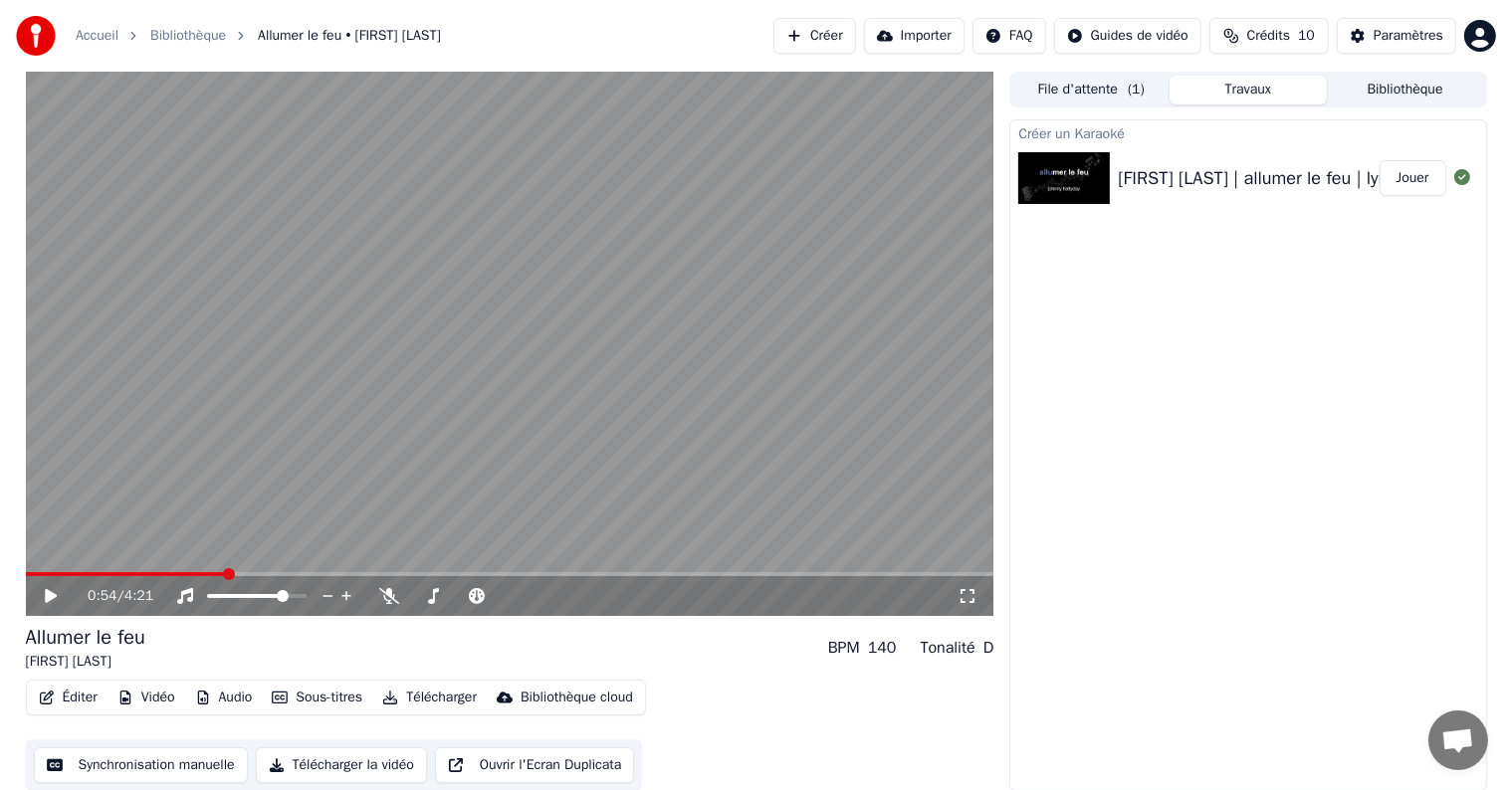 click on "Synchronisation manuelle" at bounding box center [140, 765] 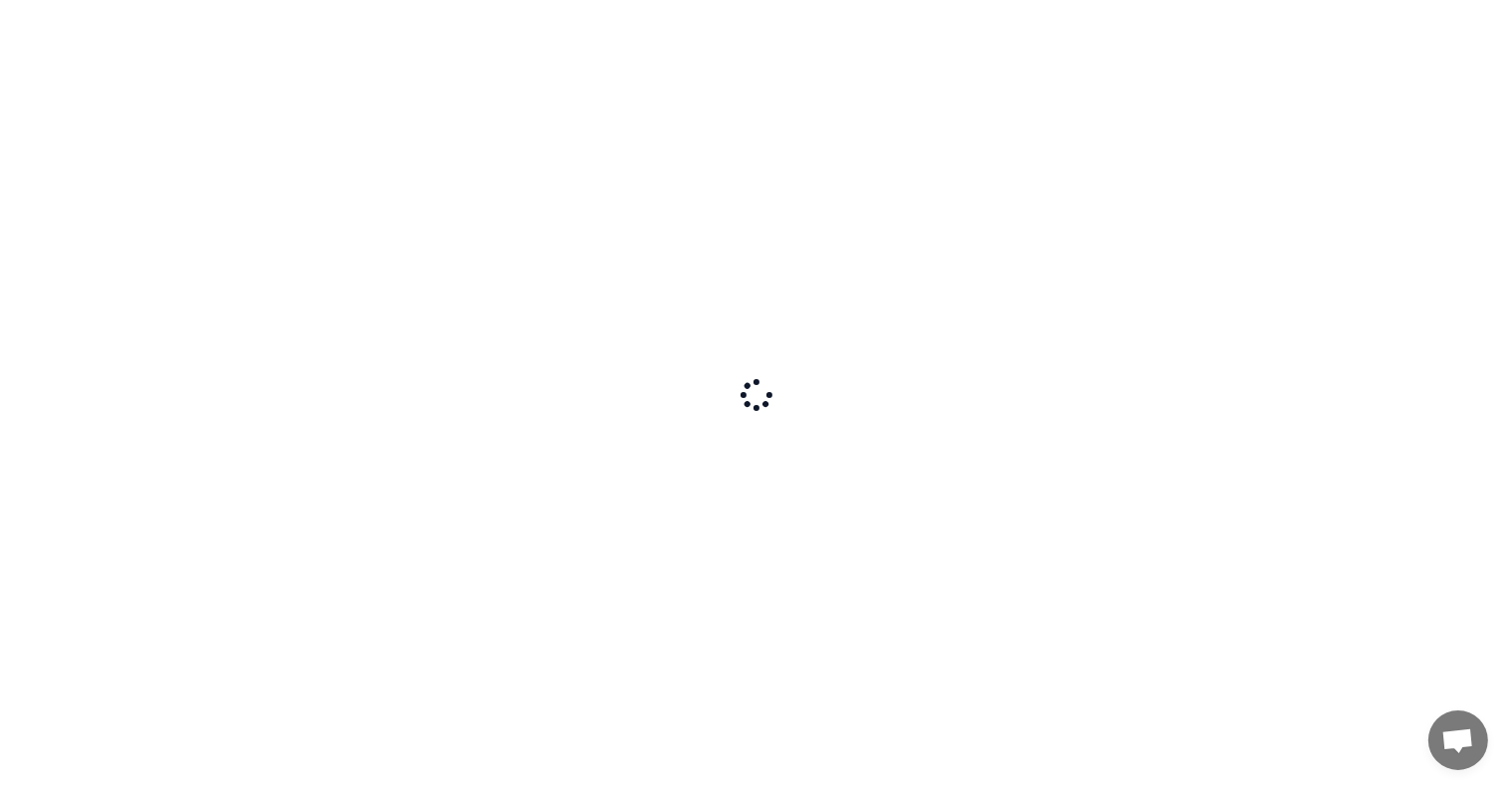scroll, scrollTop: 0, scrollLeft: 0, axis: both 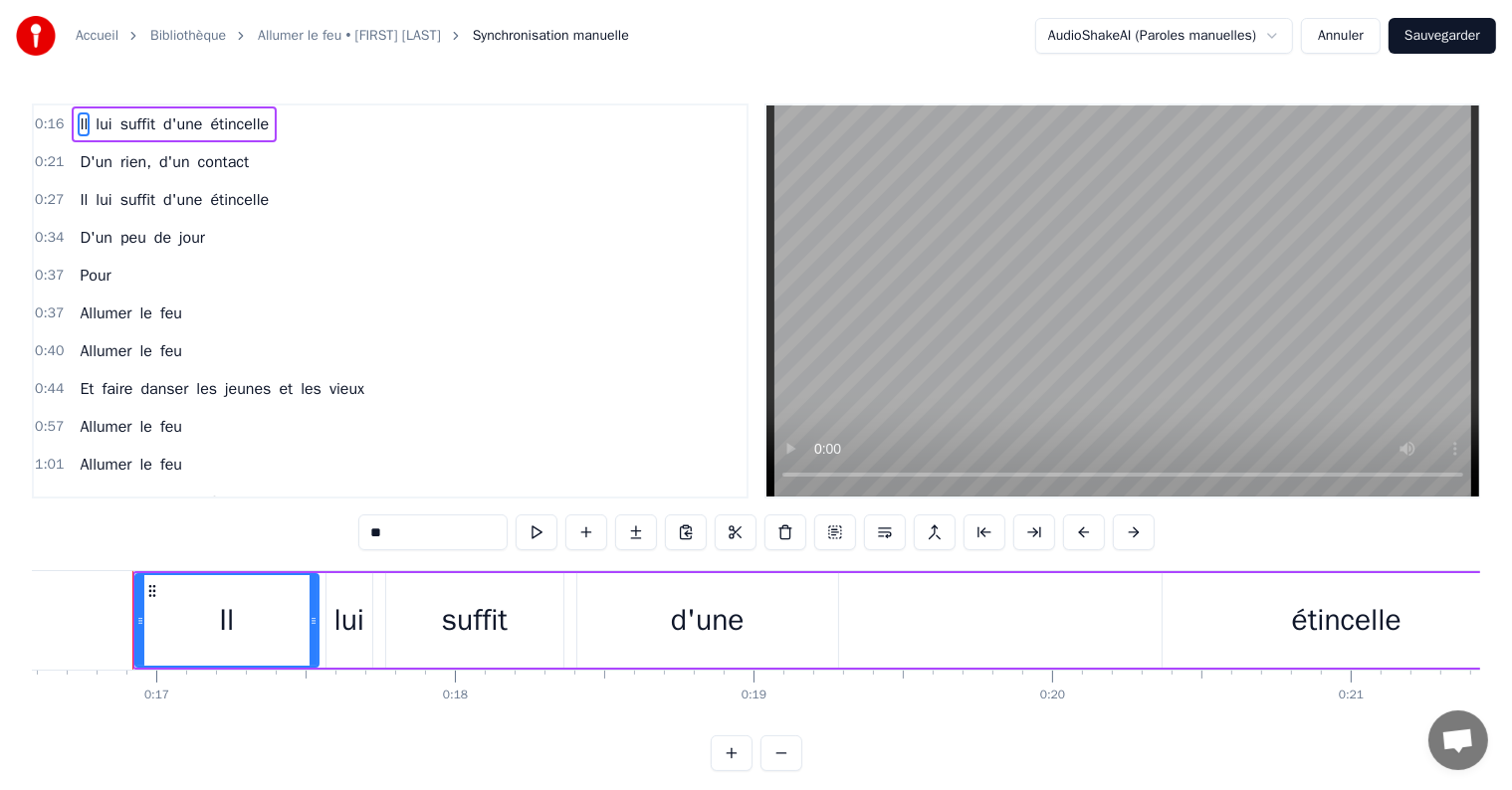 click on "Il lui suffit d'une étincelle" at bounding box center (174, 124) 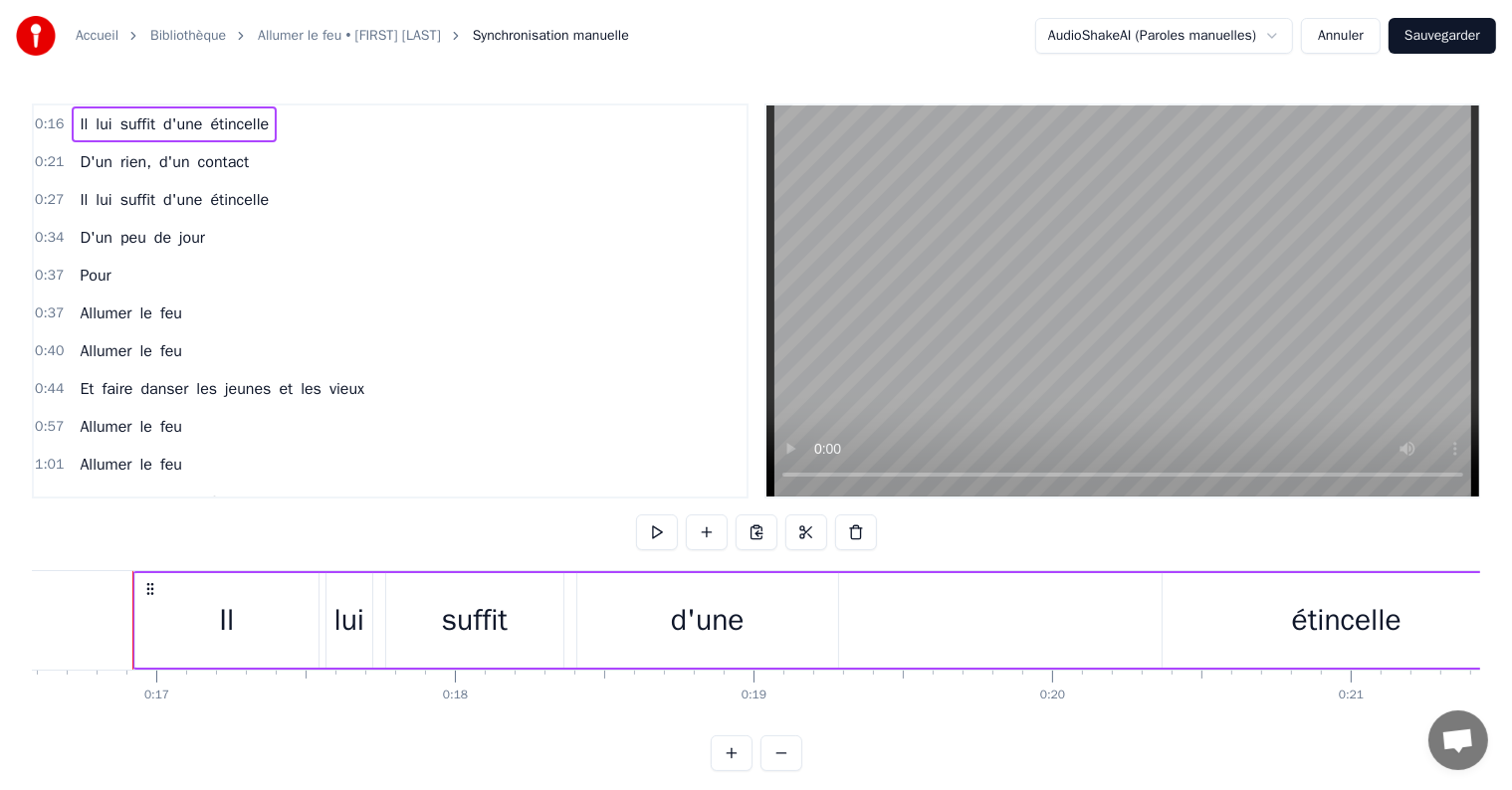 click on "Il lui suffit d'une étincelle" at bounding box center (174, 124) 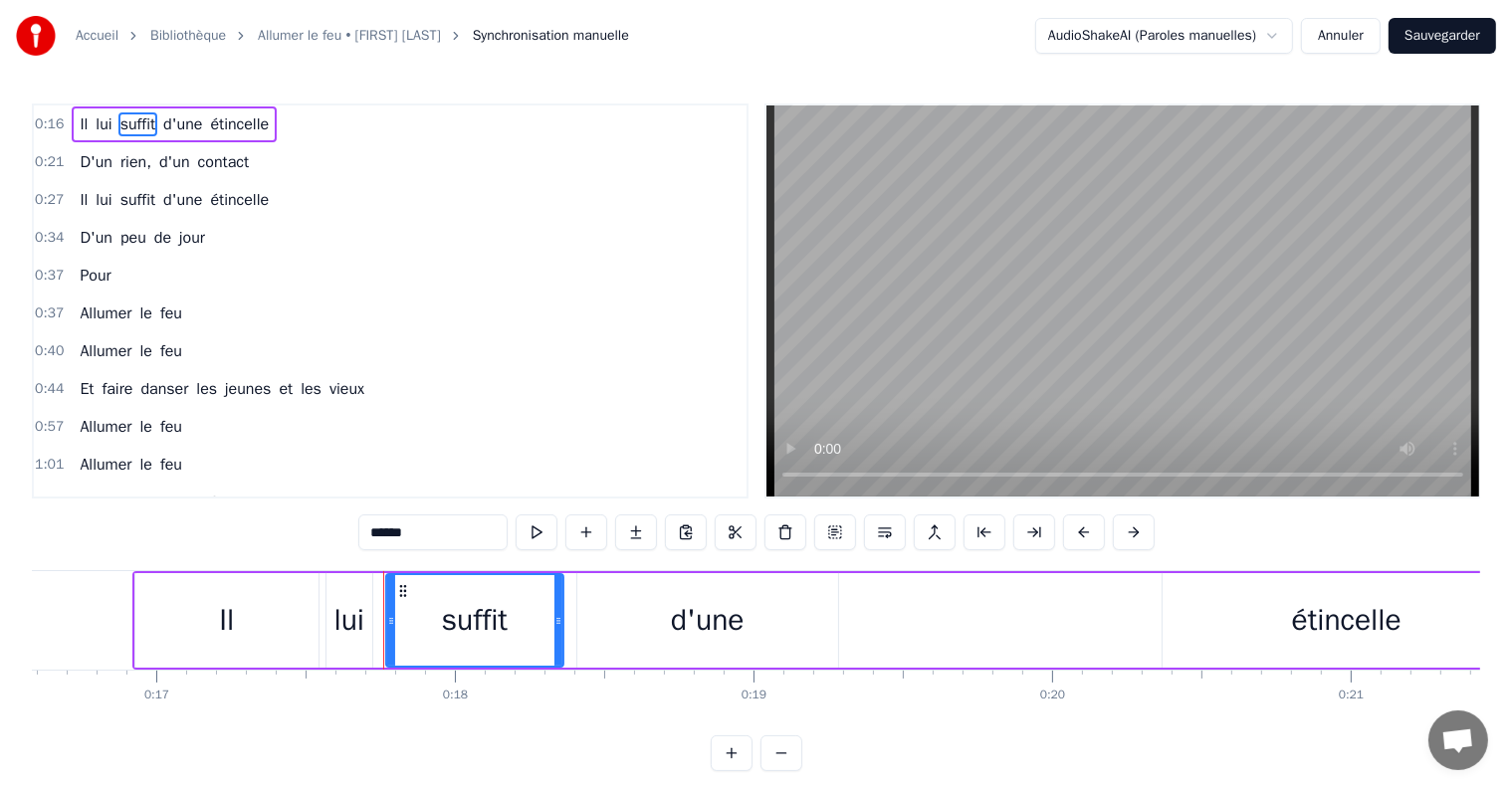 click on "lui" at bounding box center (104, 124) 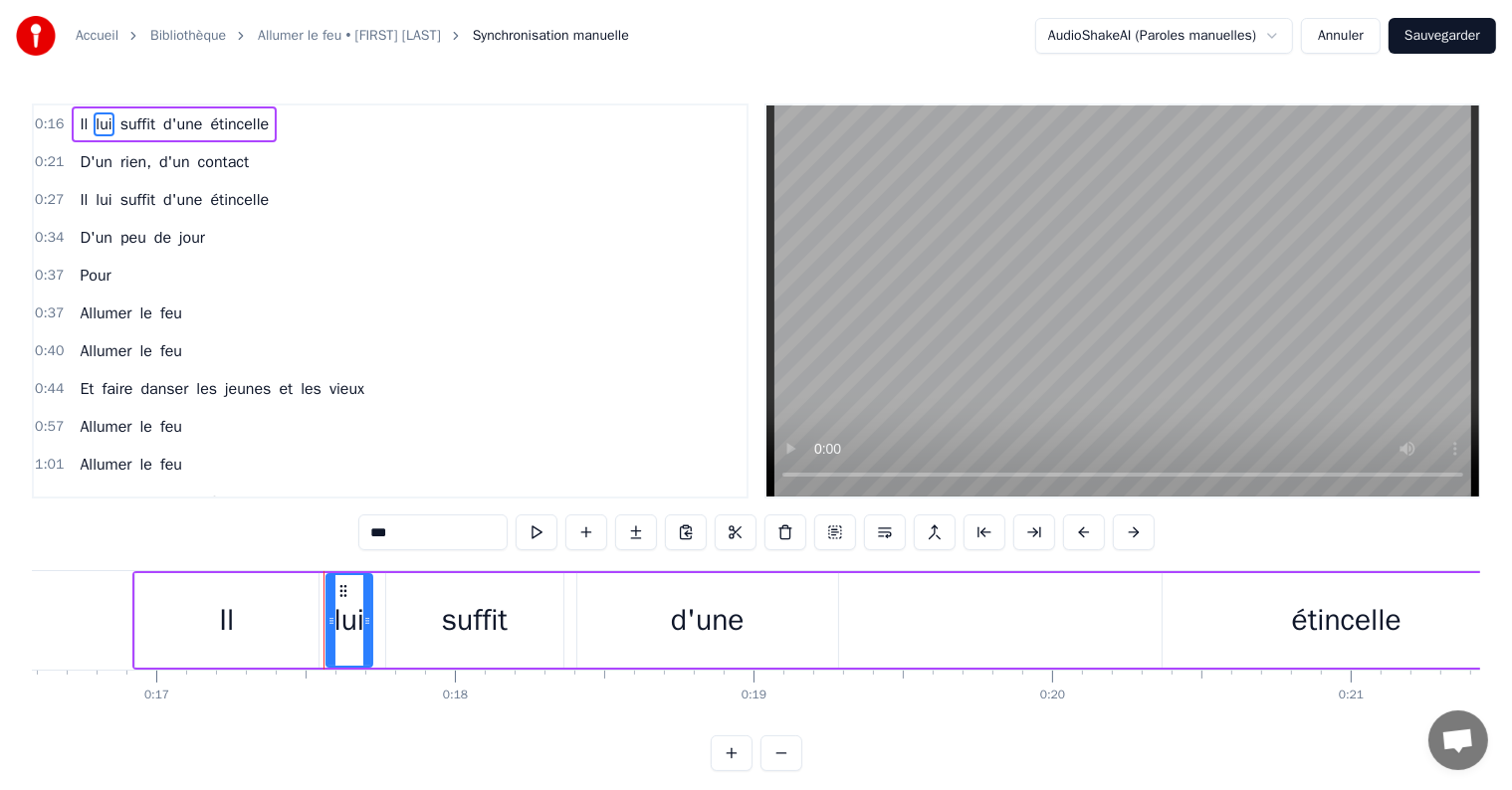 click on "lui" at bounding box center [104, 124] 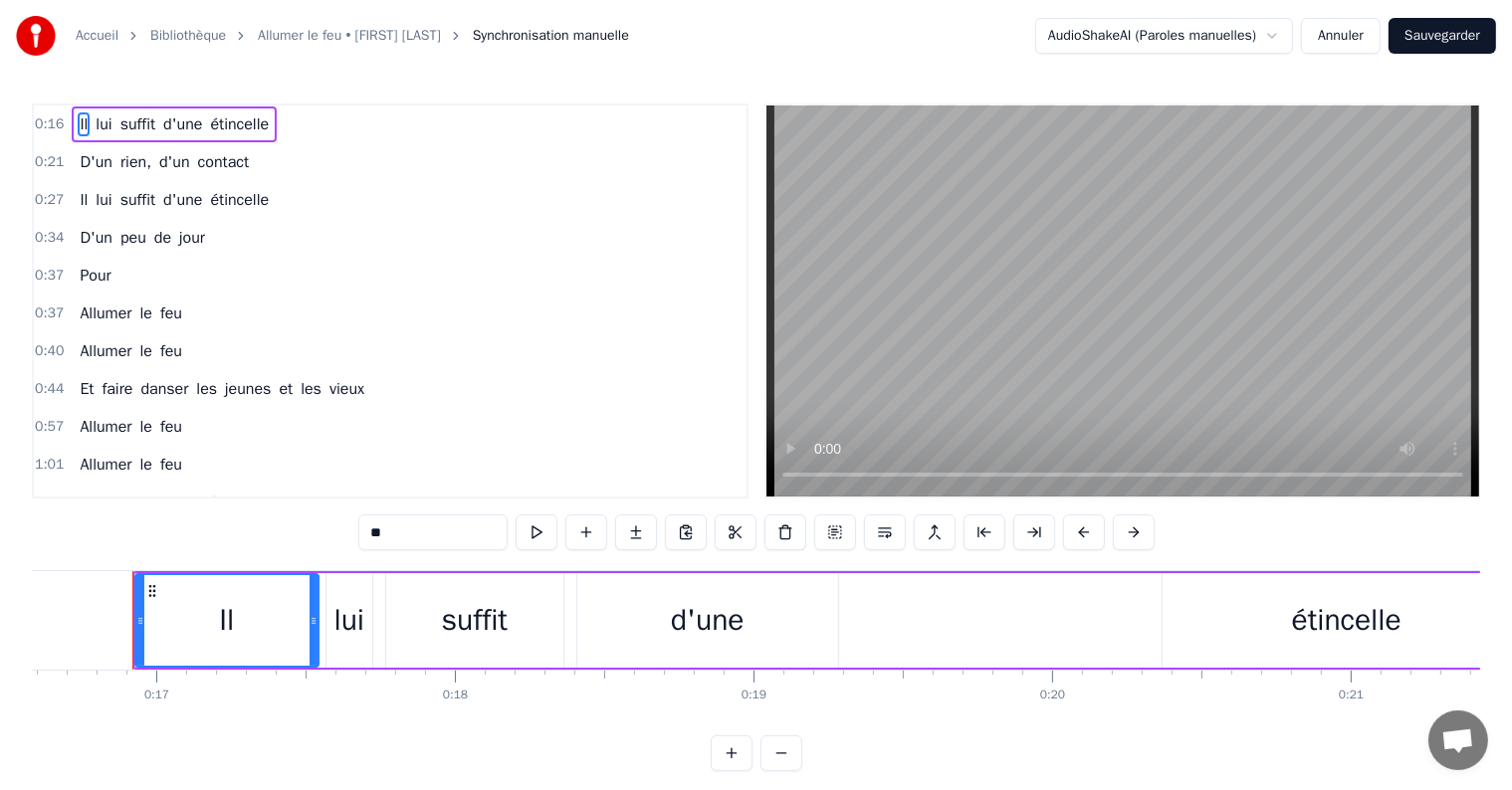 click on "Il" at bounding box center [84, 124] 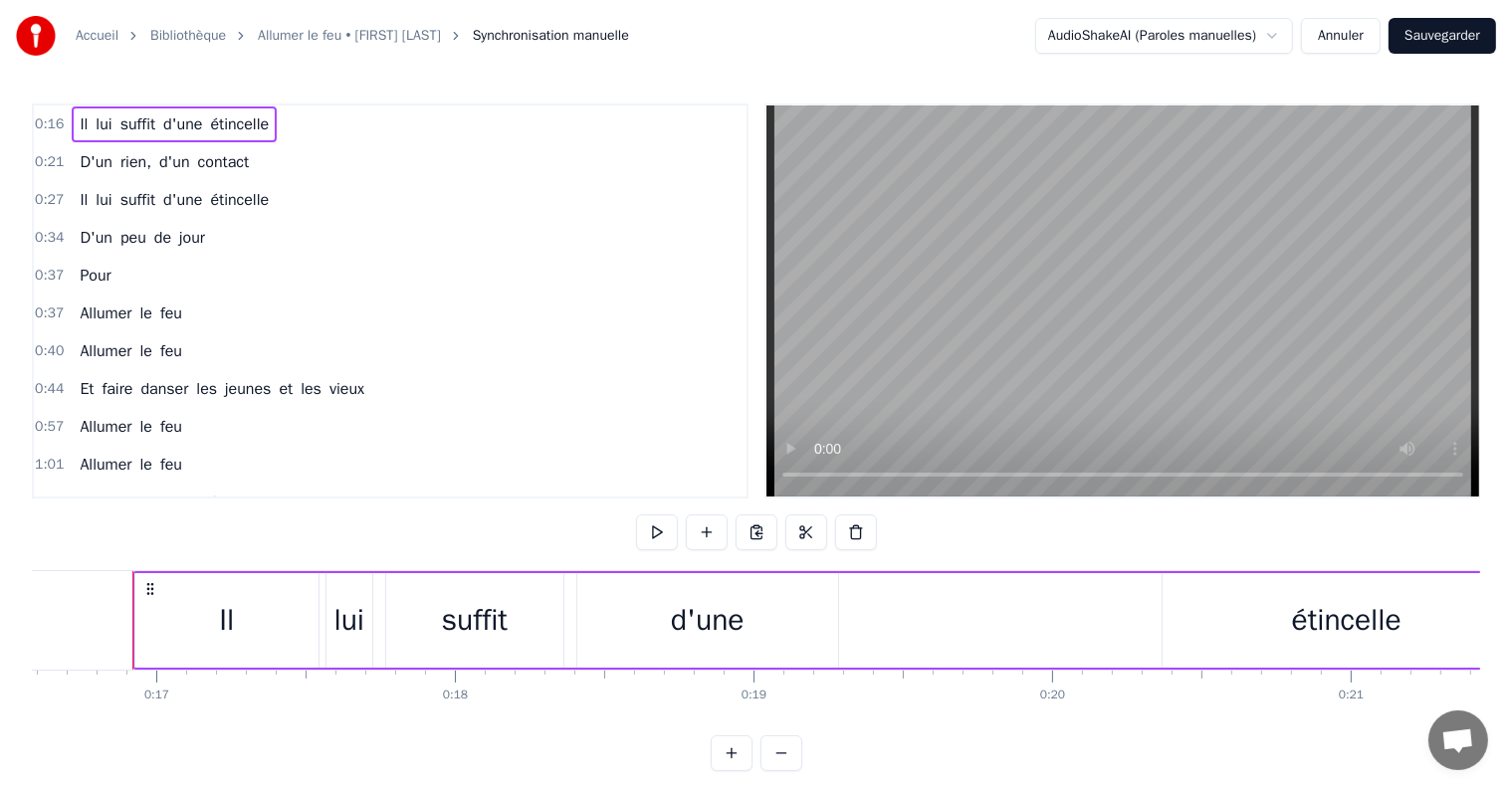 click on "0:21 D'un rien, d'un contact" at bounding box center [390, 162] 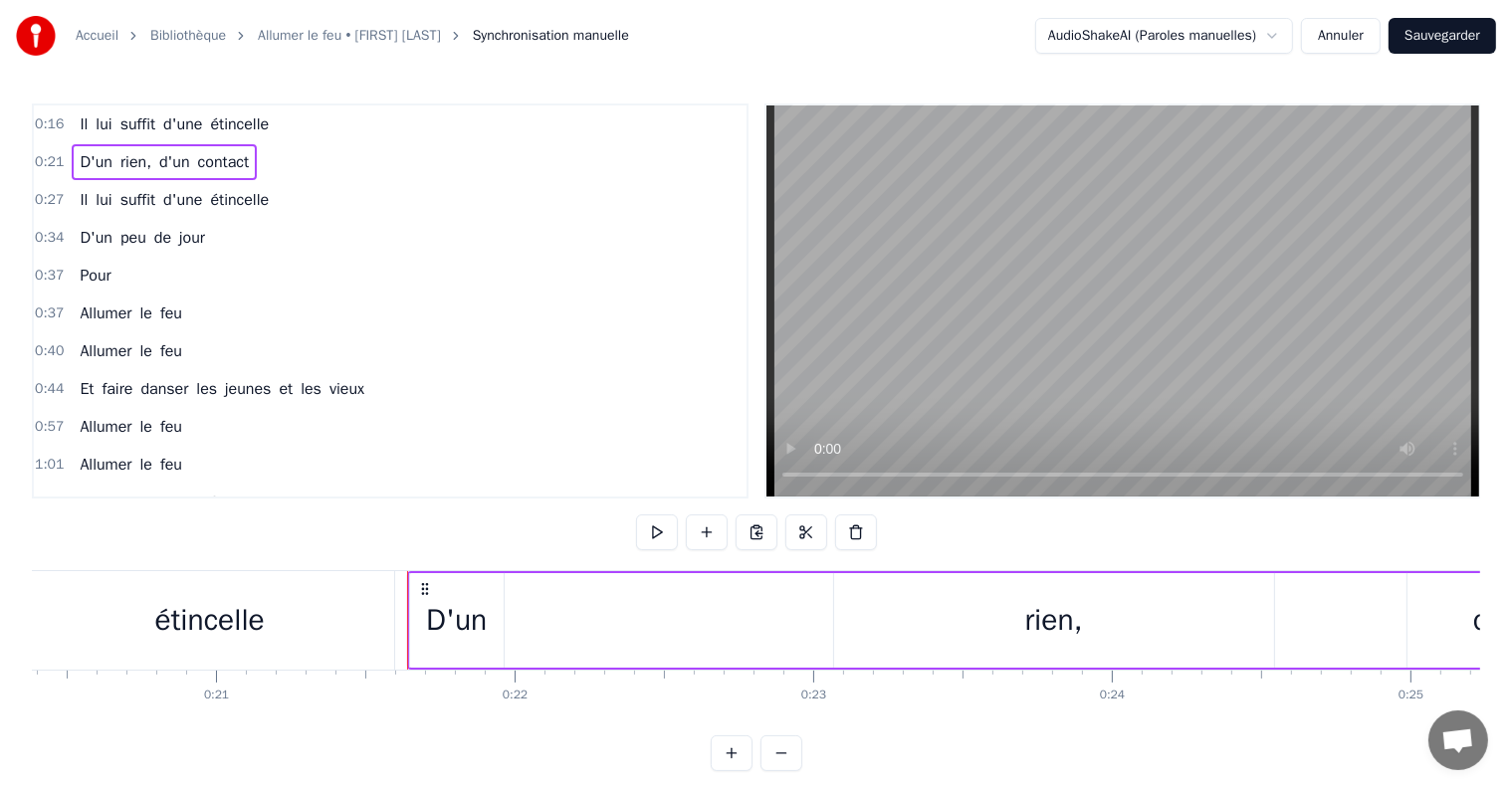 scroll, scrollTop: 0, scrollLeft: 6362, axis: horizontal 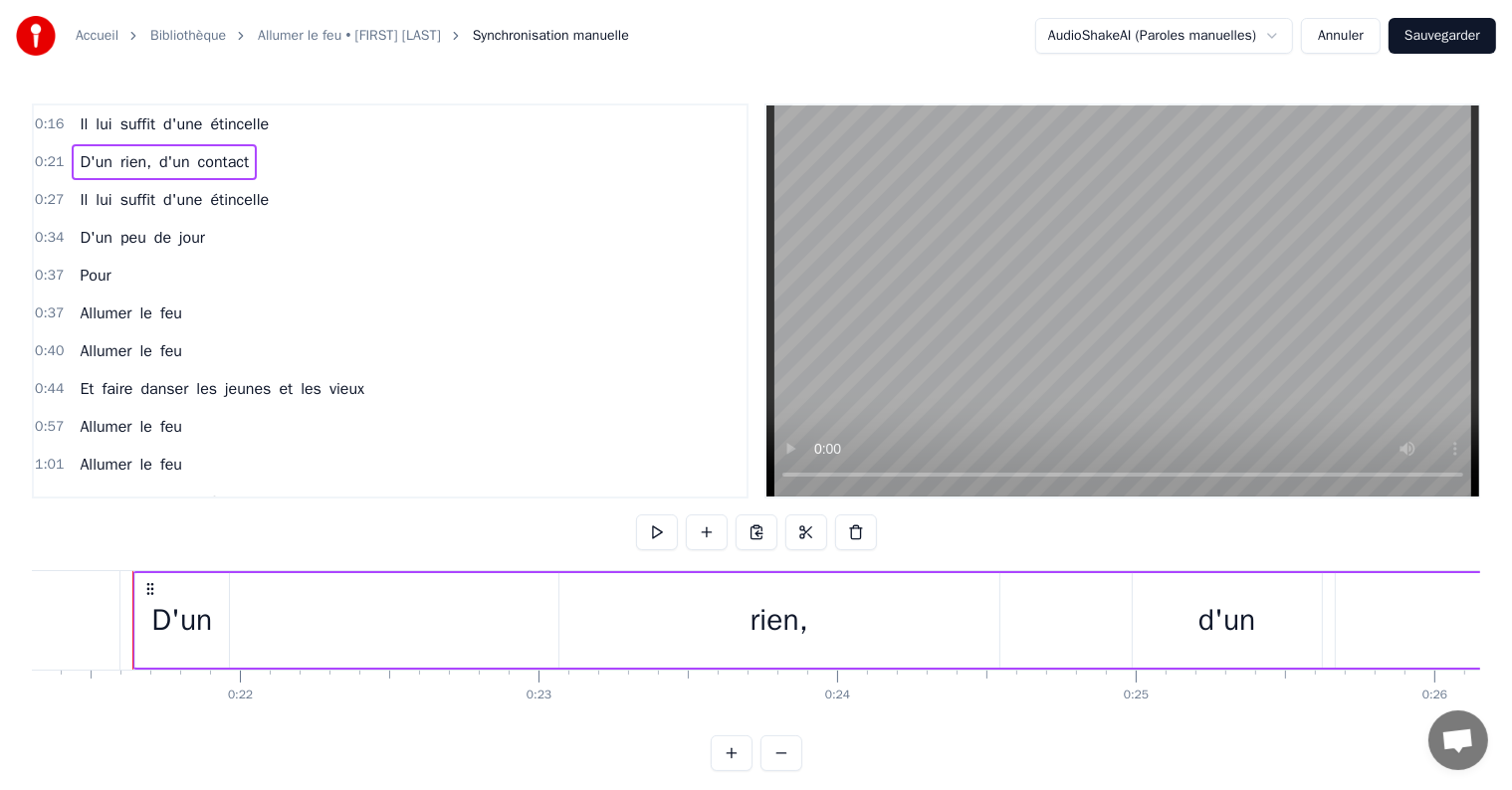 click on "Annuler" at bounding box center [1341, 36] 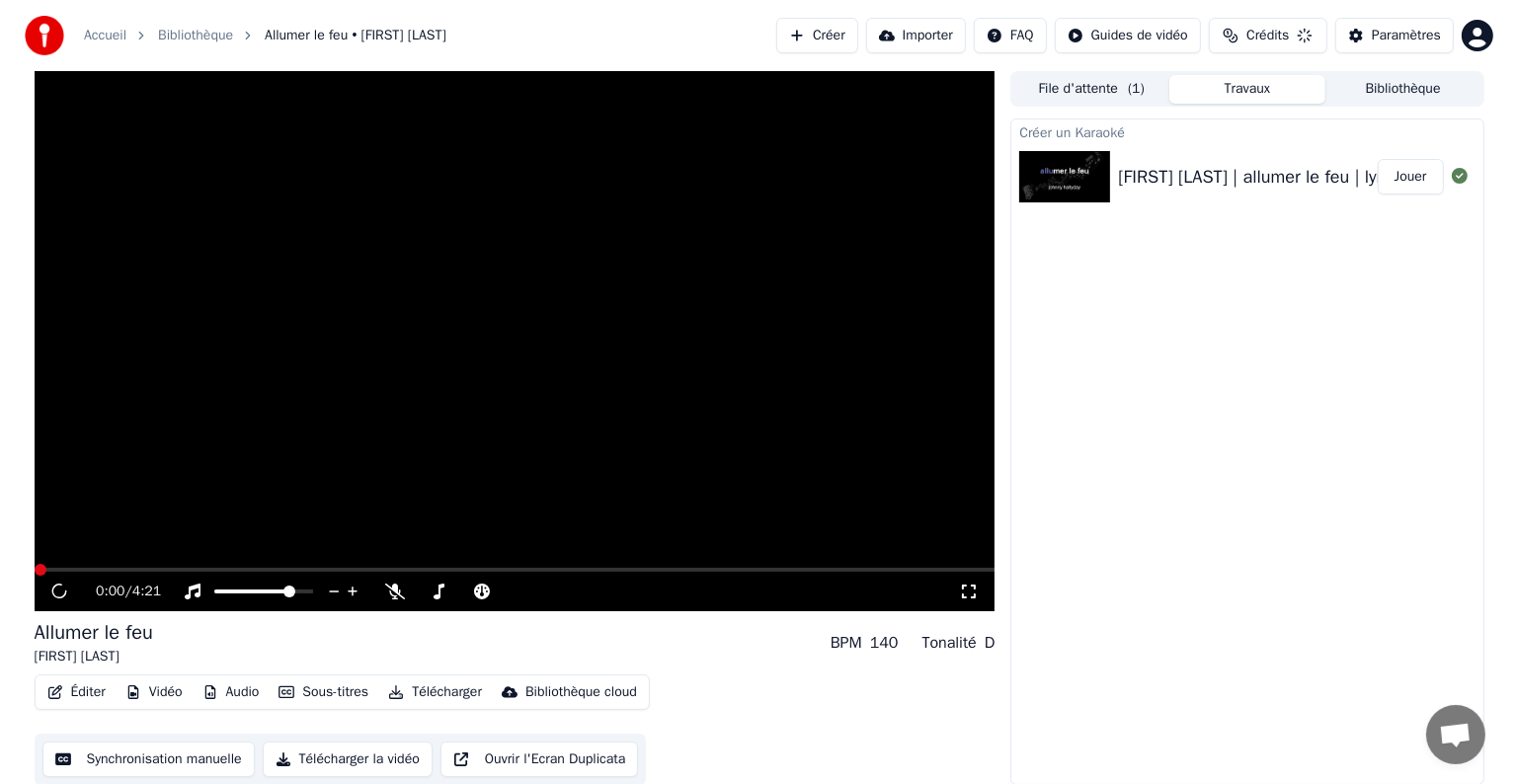 scroll, scrollTop: 0, scrollLeft: 0, axis: both 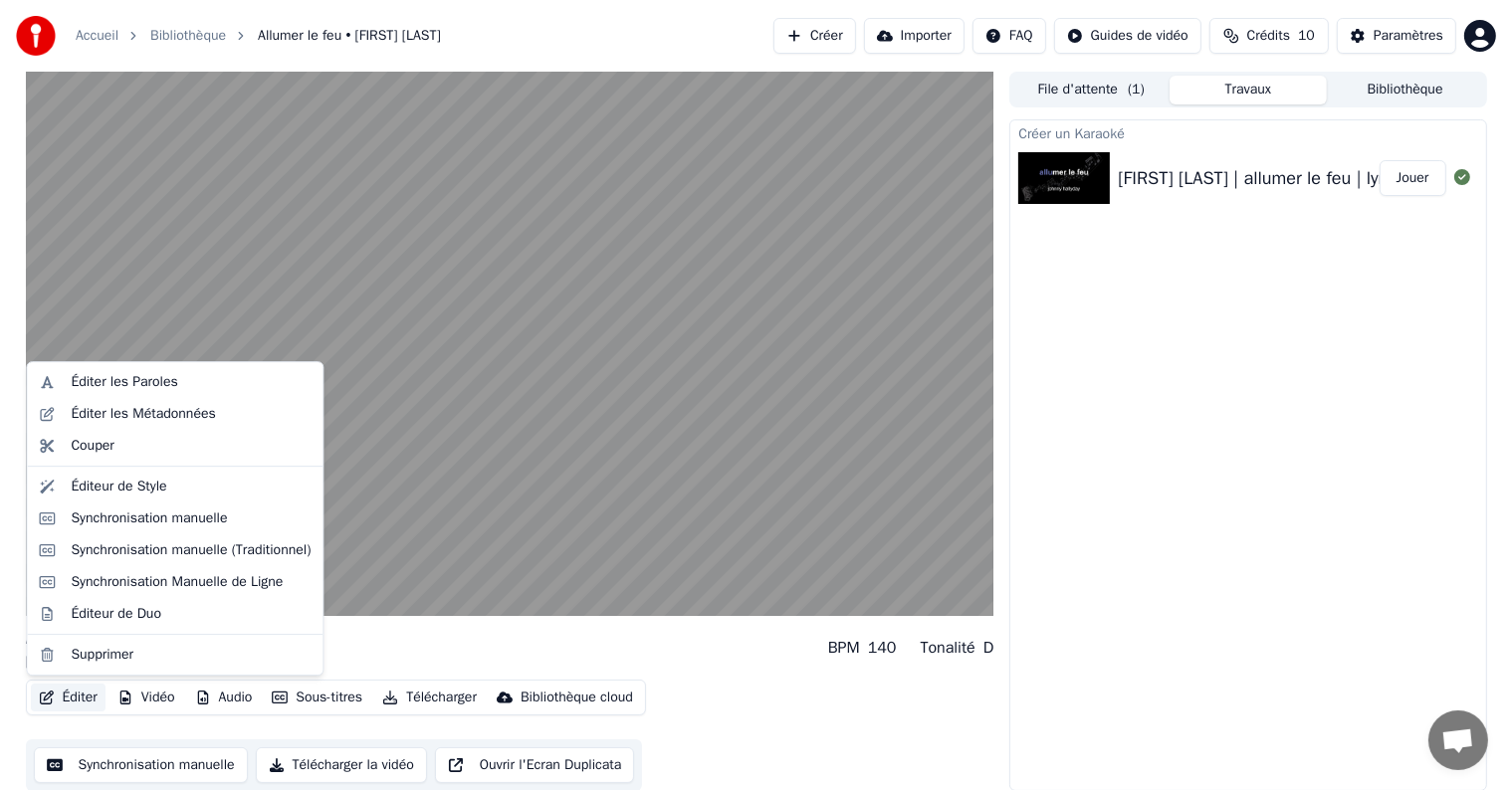 click on "Éditer" at bounding box center [68, 697] 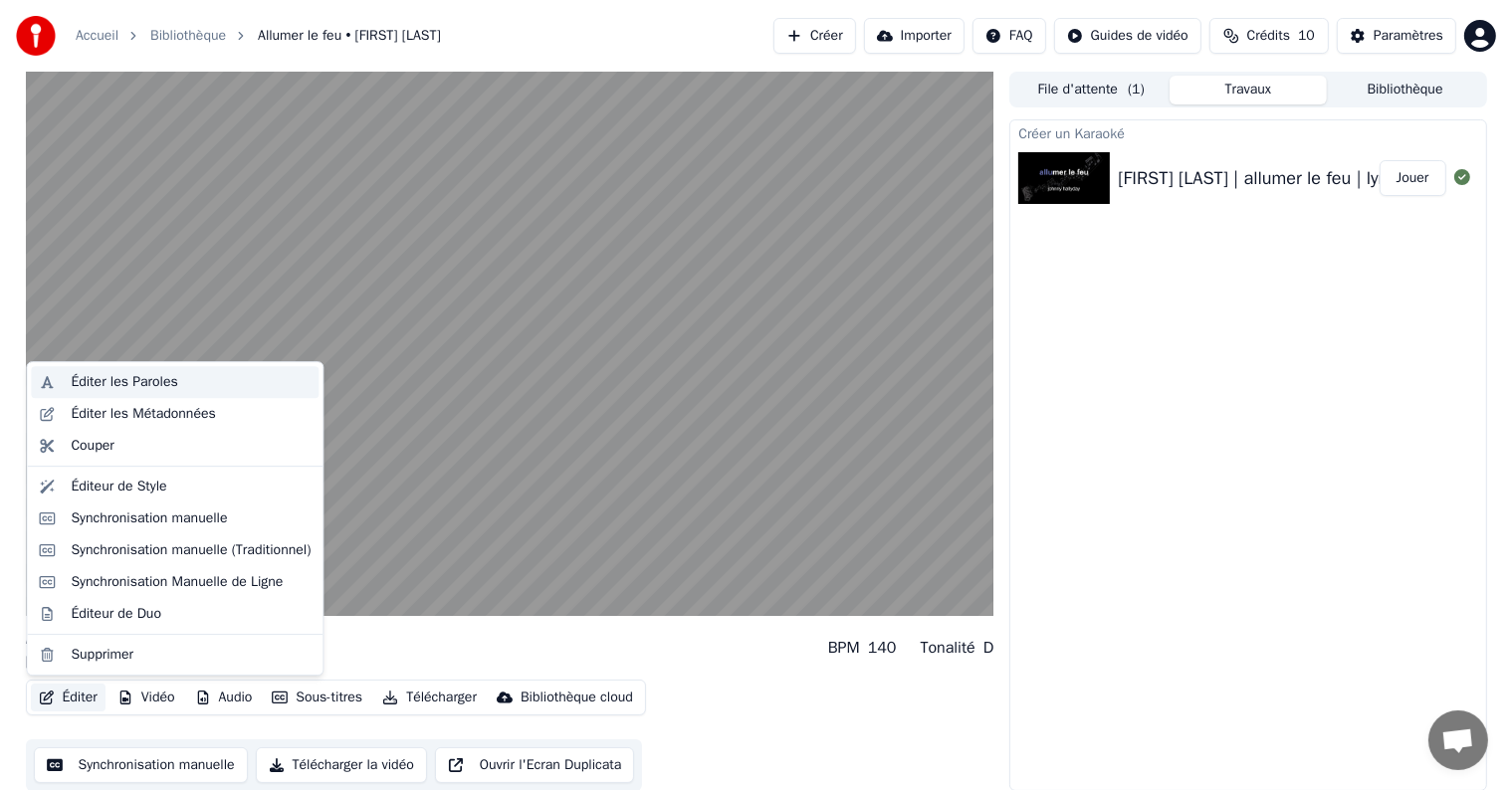 click on "Éditer les Paroles" at bounding box center (123, 382) 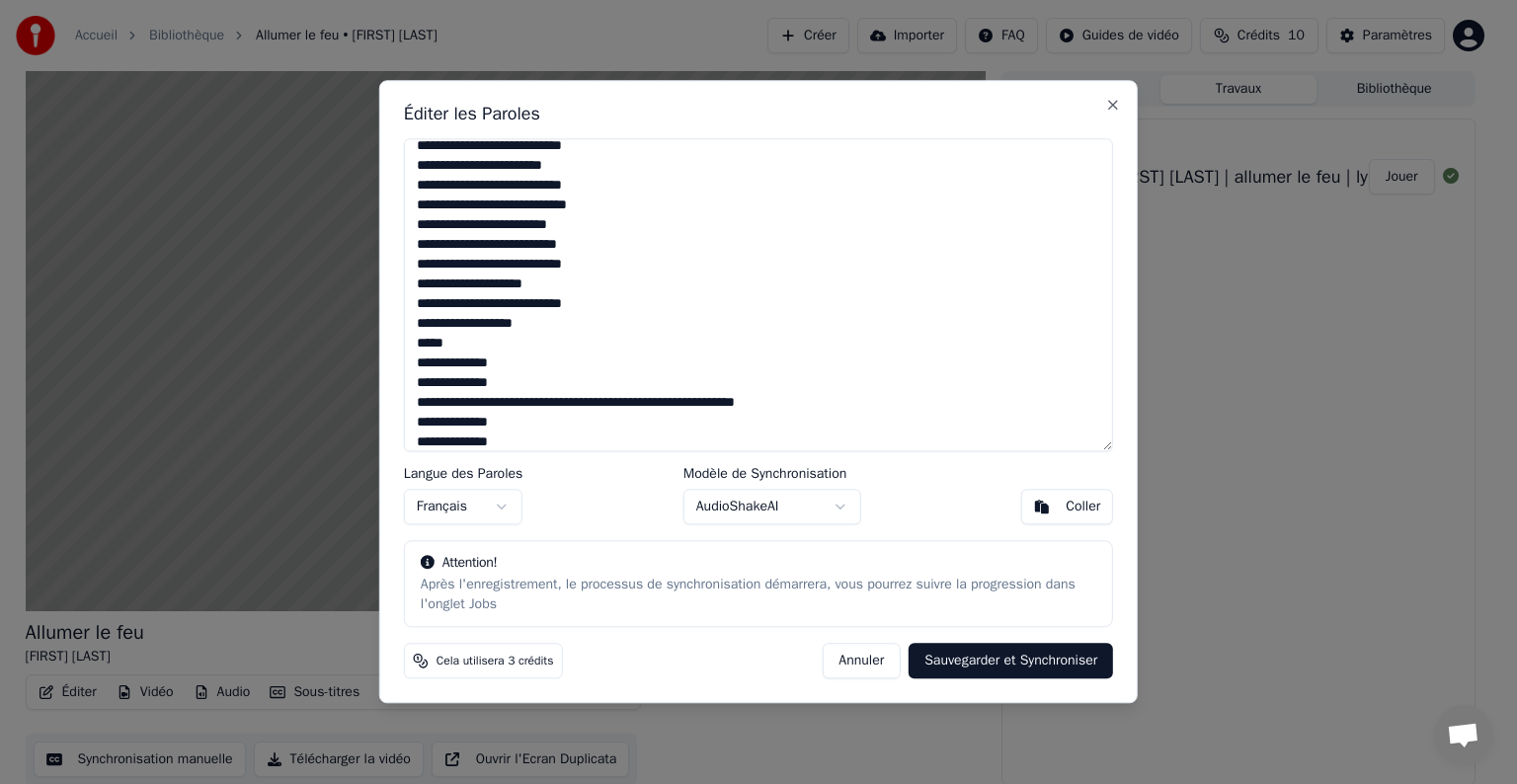scroll, scrollTop: 291, scrollLeft: 0, axis: vertical 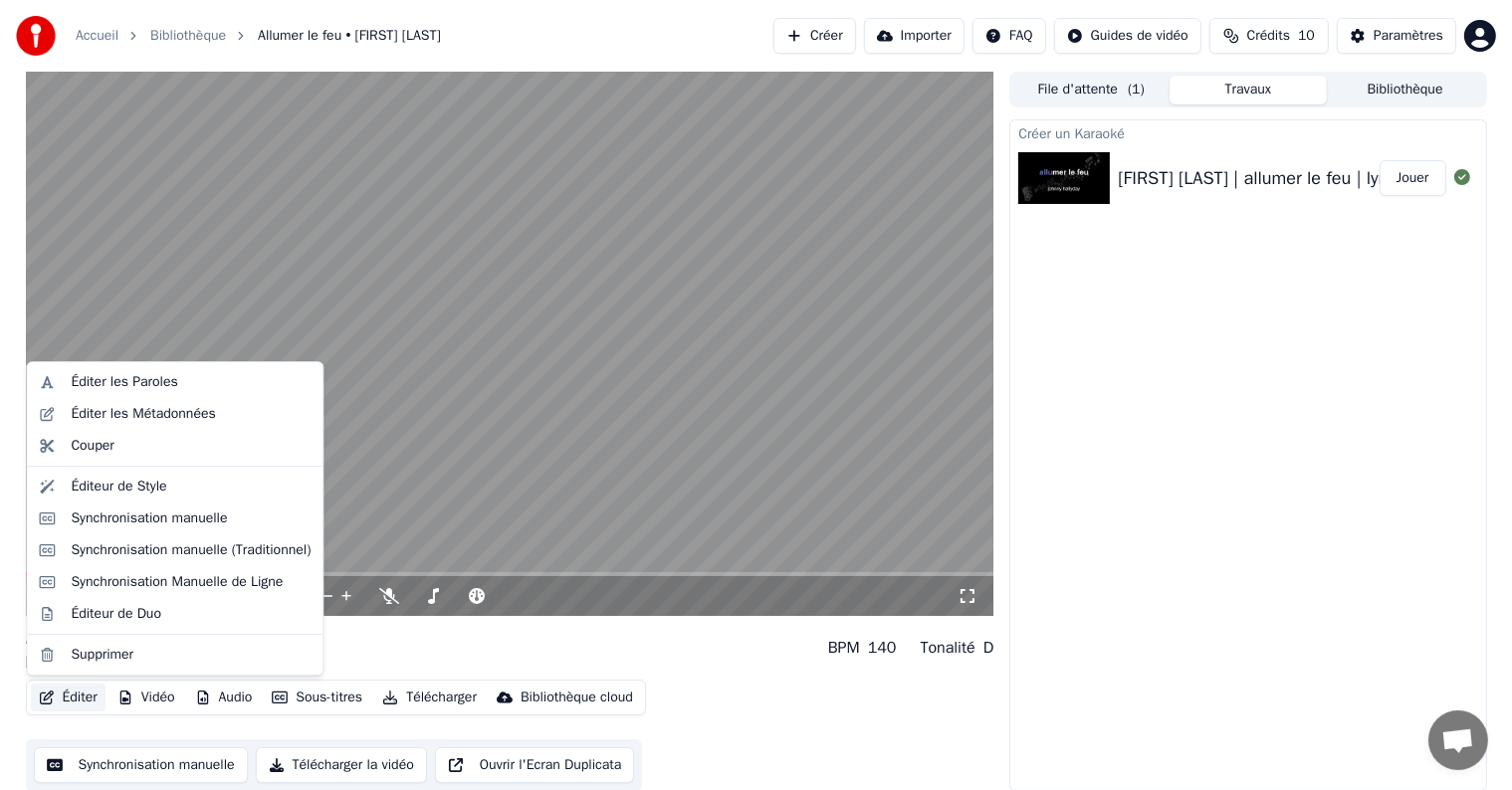 click on "Éditer" at bounding box center (68, 697) 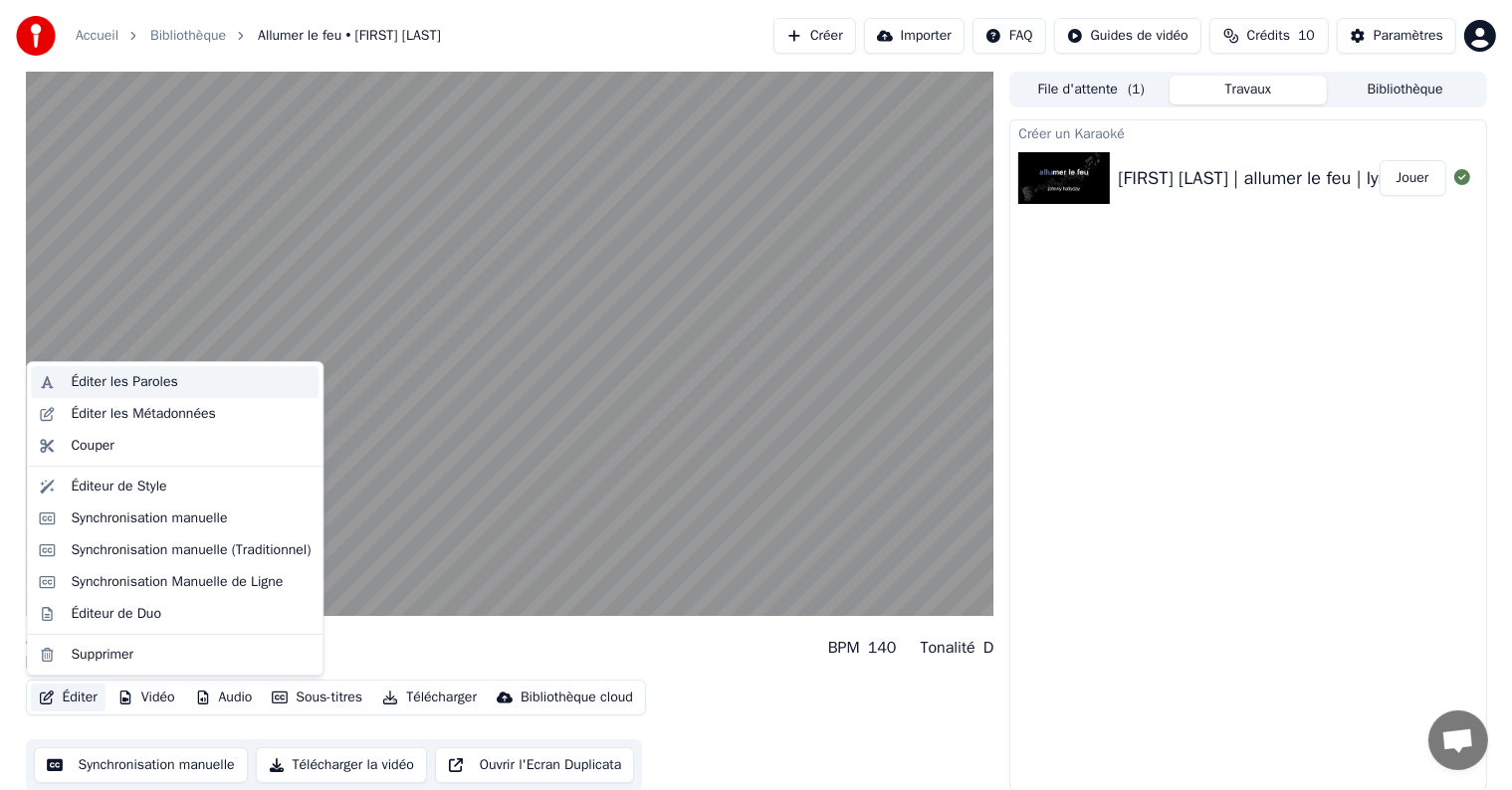 click on "Éditer les Paroles" at bounding box center (123, 382) 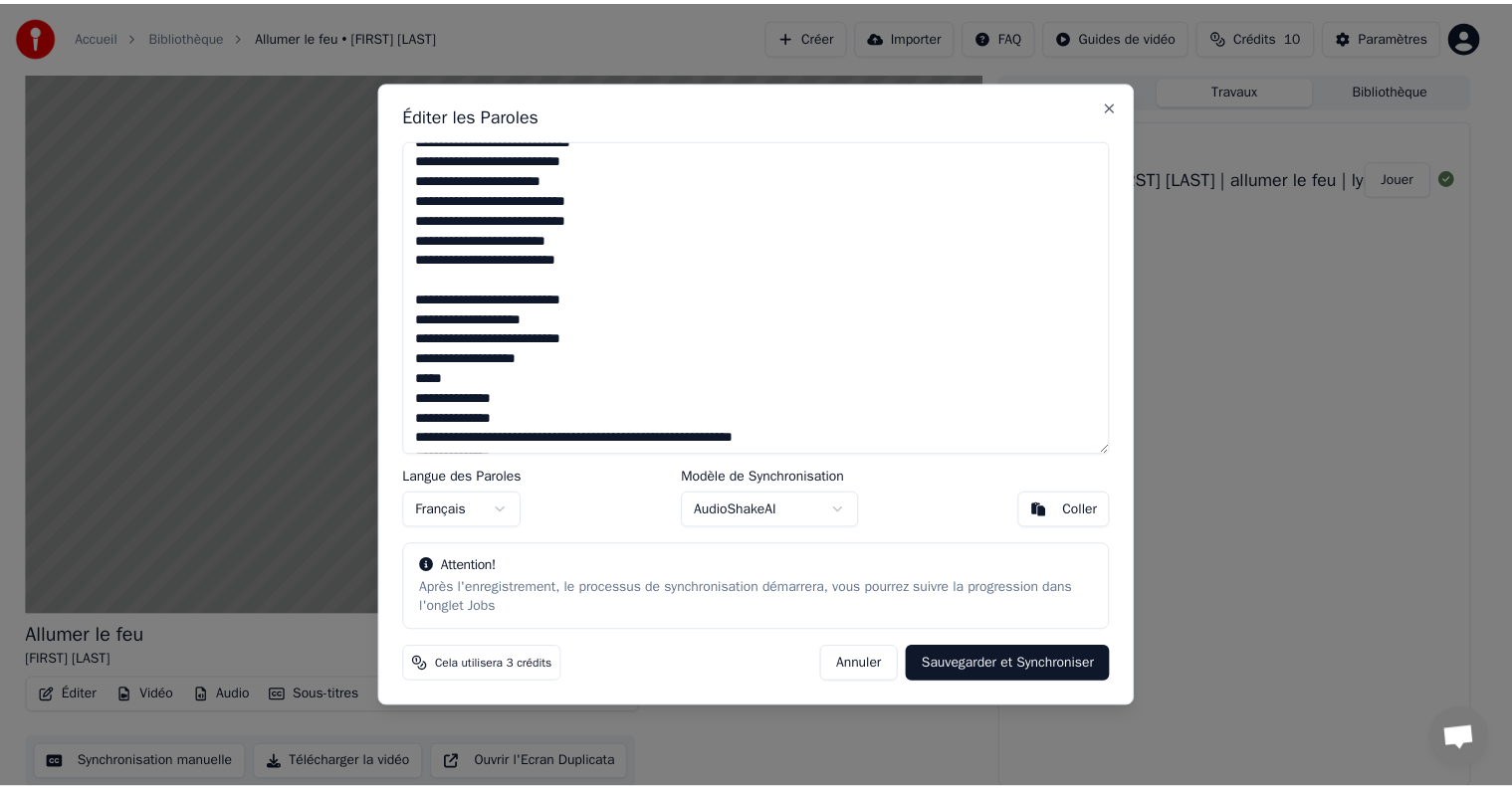 scroll, scrollTop: 0, scrollLeft: 0, axis: both 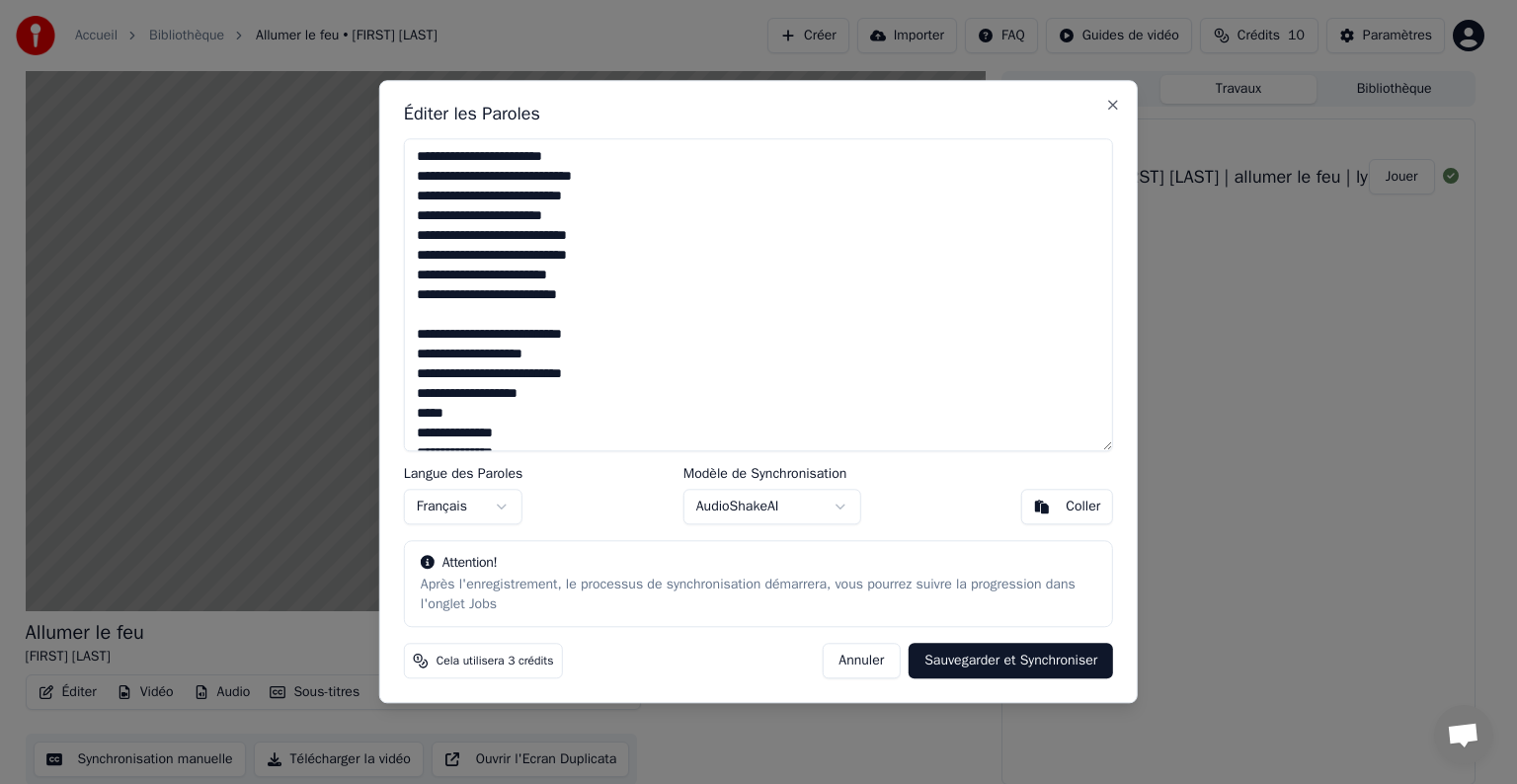 click on "Sauvegarder et Synchroniser" at bounding box center [1010, 662] 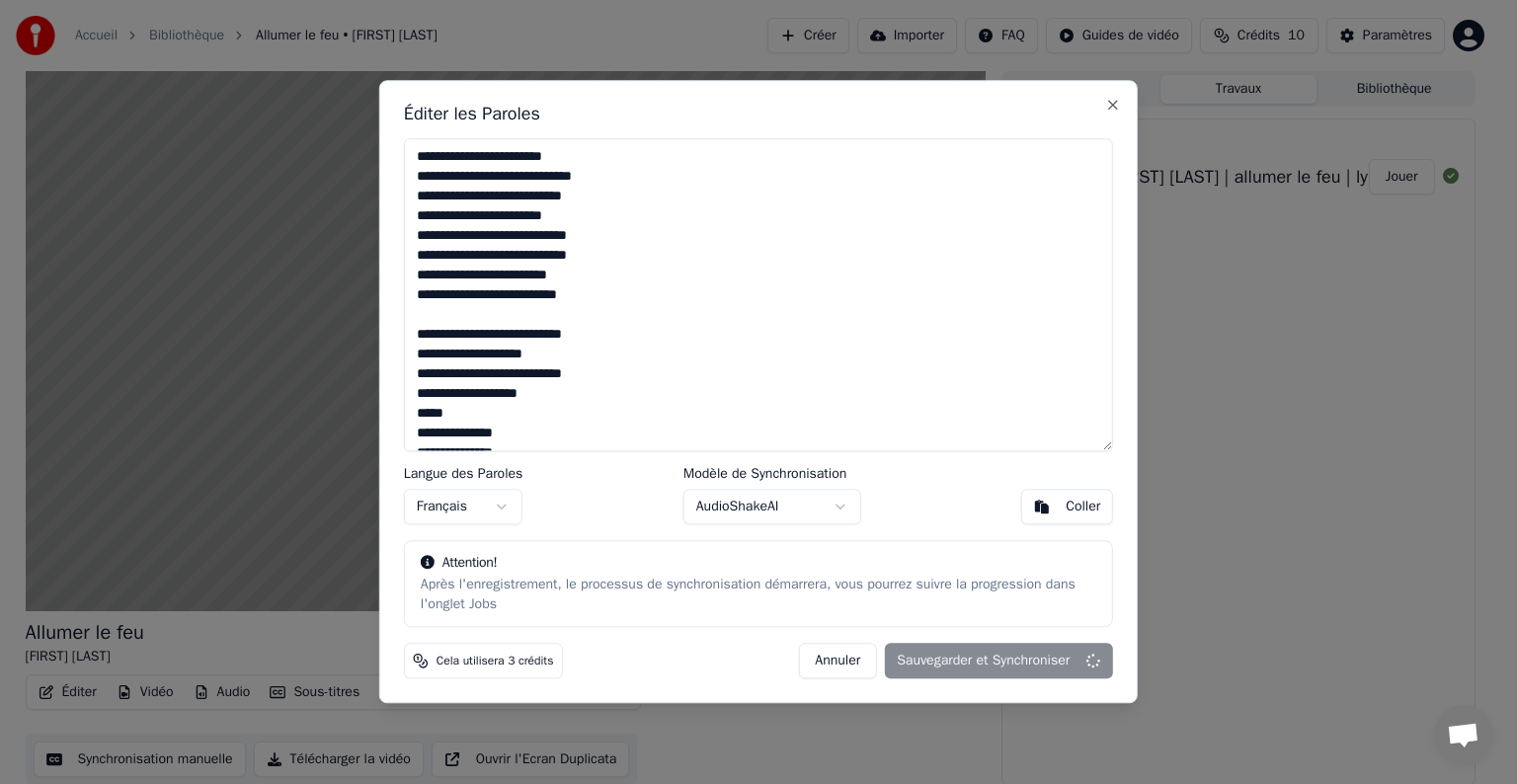 type on "**********" 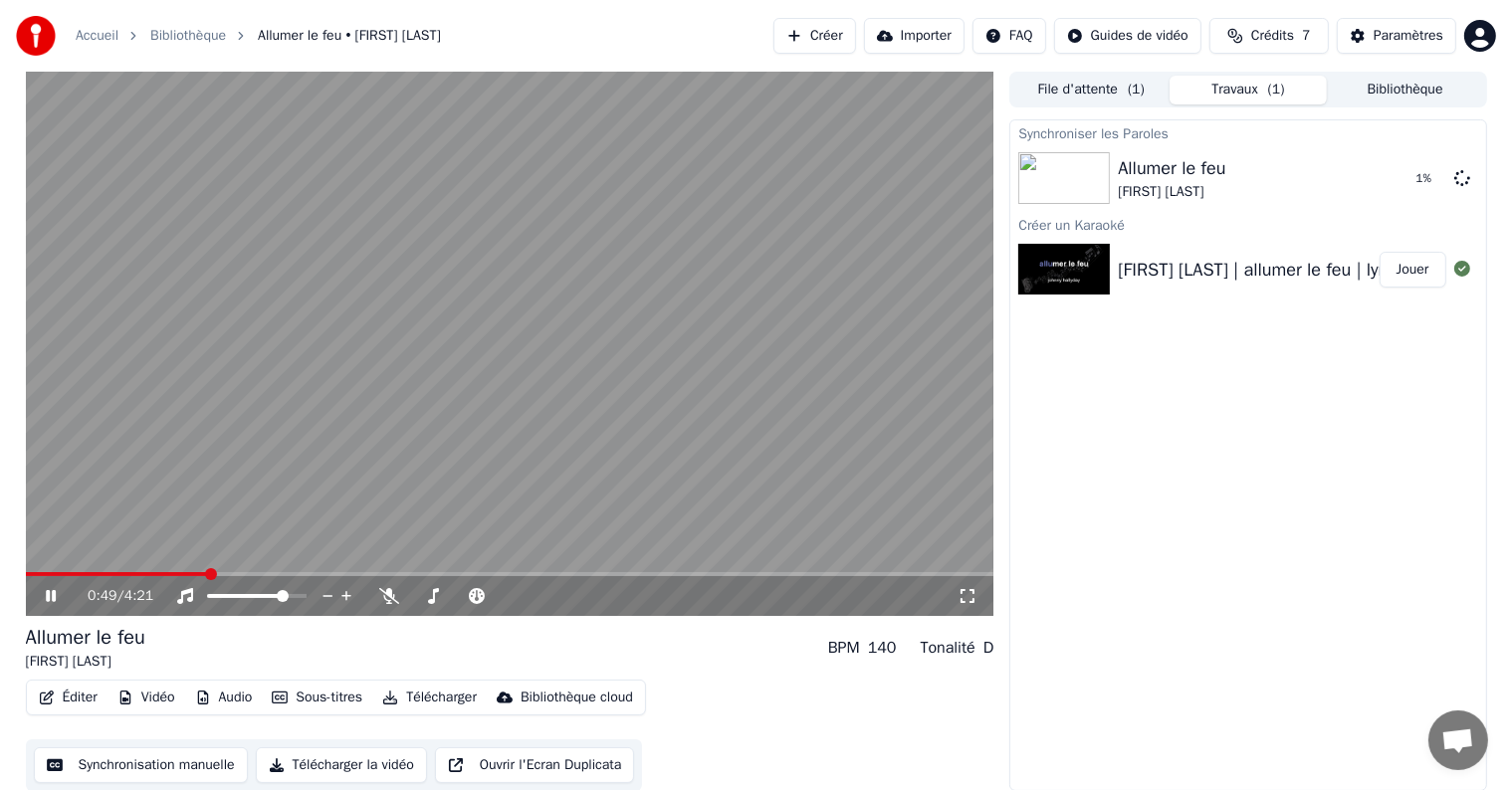 click 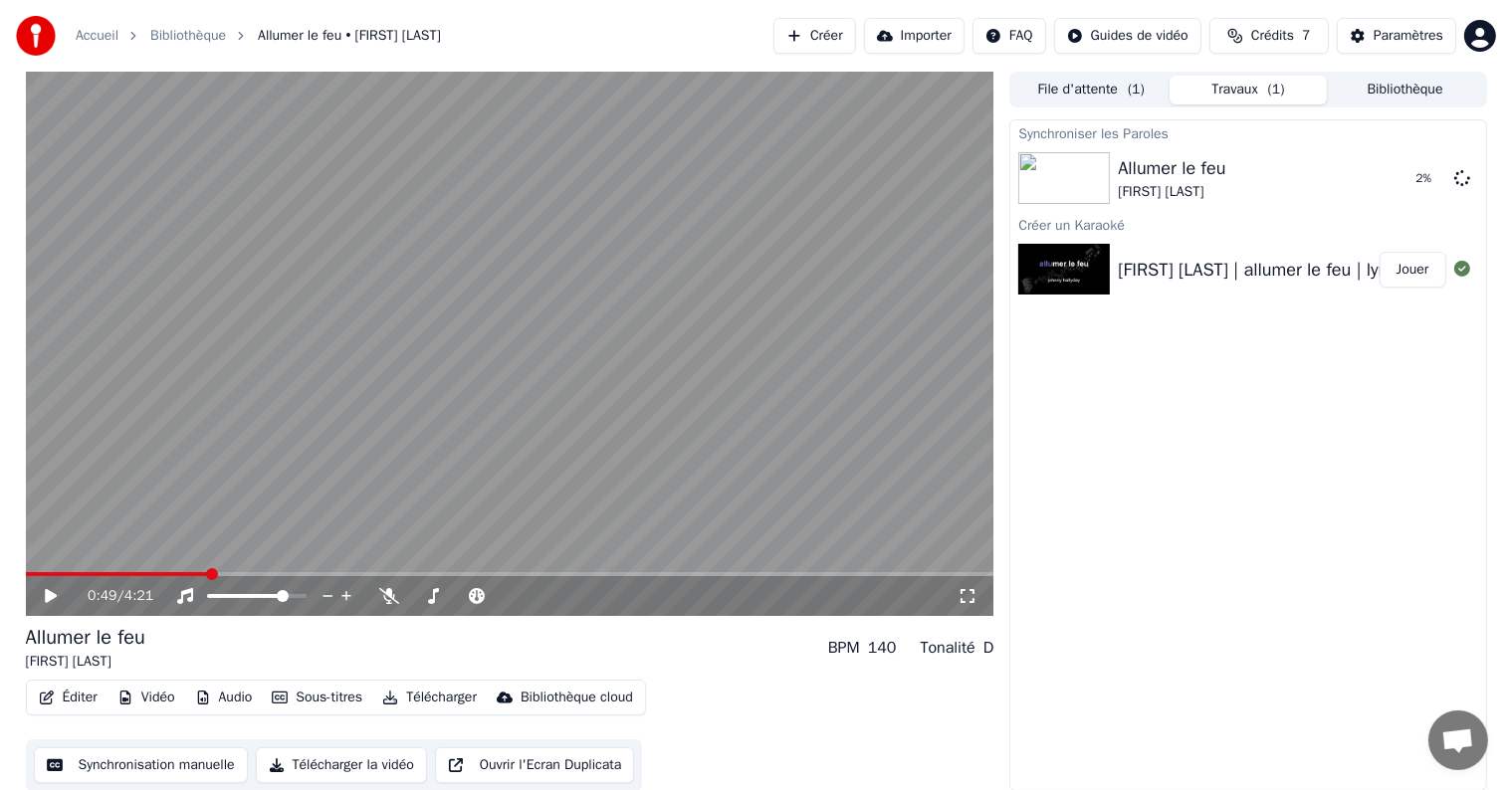 click on "Jouer" at bounding box center (1412, 270) 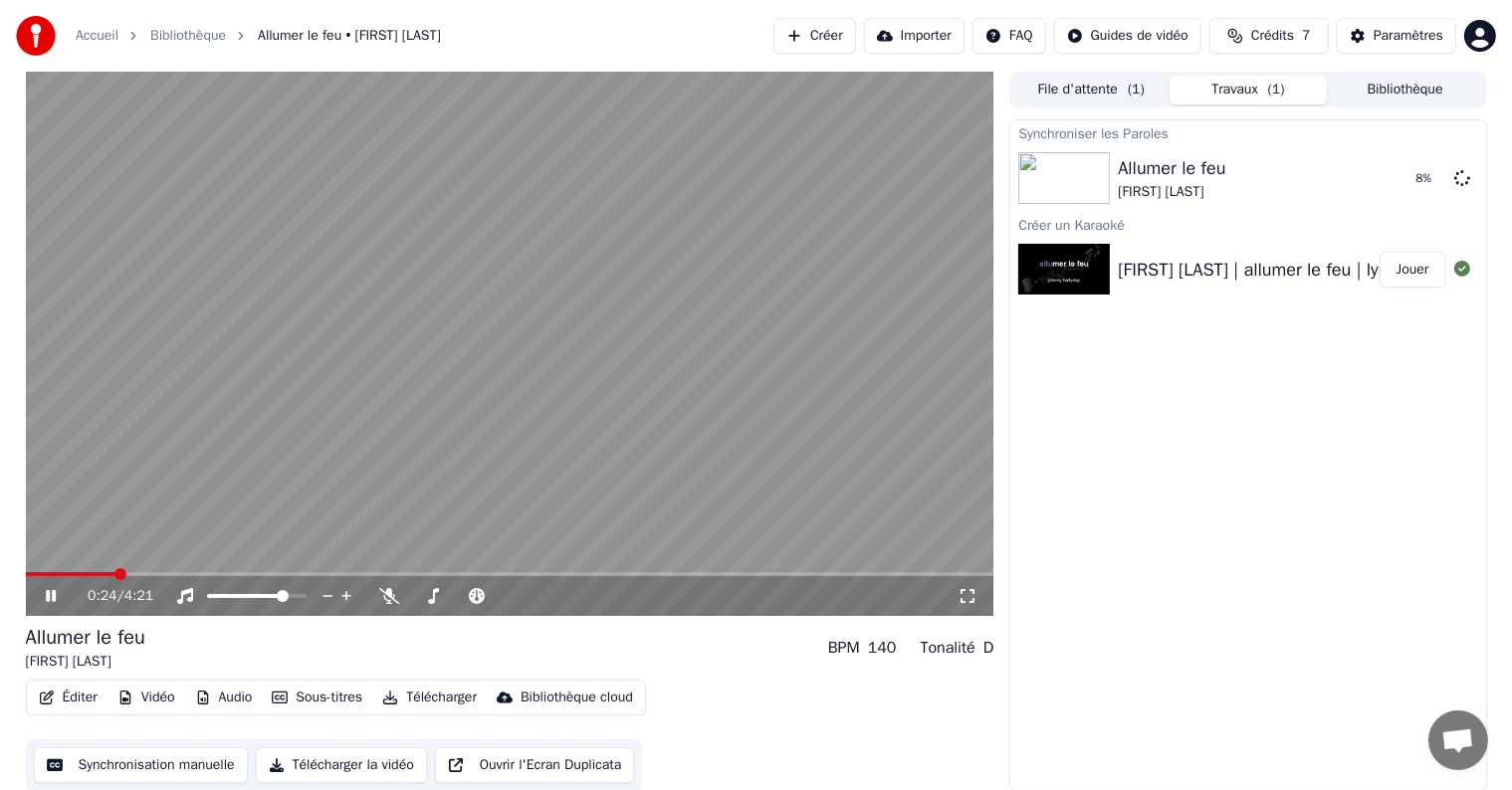 click 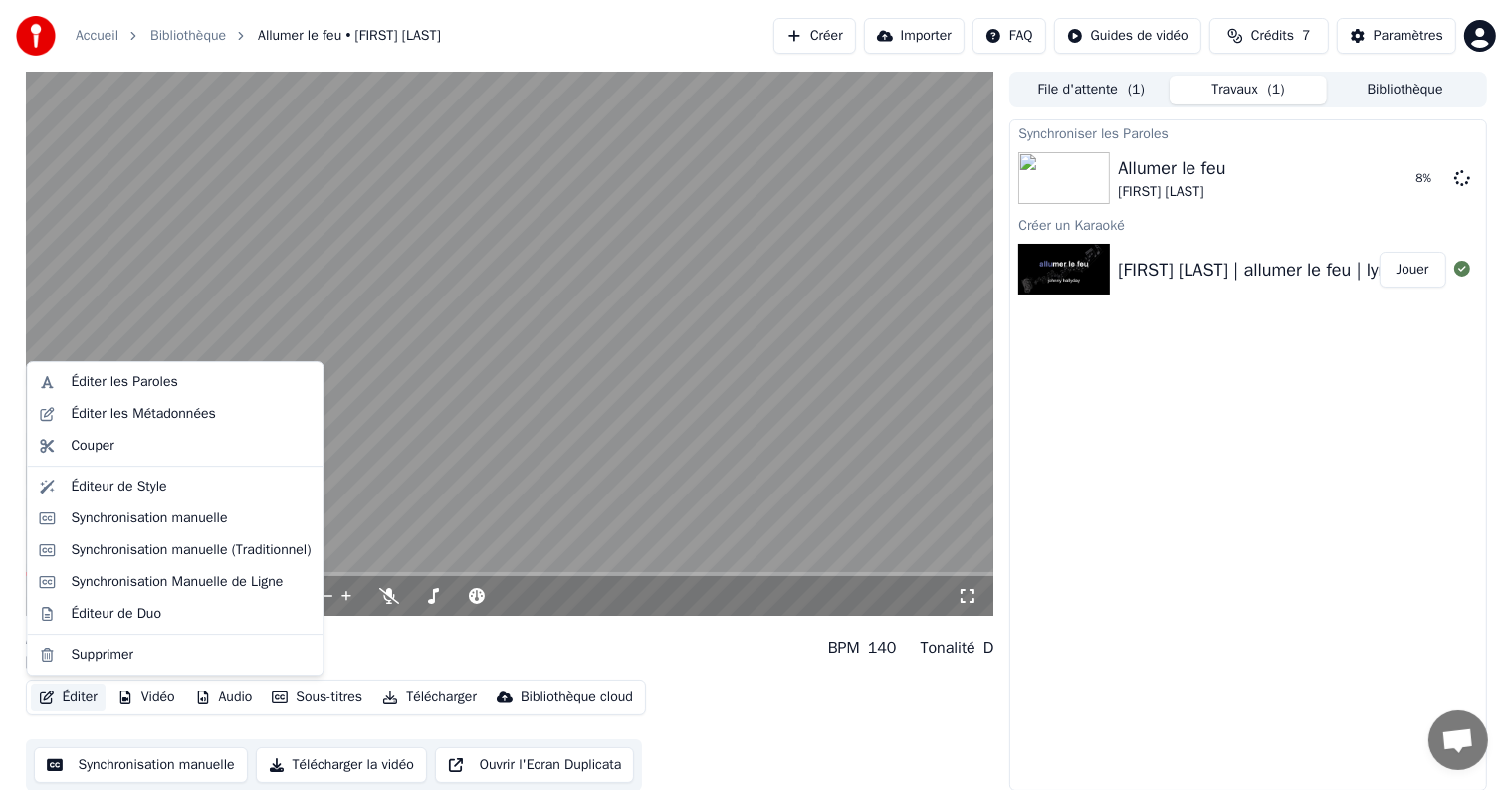 click on "Éditer" at bounding box center (68, 697) 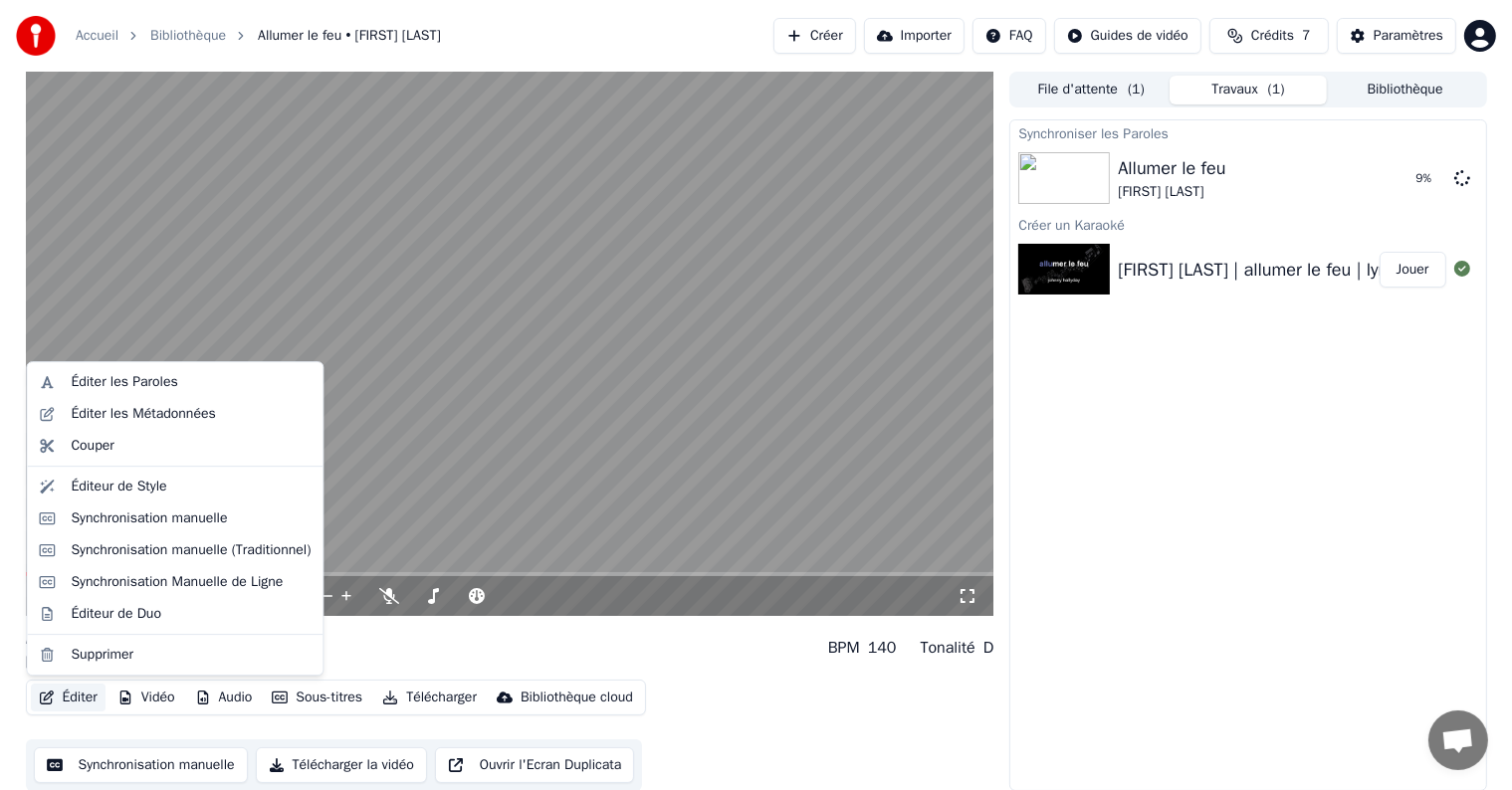 drag, startPoint x: 118, startPoint y: 397, endPoint x: 129, endPoint y: 395, distance: 11.18034 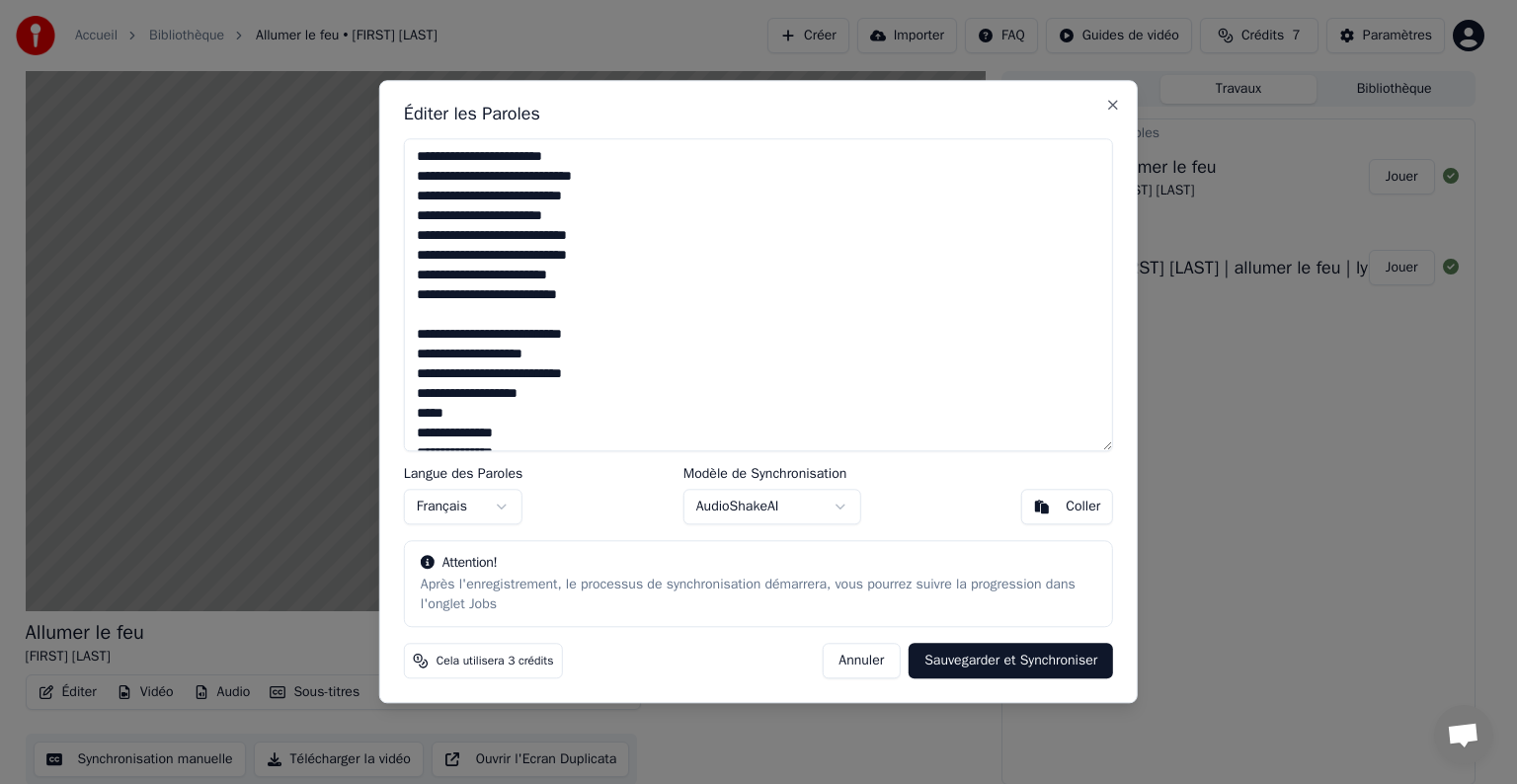 click on "Éditer les Paroles Langue des Paroles Français Modèle de Synchronisation AudioShakeAI Coller Attention! Après l'enregistrement, le processus de synchronisation démarrera, vous pourrez suivre la progression dans l'onglet Jobs Cela utilisera 3 crédits Annuler Sauvegarder et Synchroniser Close" at bounding box center [758, 391] 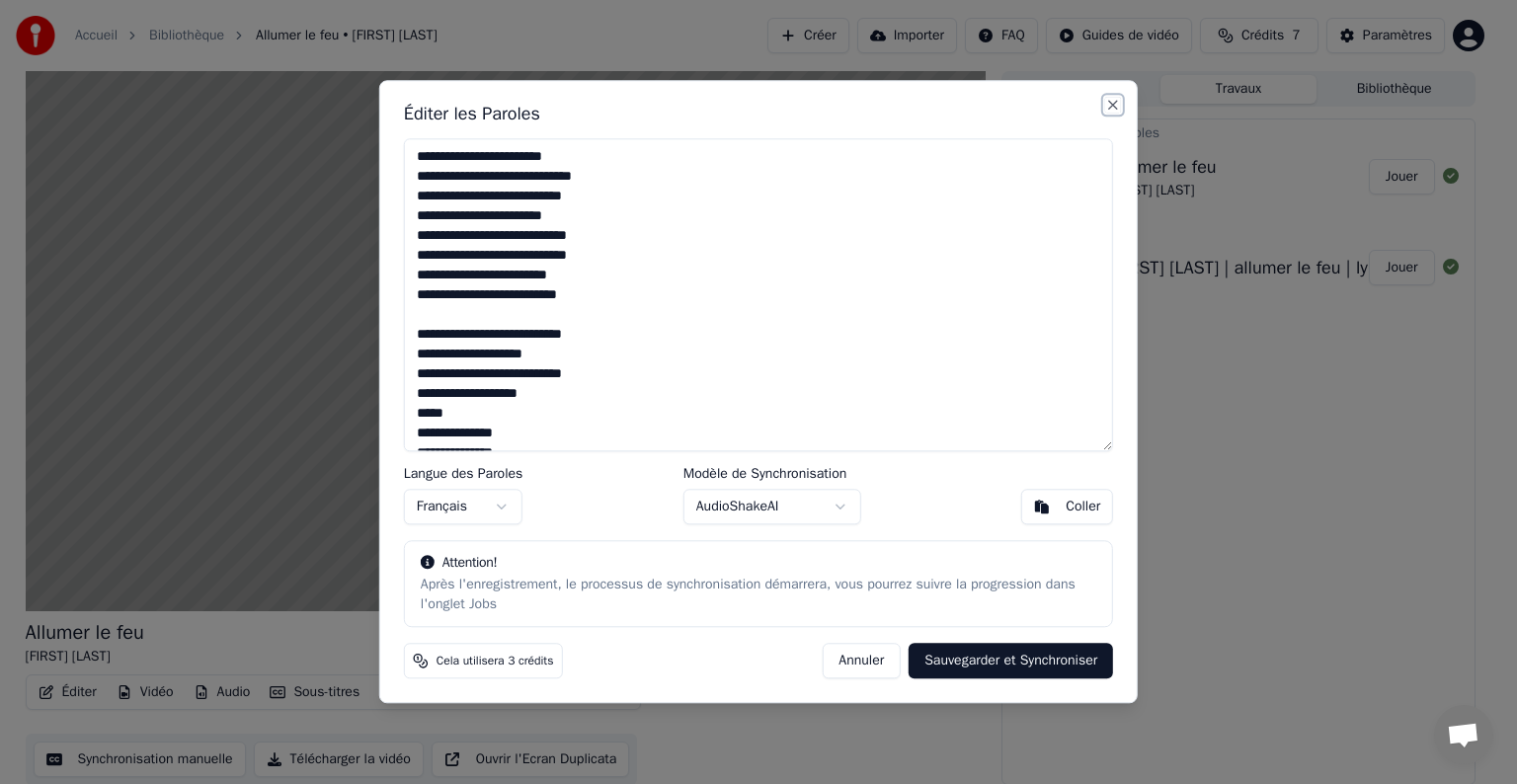 click on "Close" at bounding box center (1113, 105) 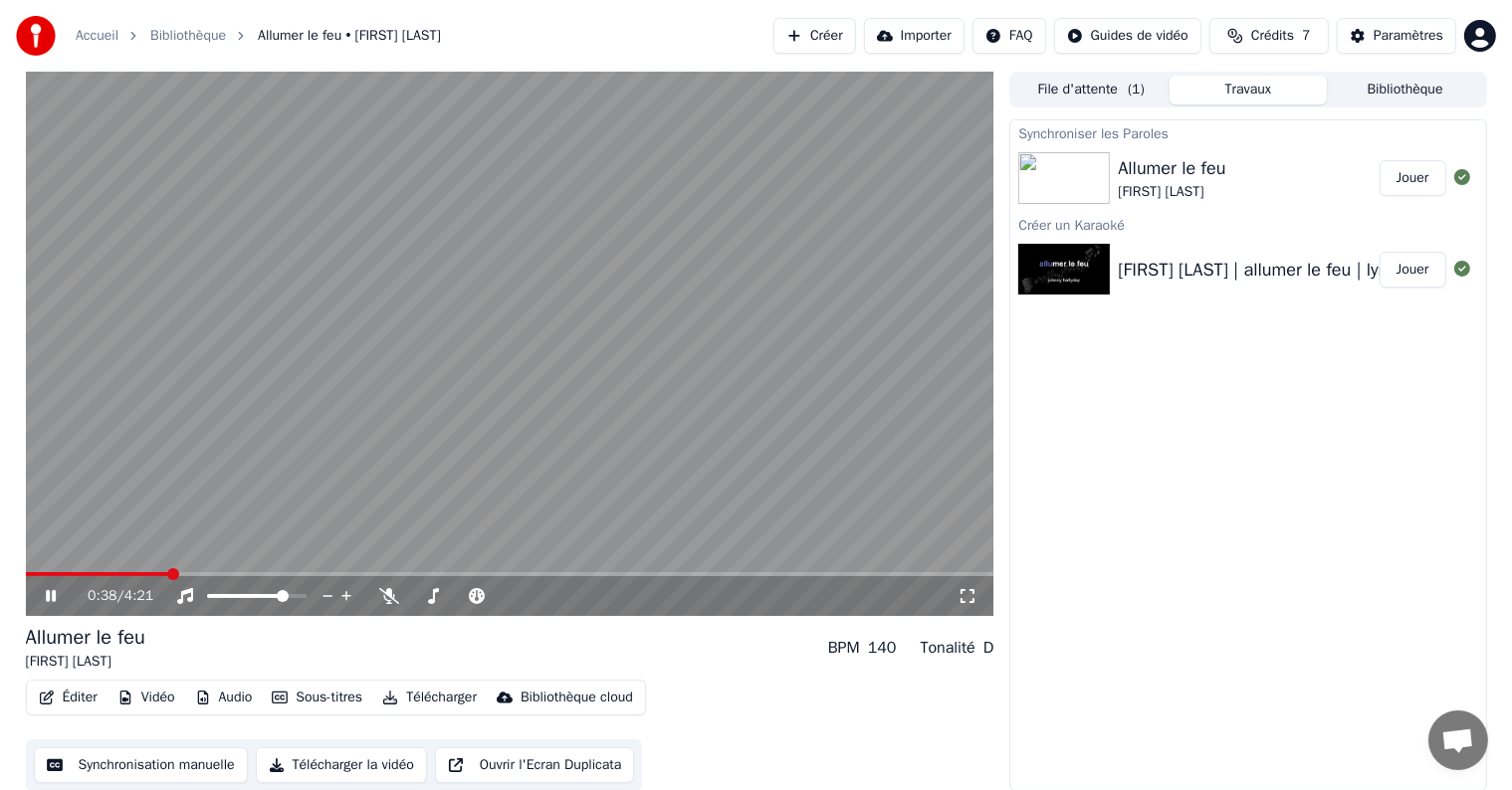 click 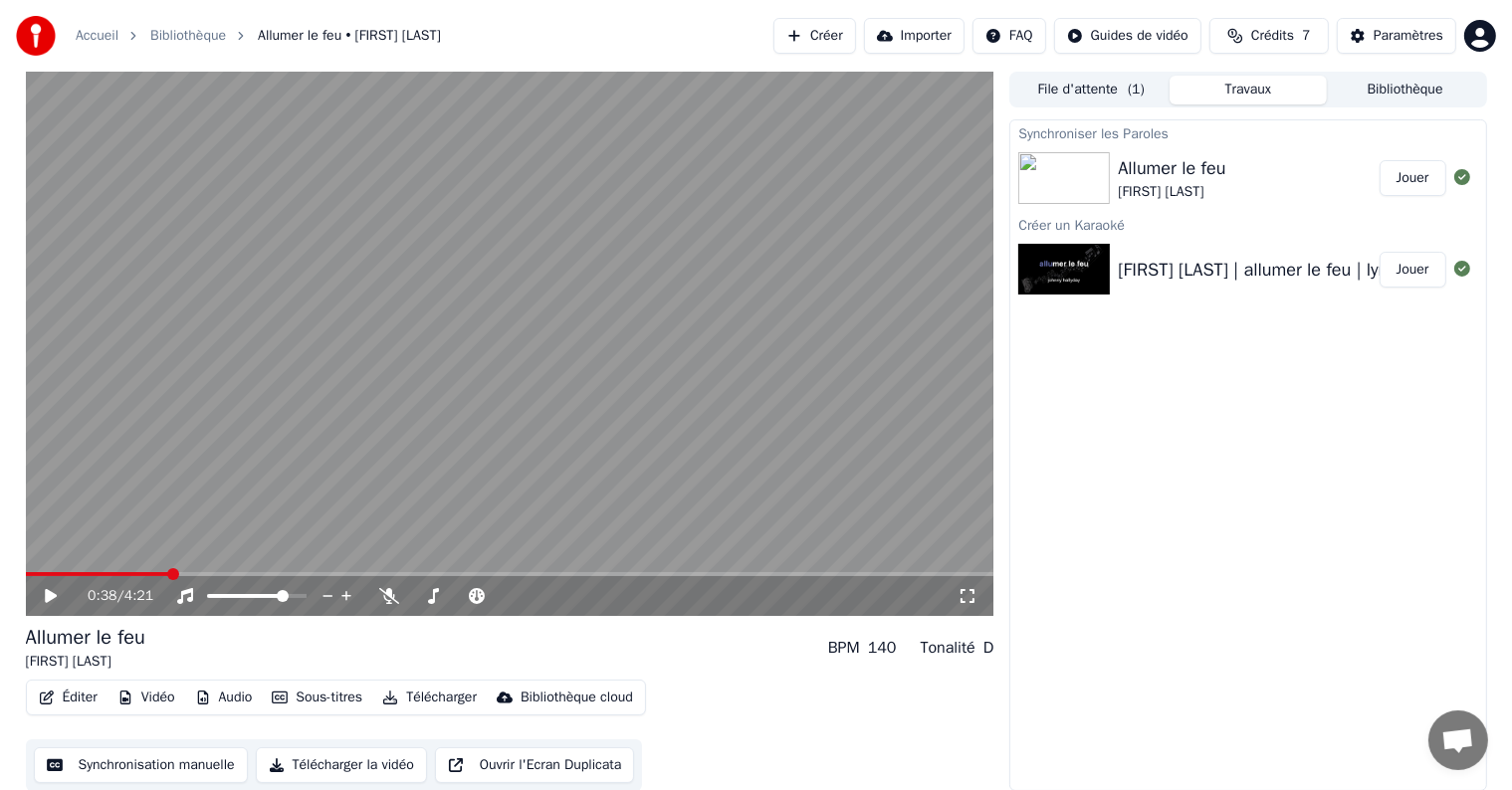 scroll, scrollTop: 1, scrollLeft: 0, axis: vertical 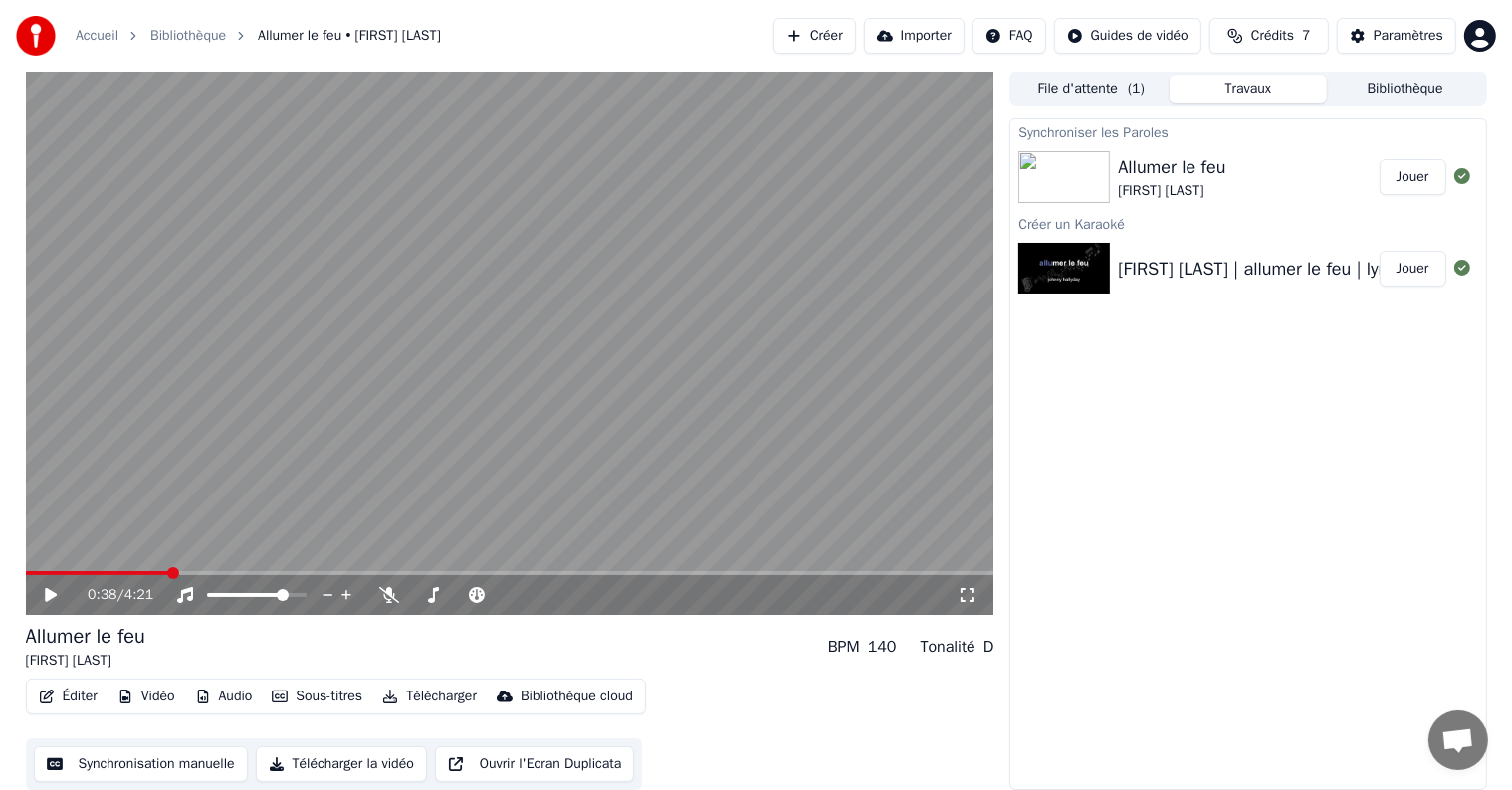 click on "Accueil Bibliothèque Allumer le feu • [FIRST] [LAST]" at bounding box center (228, 36) 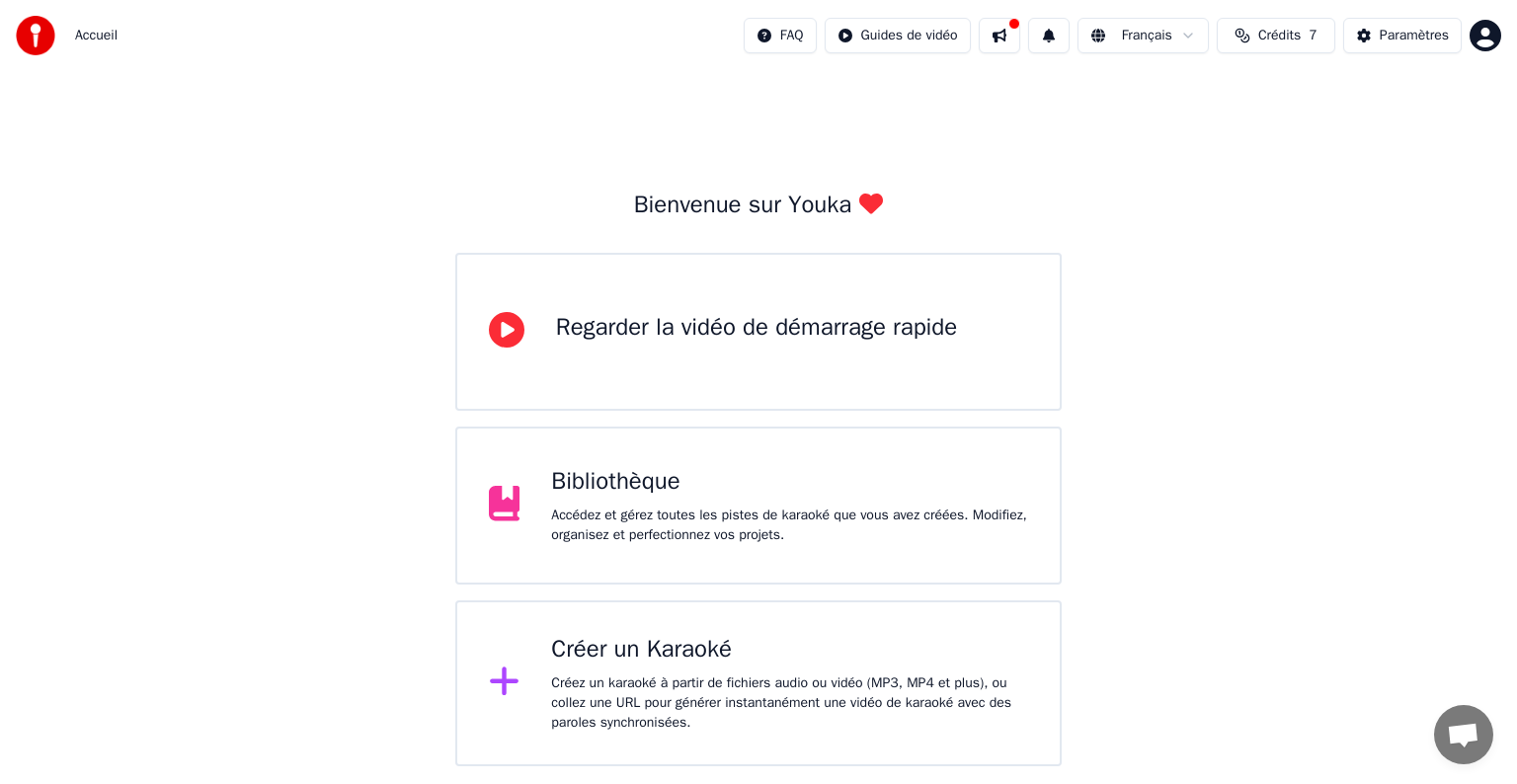 click at bounding box center (999, 36) 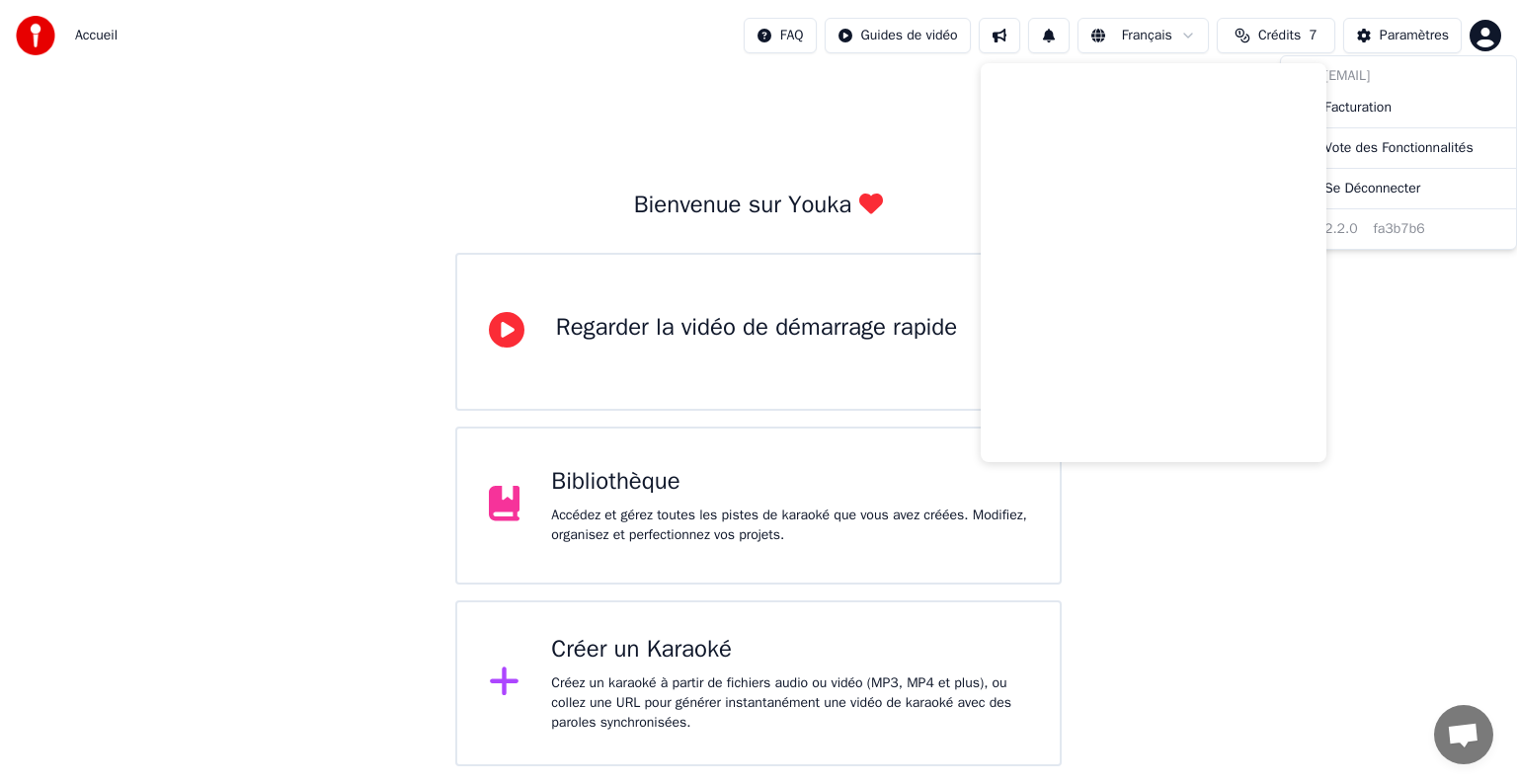 click on "Accueil FAQ Guides de vidéo Français Crédits 7 Paramètres Bienvenue sur Youka Regarder la vidéo de démarrage rapide Bibliothèque Accédez et gérez toutes les pistes de karaoké que vous avez créées. Modifiez, organisez et perfectionnez vos projets. Créer un Karaoké Créez un karaoké à partir de fichiers audio ou vidéo (MP3, MP4 et plus), ou collez une URL pour générer instantanément une vidéo de karaoké avec des paroles synchronisées.
[EMAIL] Facturation Vote des Fonctionnalités Se Déconnecter 2.2.0 fa3b7b6" at bounding box center [758, 383] 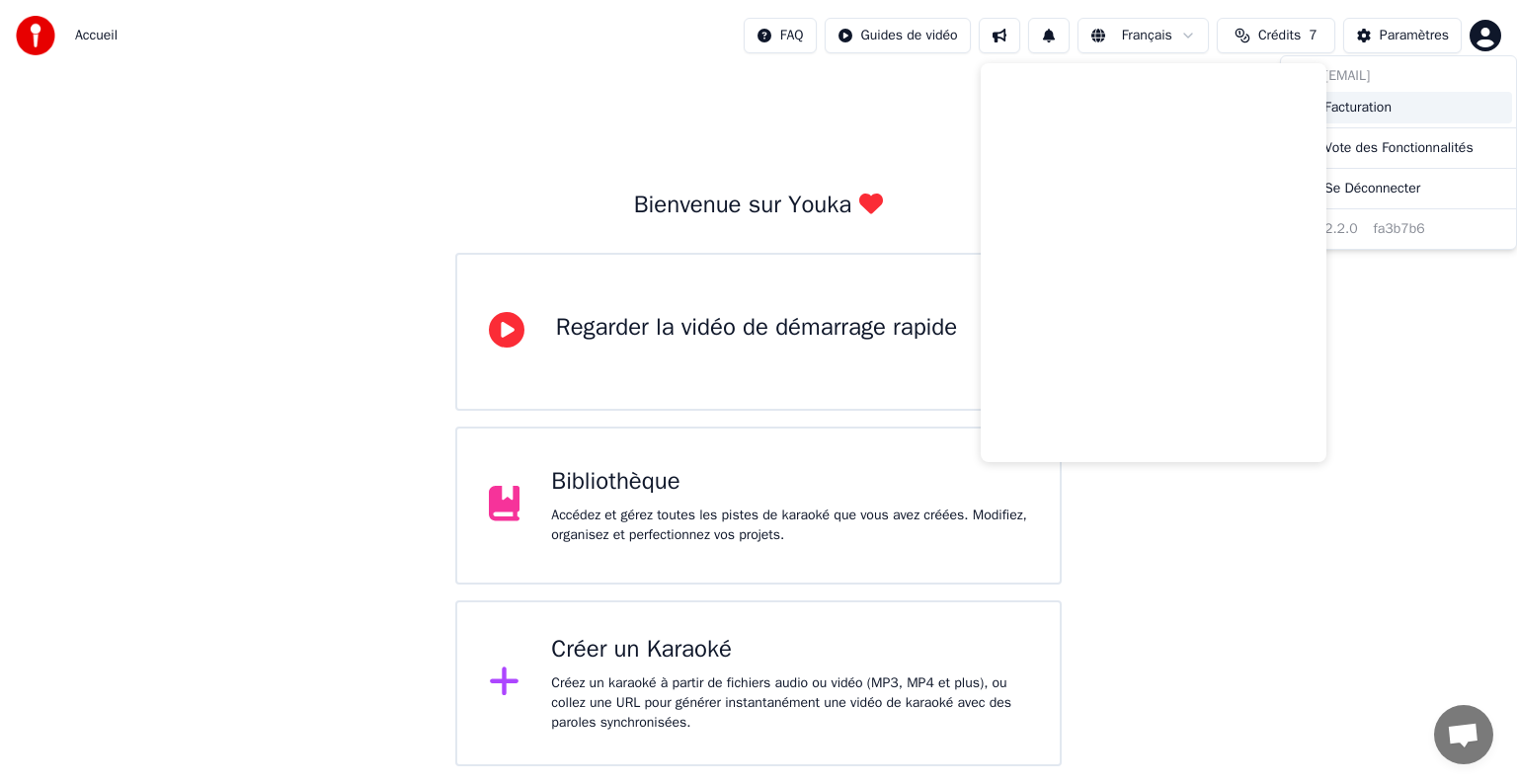 click on "Facturation" at bounding box center [1358, 108] 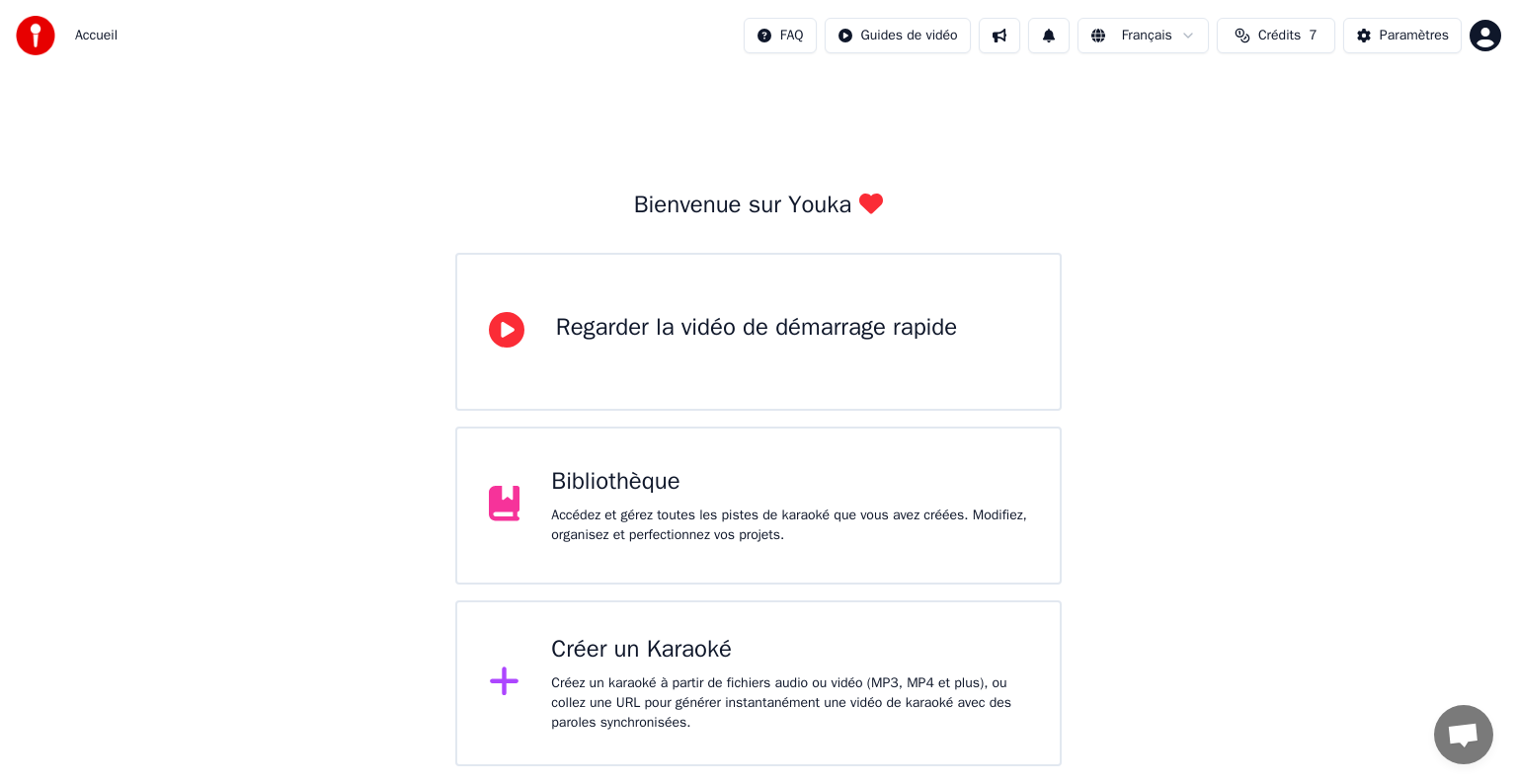 click on "Accédez et gérez toutes les pistes de karaoké que vous avez créées. Modifiez, organisez et perfectionnez vos projets." at bounding box center [789, 525] 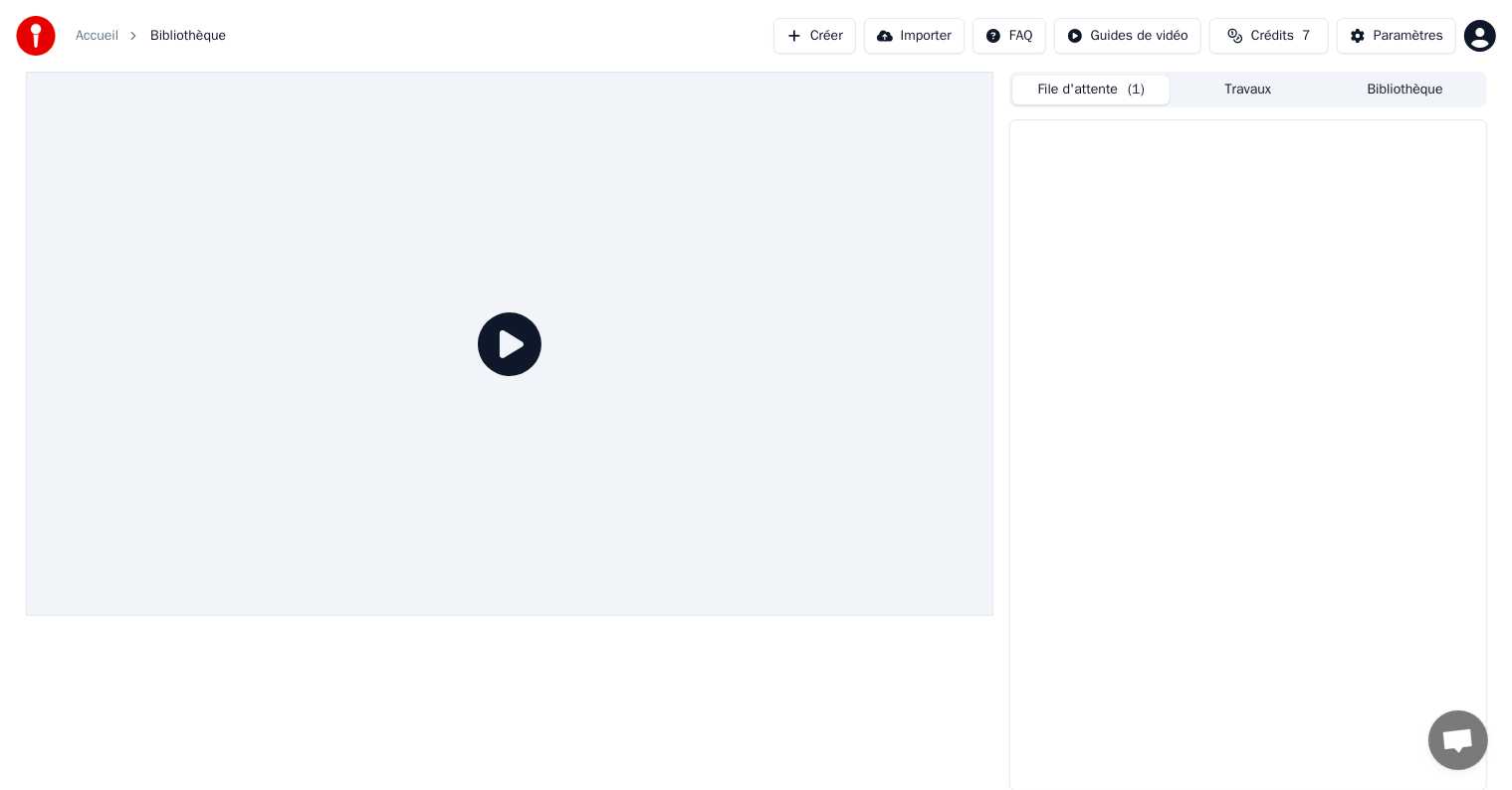 click on "File d'attente ( 1 )" at bounding box center [1091, 90] 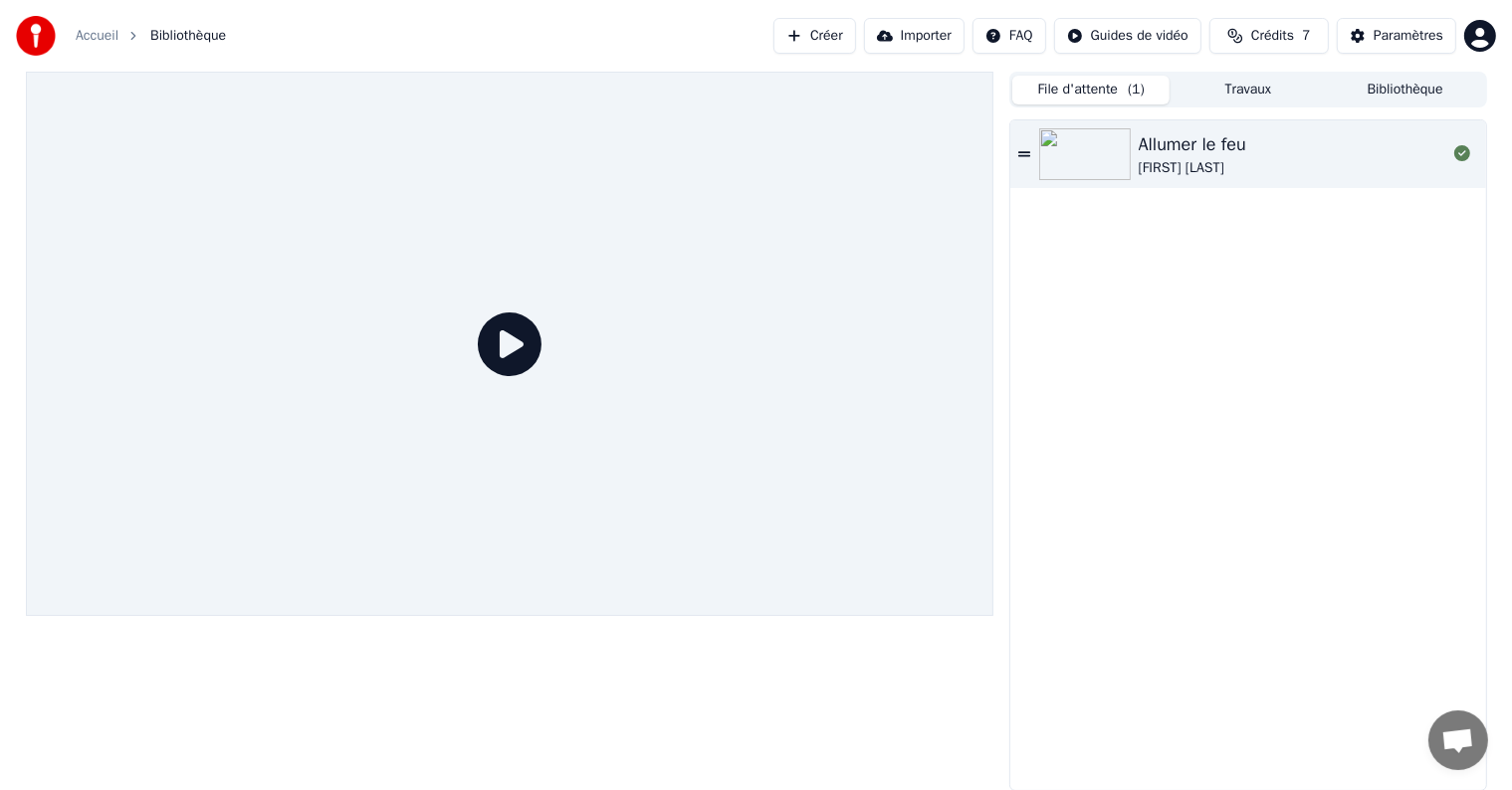 click at bounding box center (1085, 154) 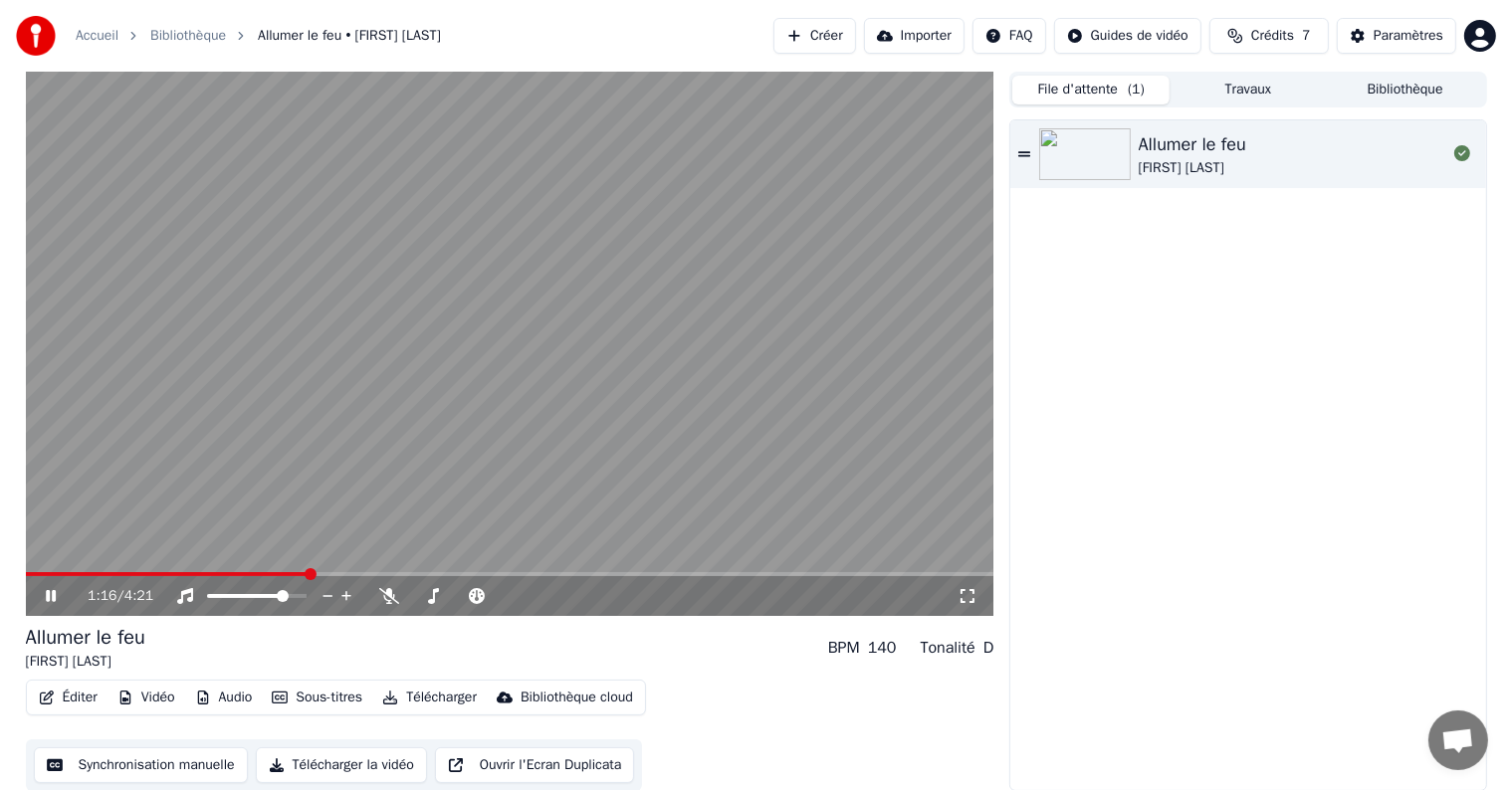 click 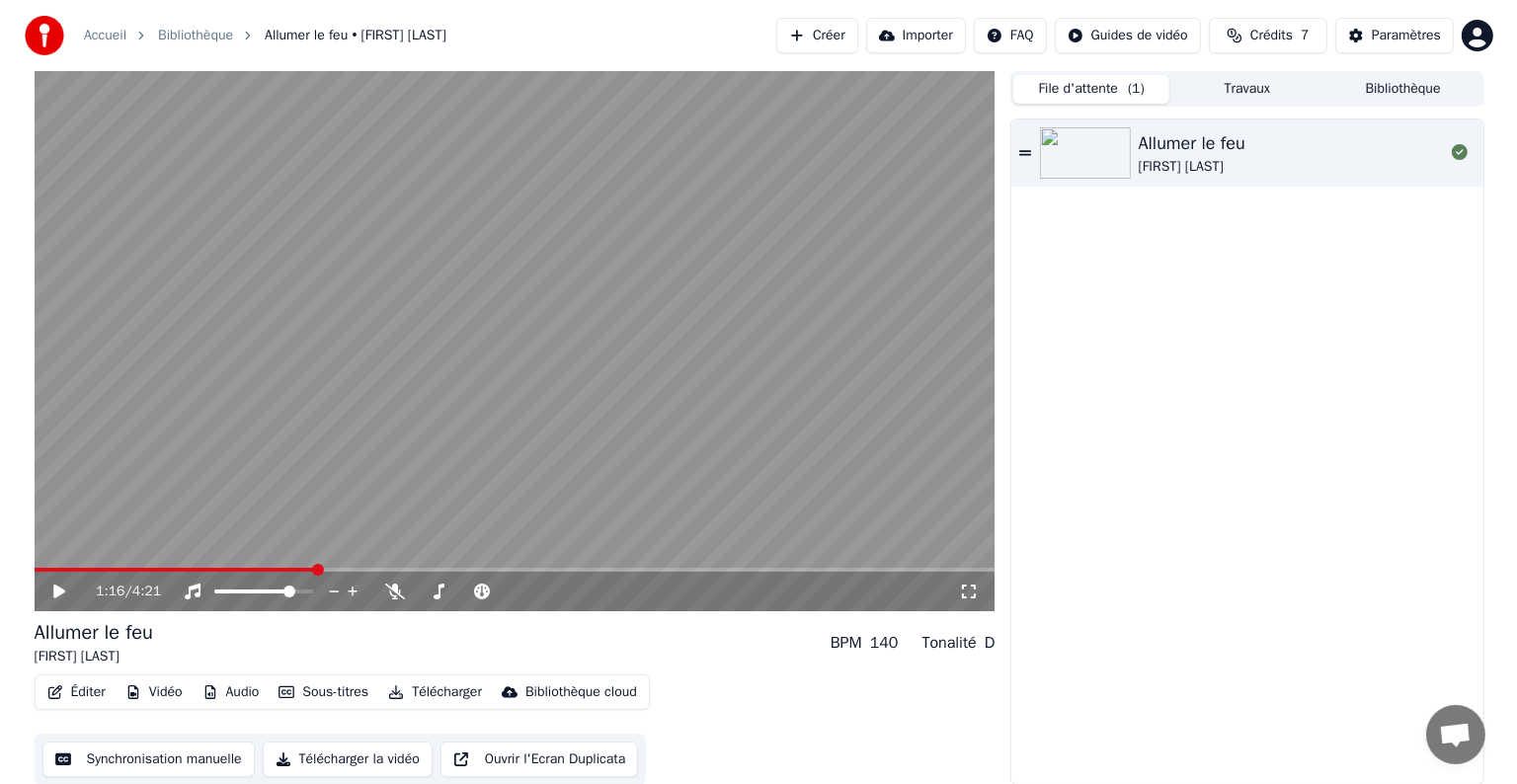 scroll, scrollTop: 1, scrollLeft: 0, axis: vertical 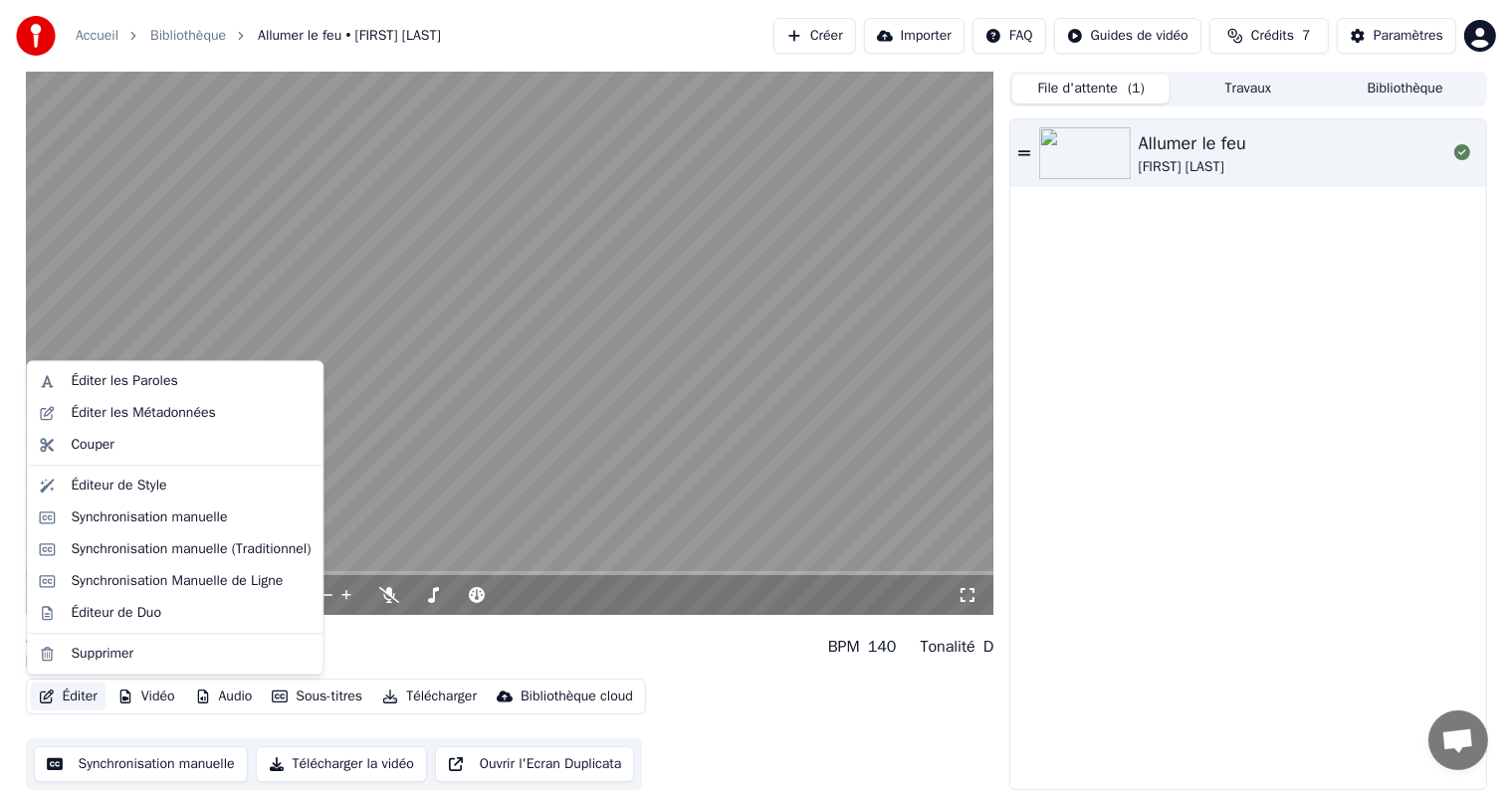 click on "Éditer" at bounding box center (68, 696) 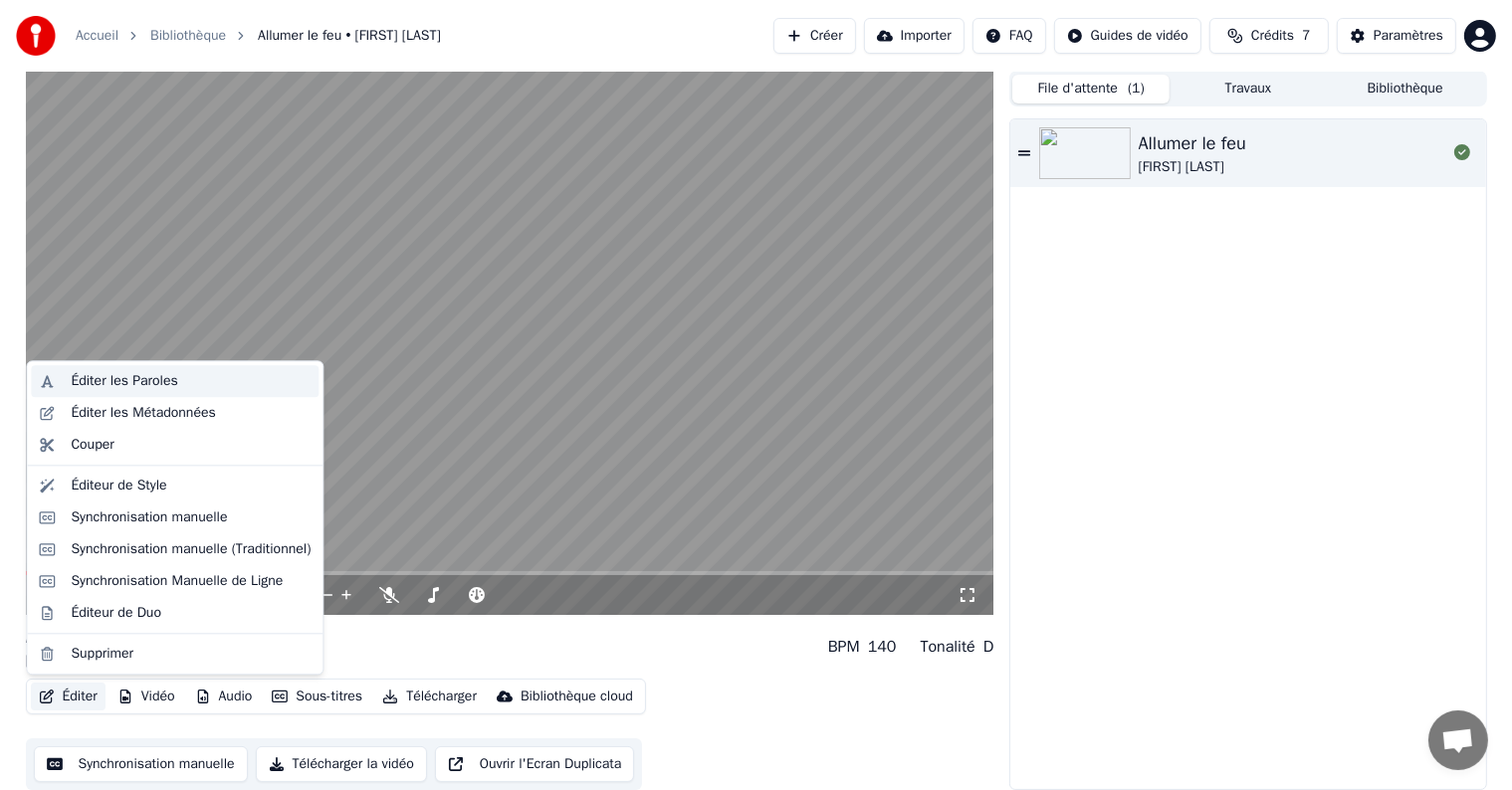 click on "Éditer les Paroles" at bounding box center (123, 381) 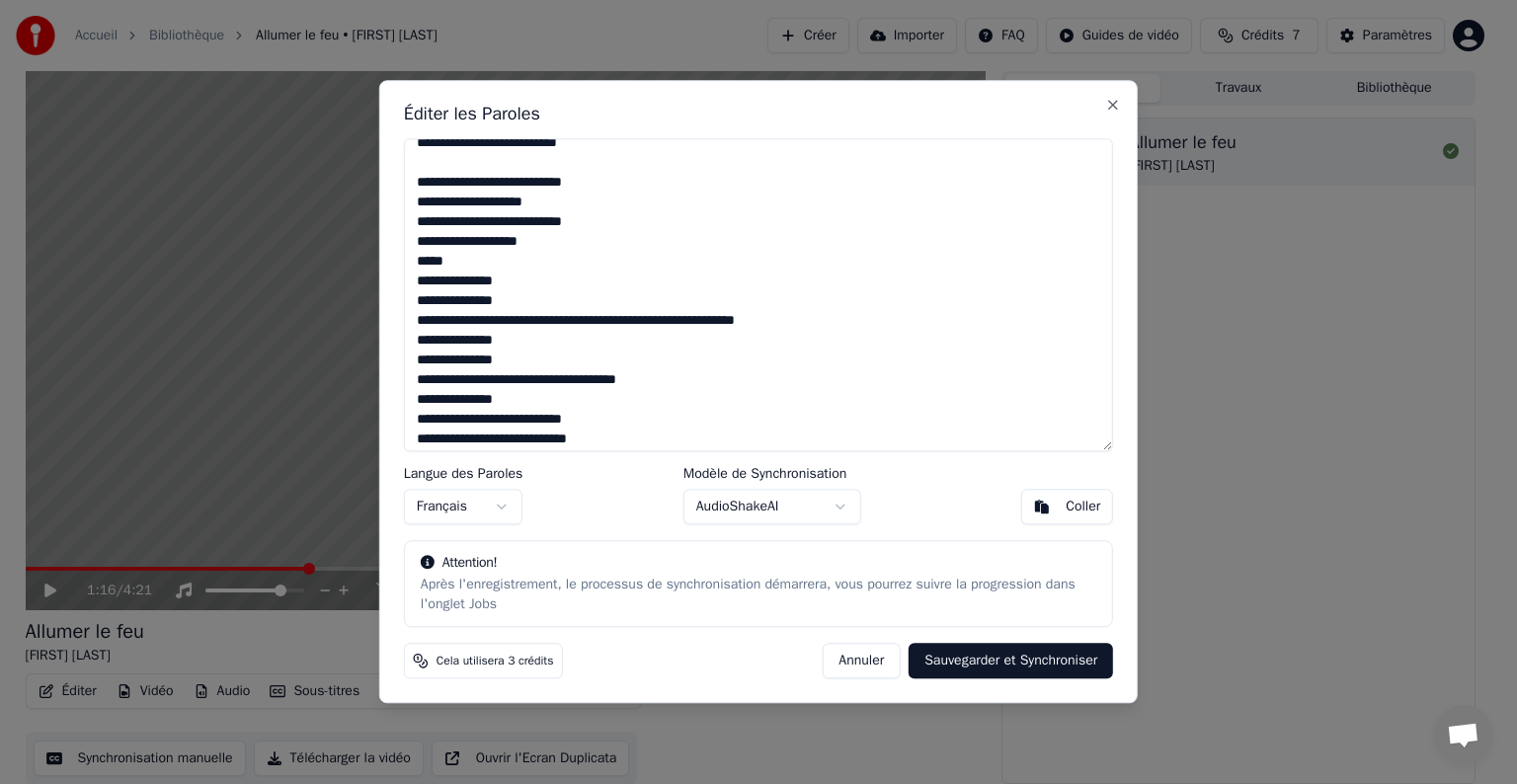 scroll, scrollTop: 154, scrollLeft: 0, axis: vertical 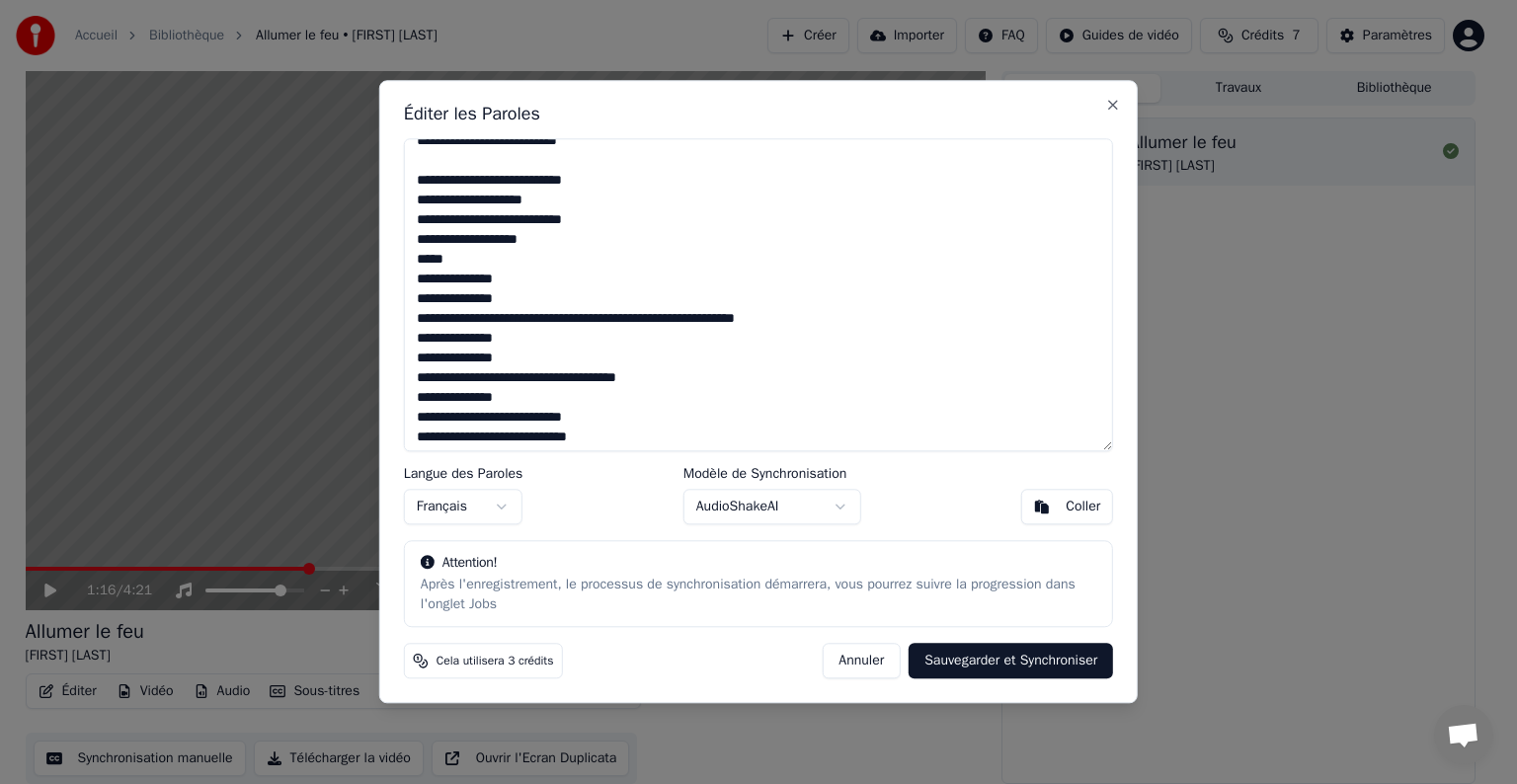 drag, startPoint x: 807, startPoint y: 324, endPoint x: 643, endPoint y: 328, distance: 164.04877 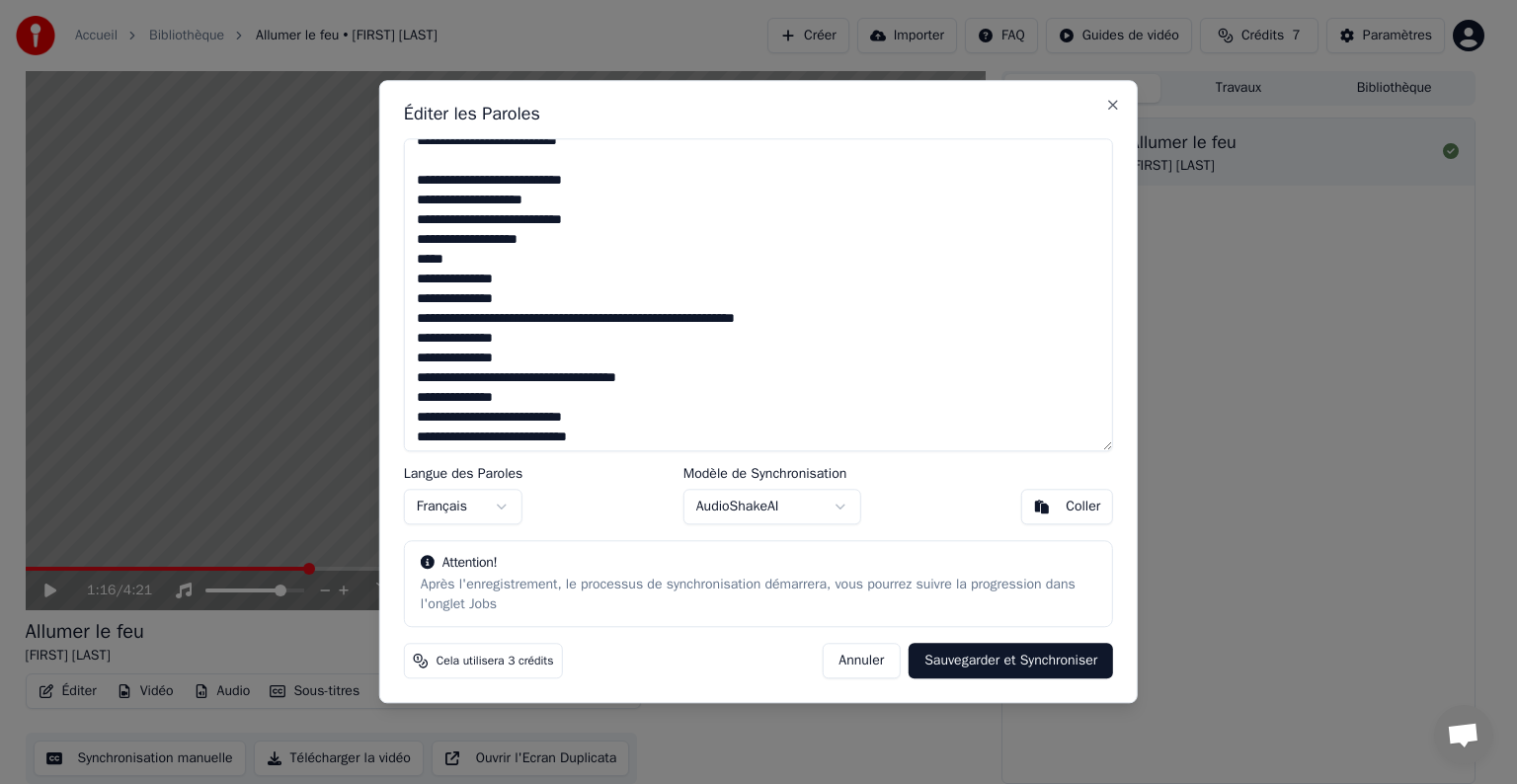 click at bounding box center [758, 294] 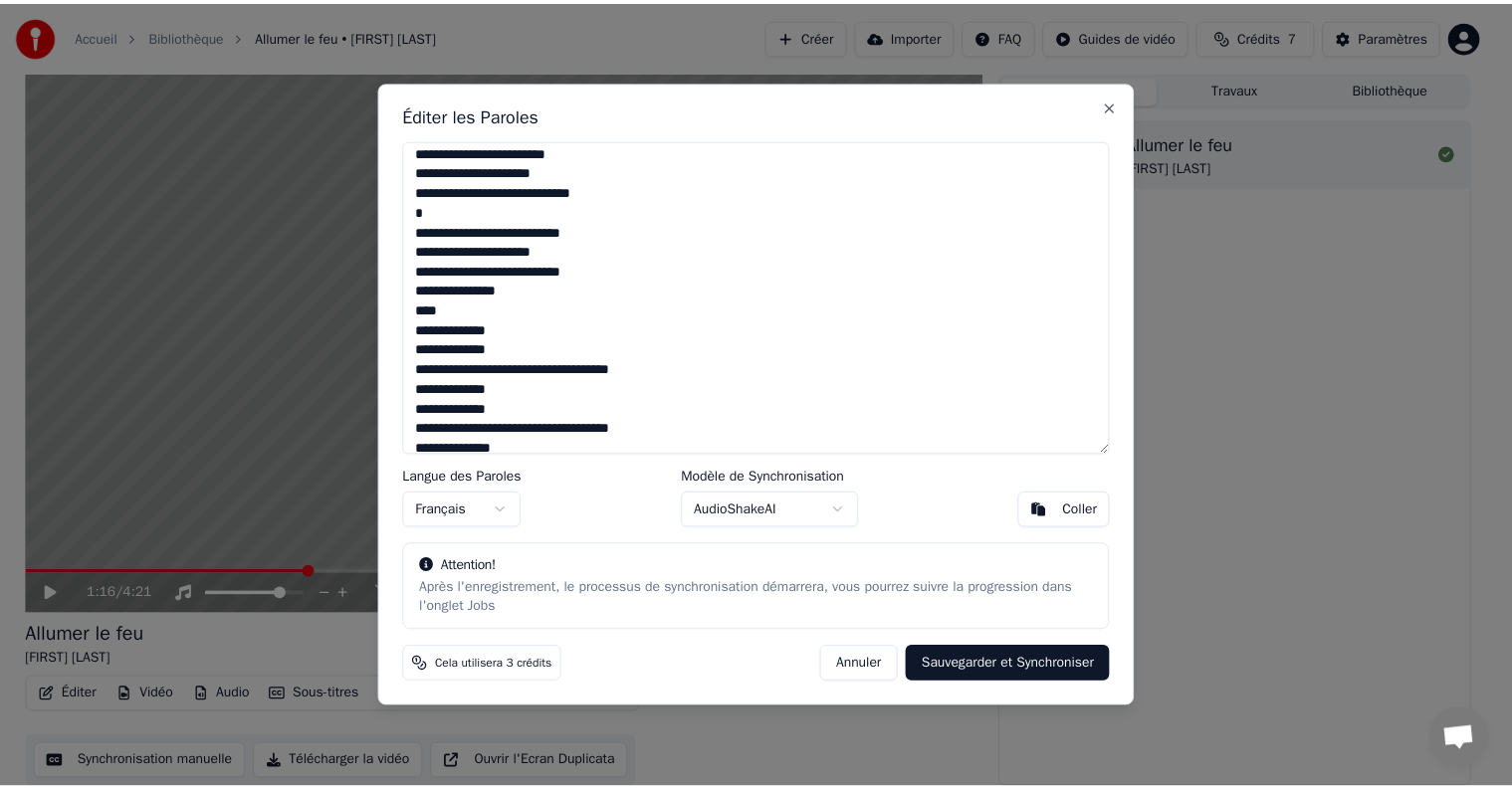 scroll, scrollTop: 556, scrollLeft: 0, axis: vertical 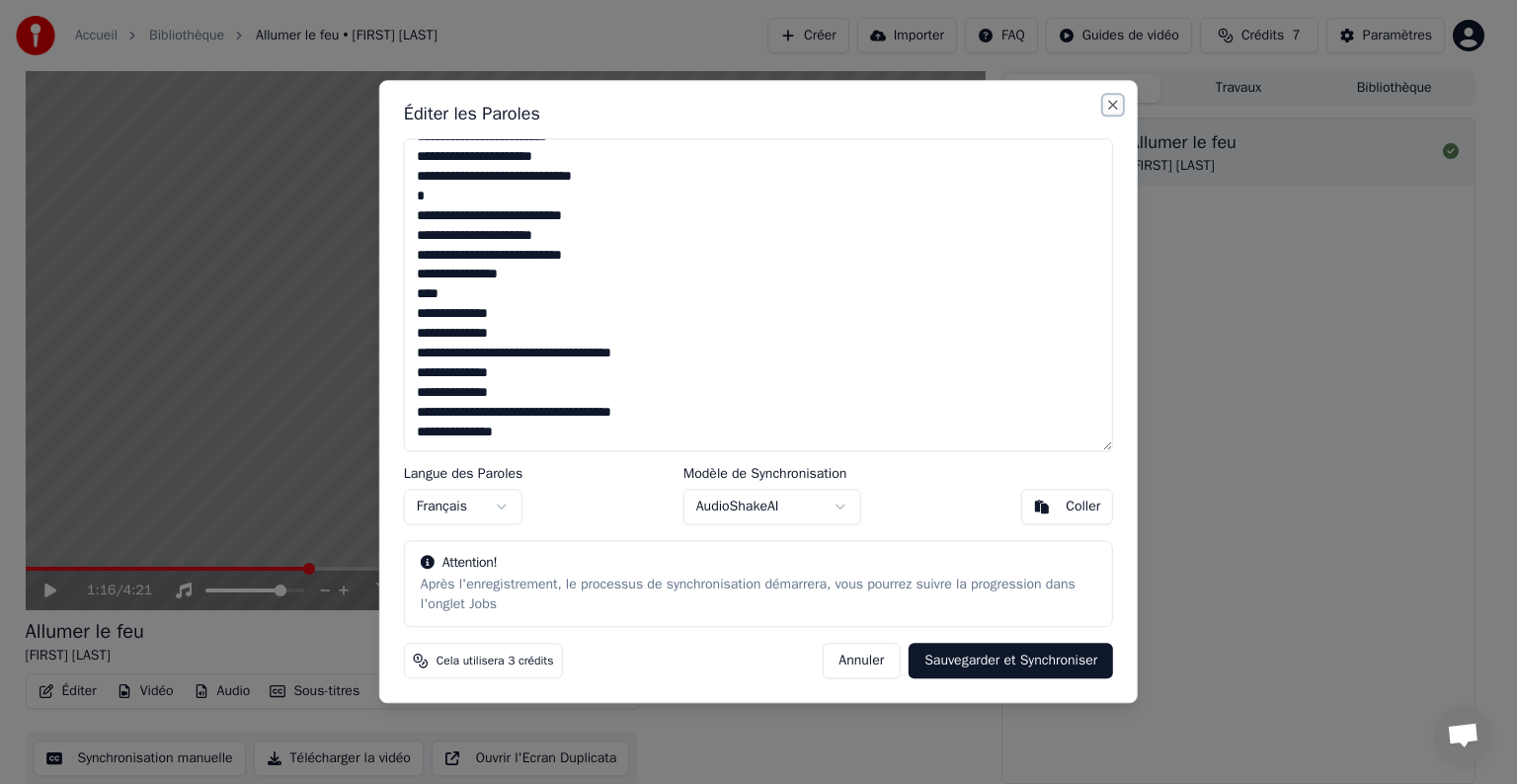 click on "Close" at bounding box center [1113, 105] 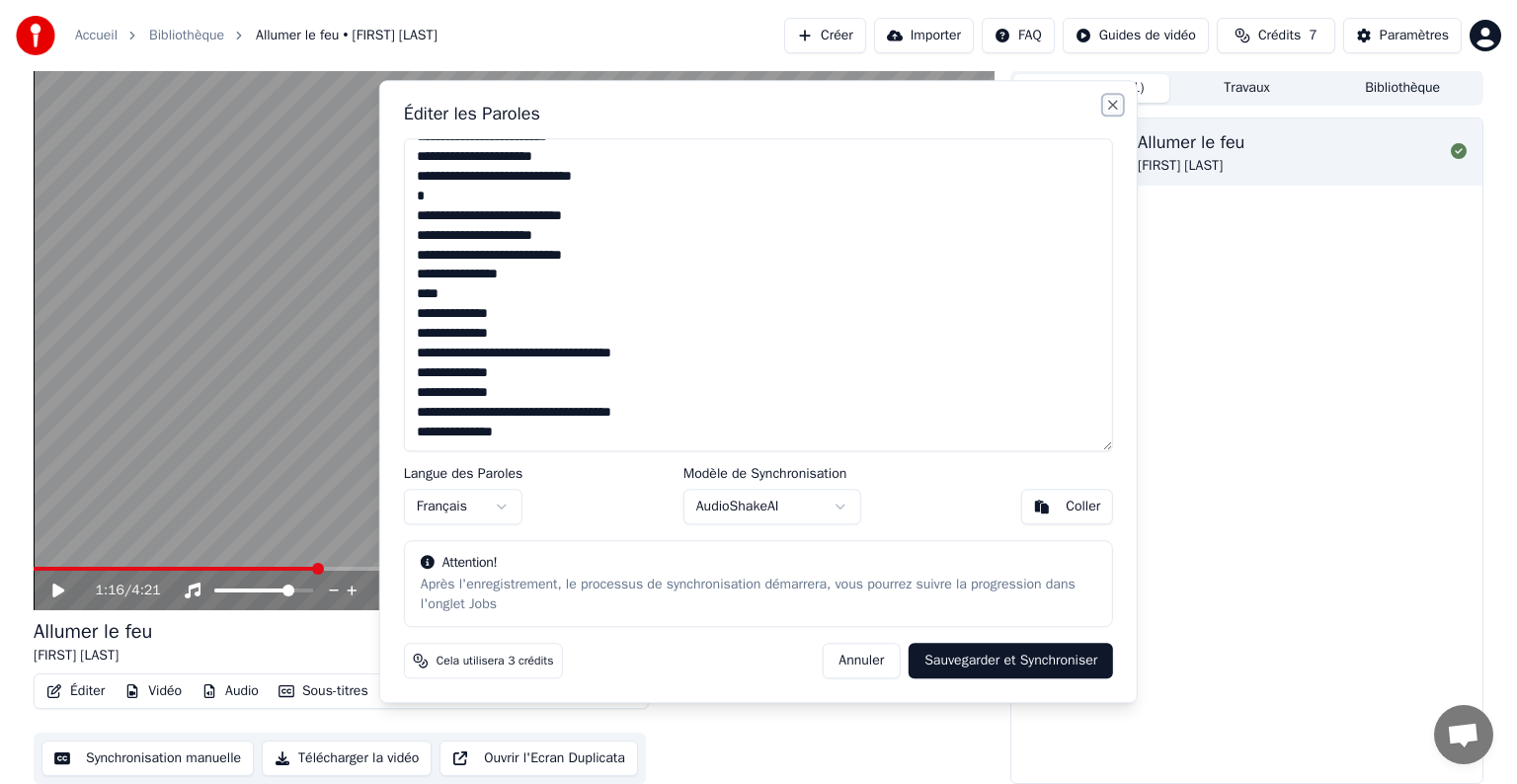 type on "**********" 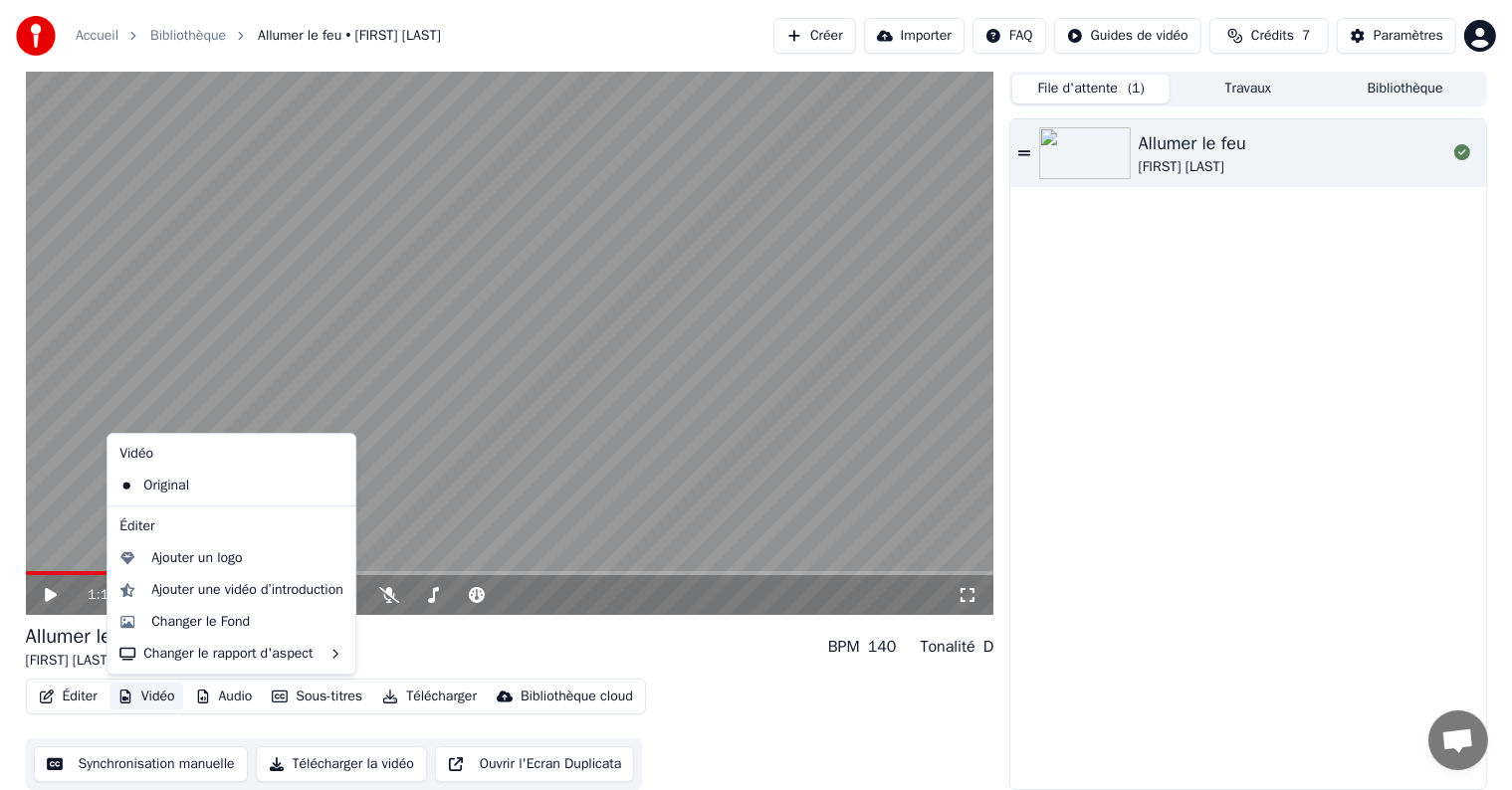 click on "Vidéo" at bounding box center [146, 696] 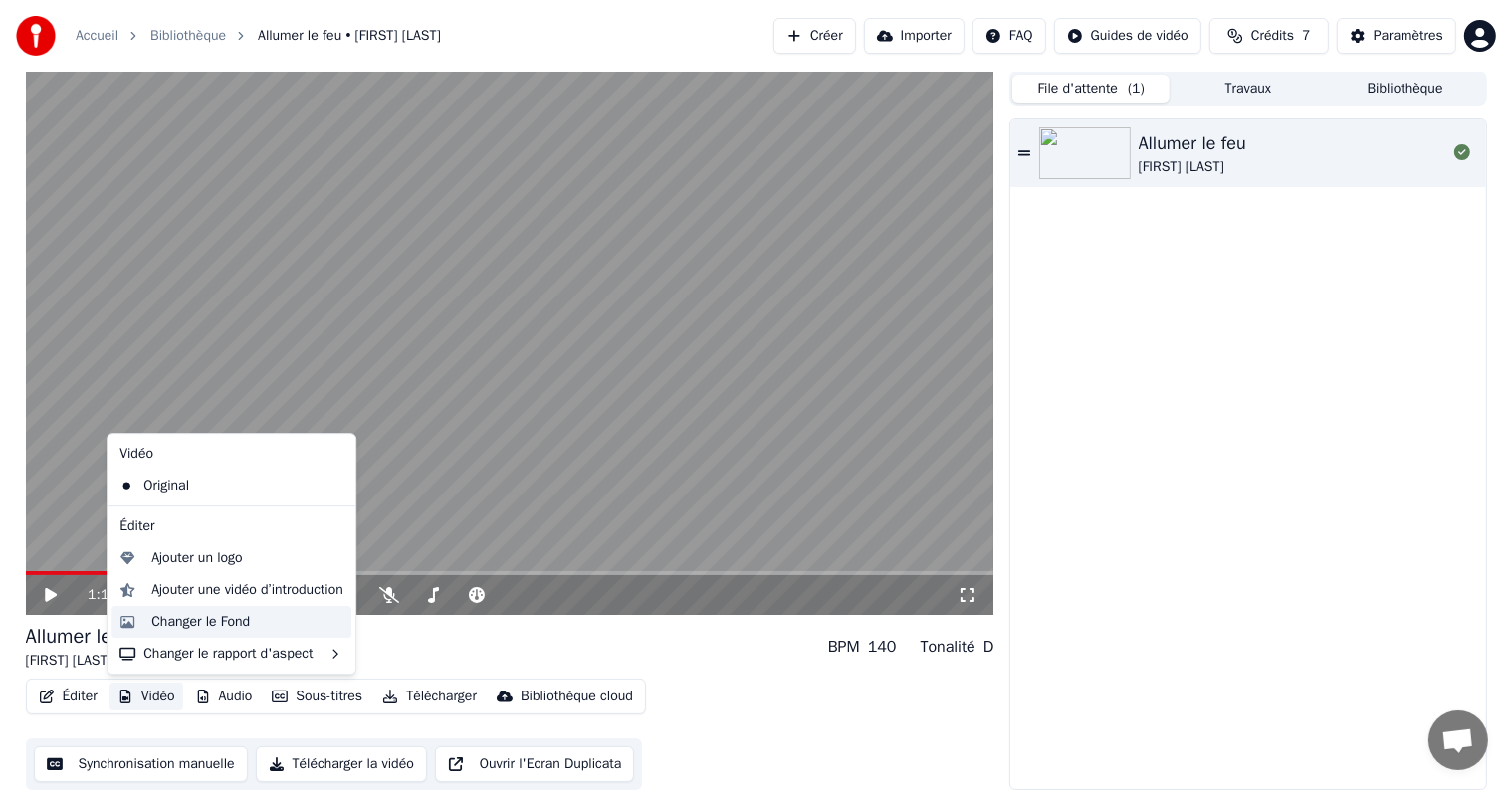 click on "Changer le Fond" at bounding box center [200, 622] 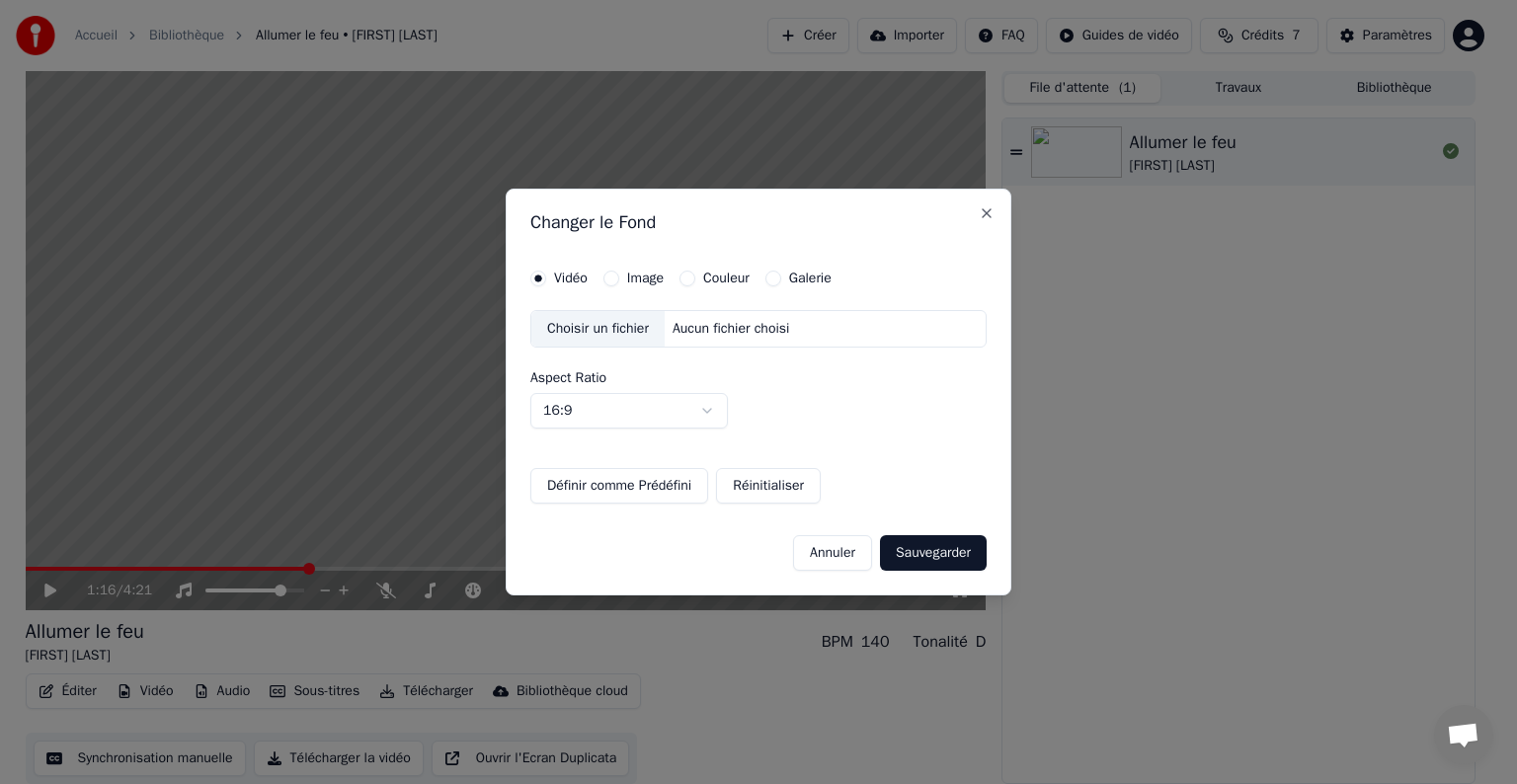 click on "Changer le Fond Vidéo Image Couleur Galerie Choisir un fichier Aucun fichier choisi Aspect Ratio 16:9 **** **** *** *** *** Définir comme Prédéfini Réinitialiser Annuler Sauvegarder Close" at bounding box center [758, 392] 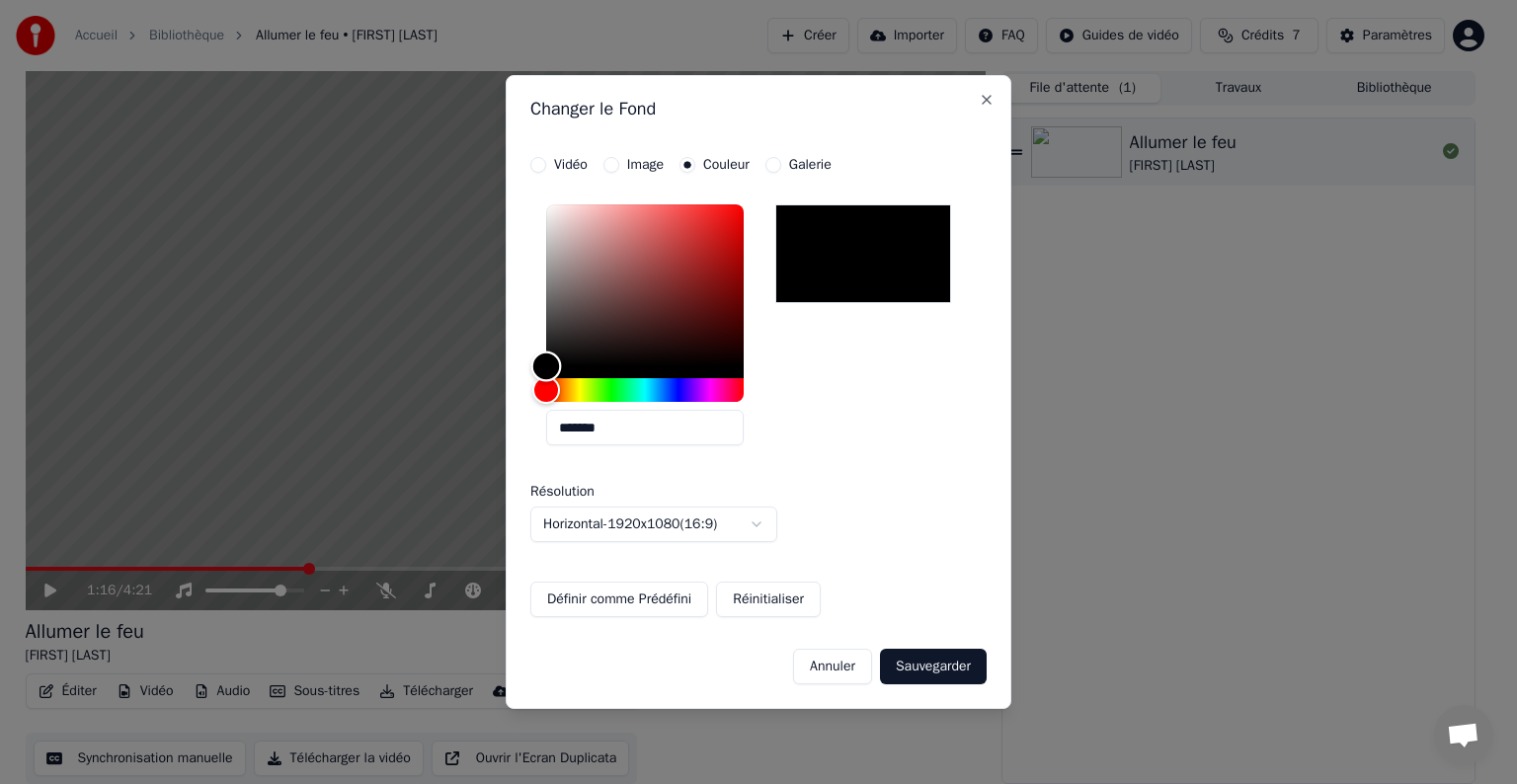 click at bounding box center (645, 285) 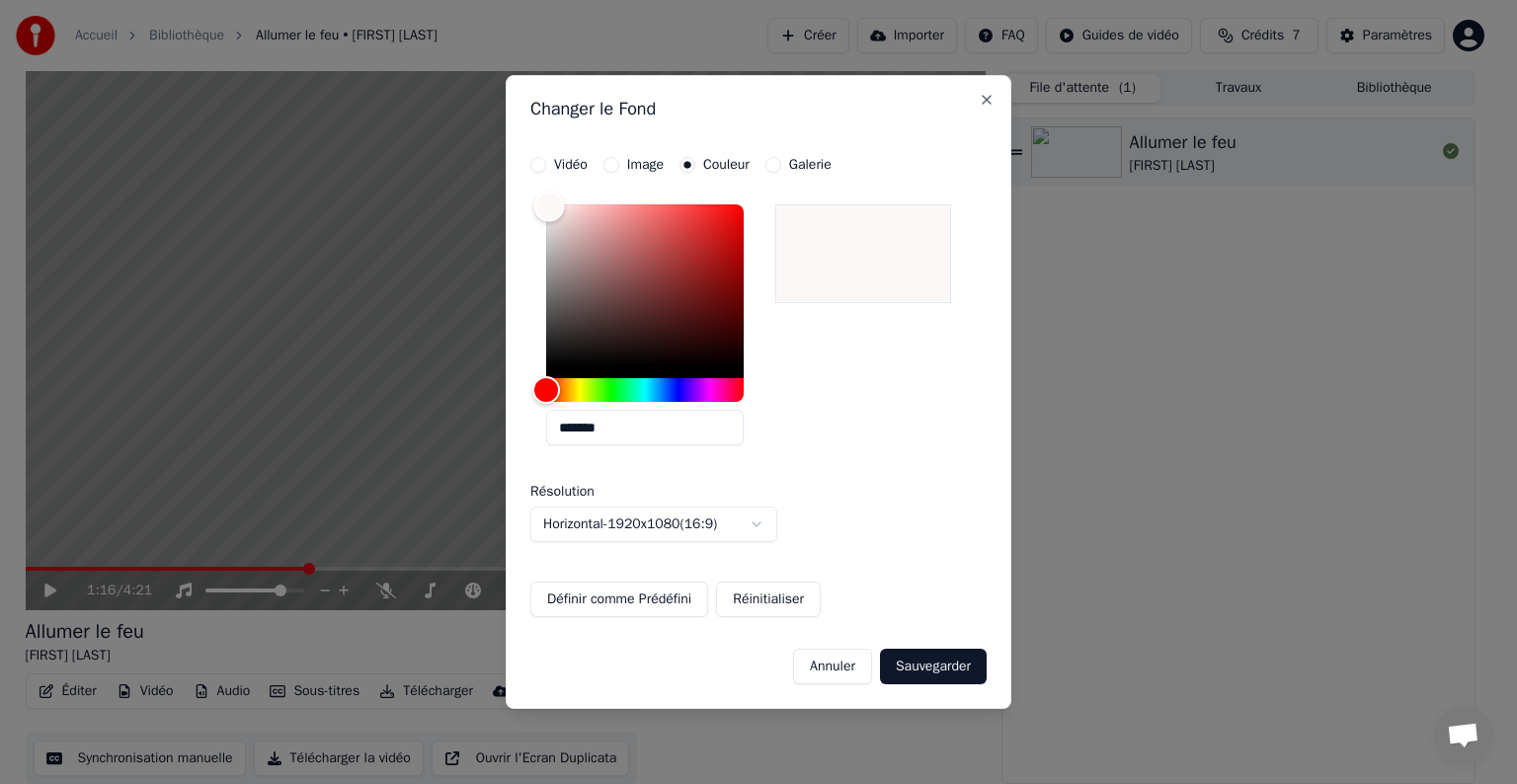 type on "*******" 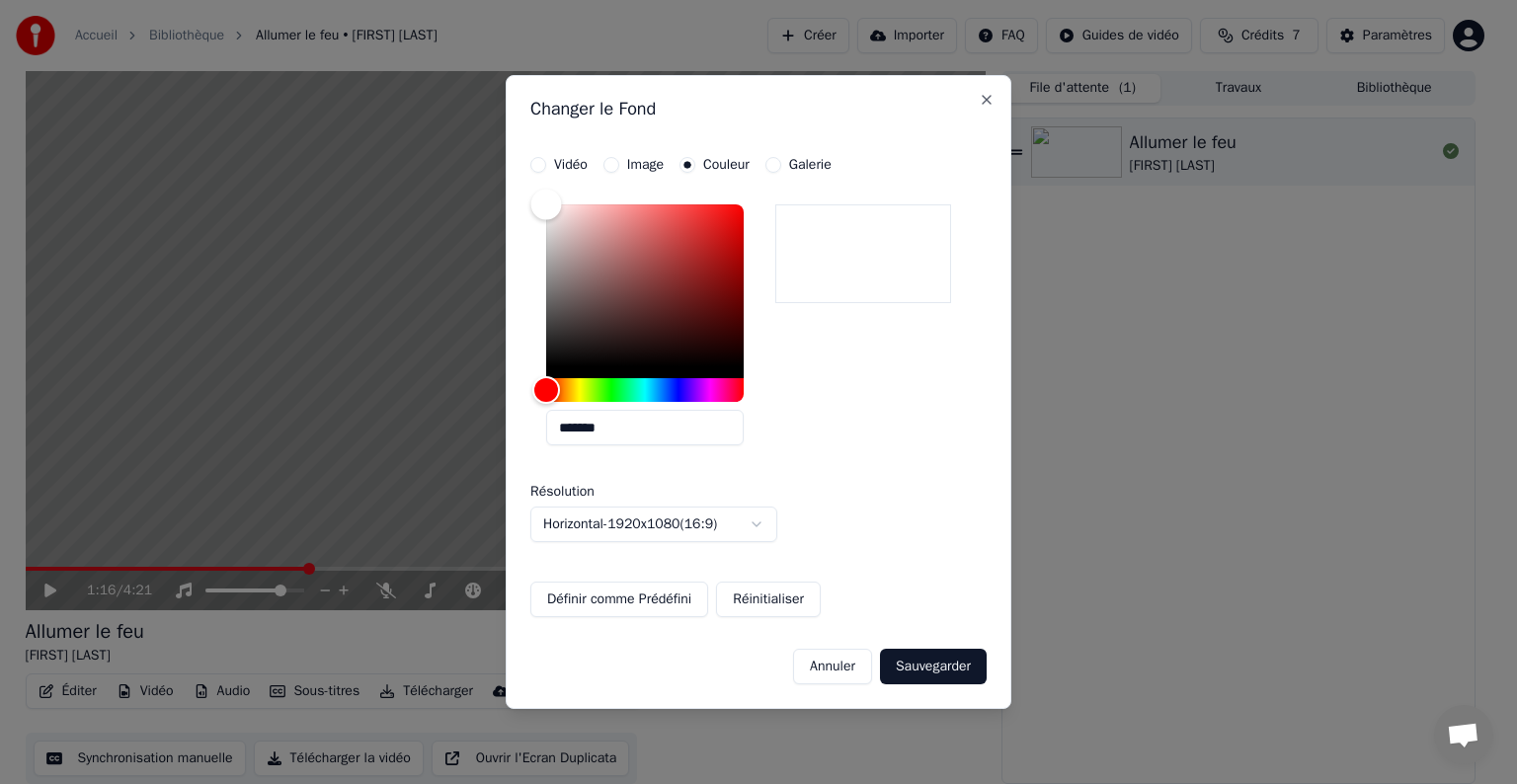 drag, startPoint x: 617, startPoint y: 234, endPoint x: 542, endPoint y: 198, distance: 83.192548 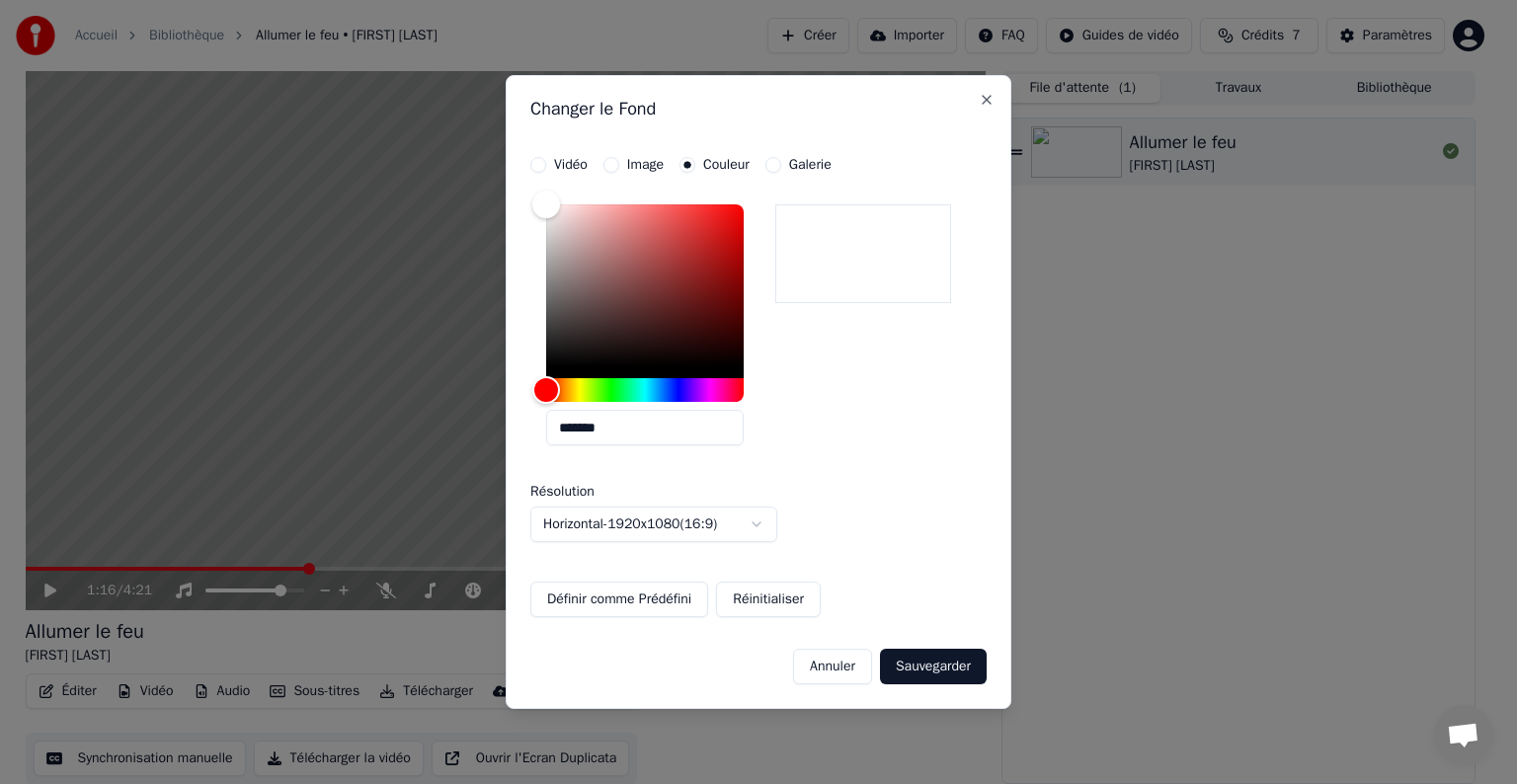 click on "Image" at bounding box center (645, 165) 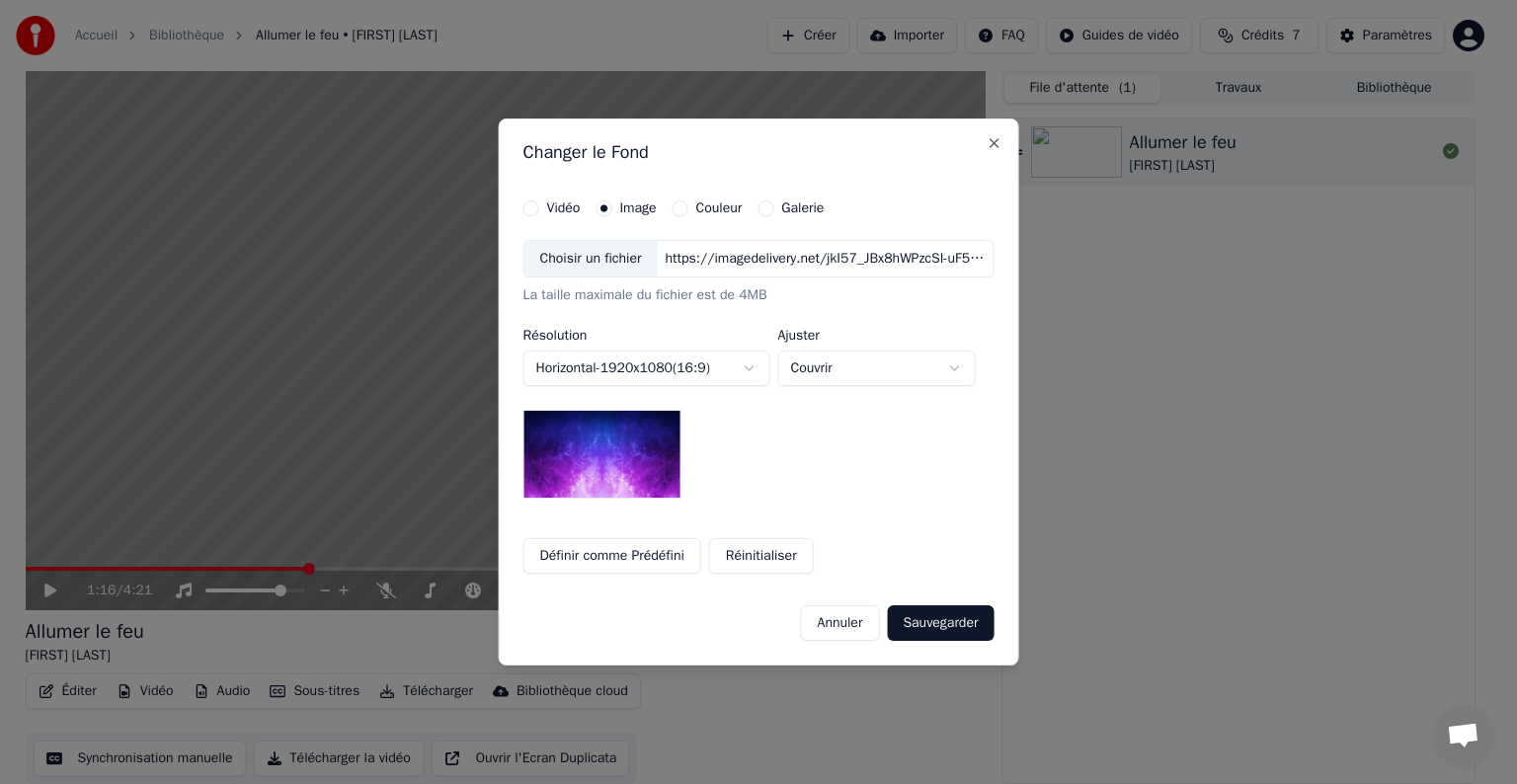 click on "Sauvegarder" at bounding box center (940, 623) 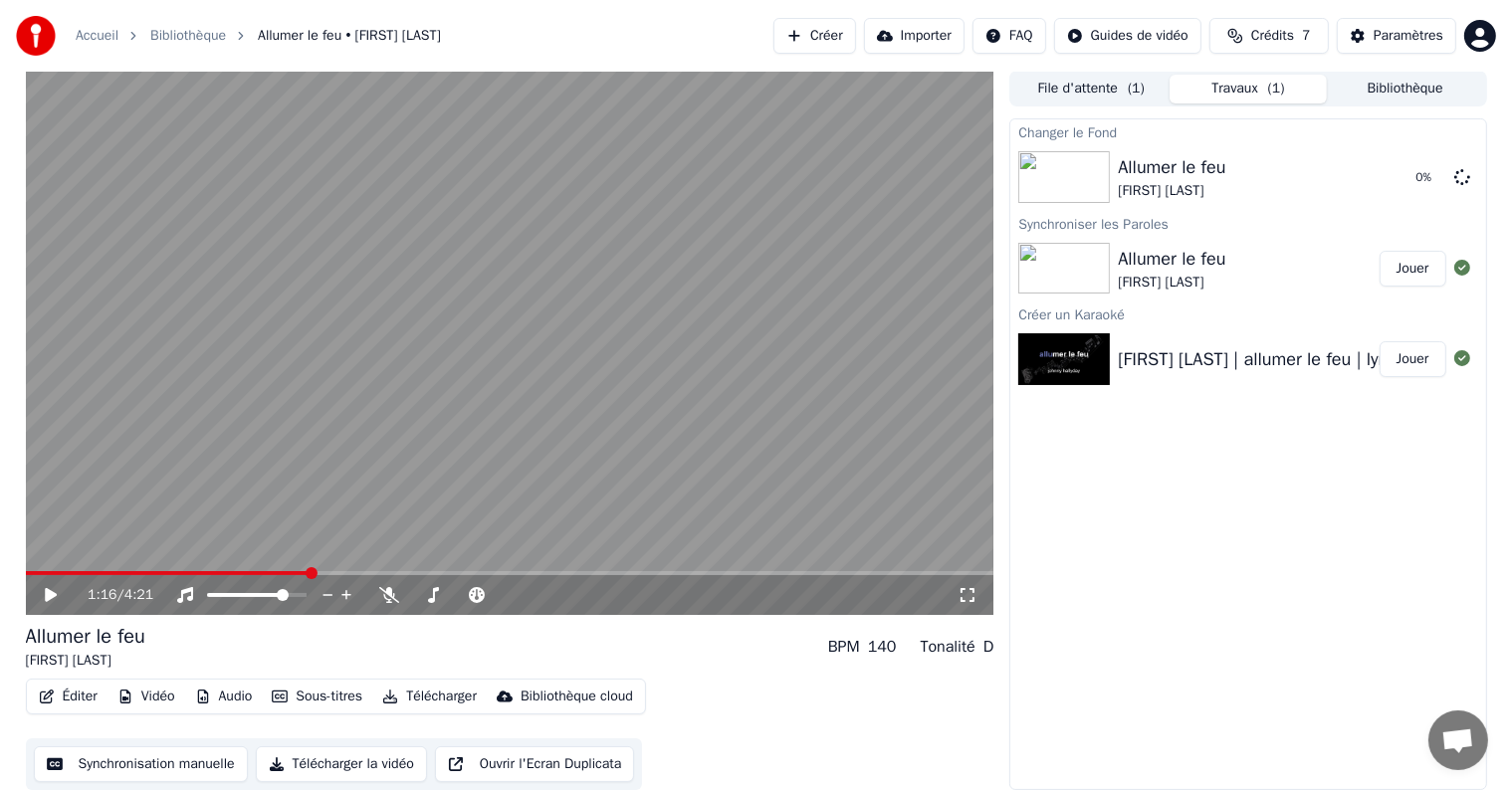 click on "Jouer" at bounding box center (1412, 359) 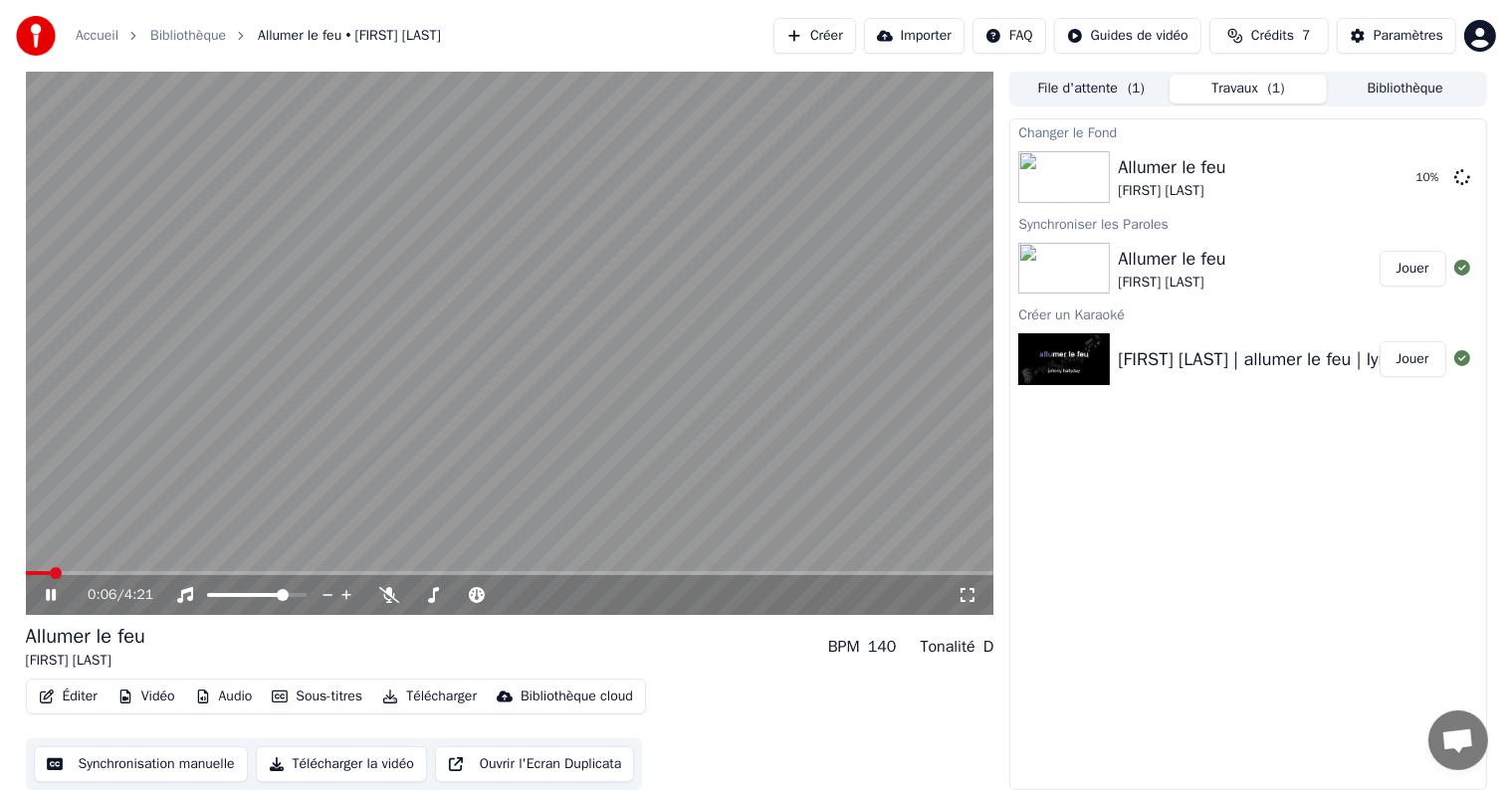 click on "0:06 / 4:21" at bounding box center [510, 595] 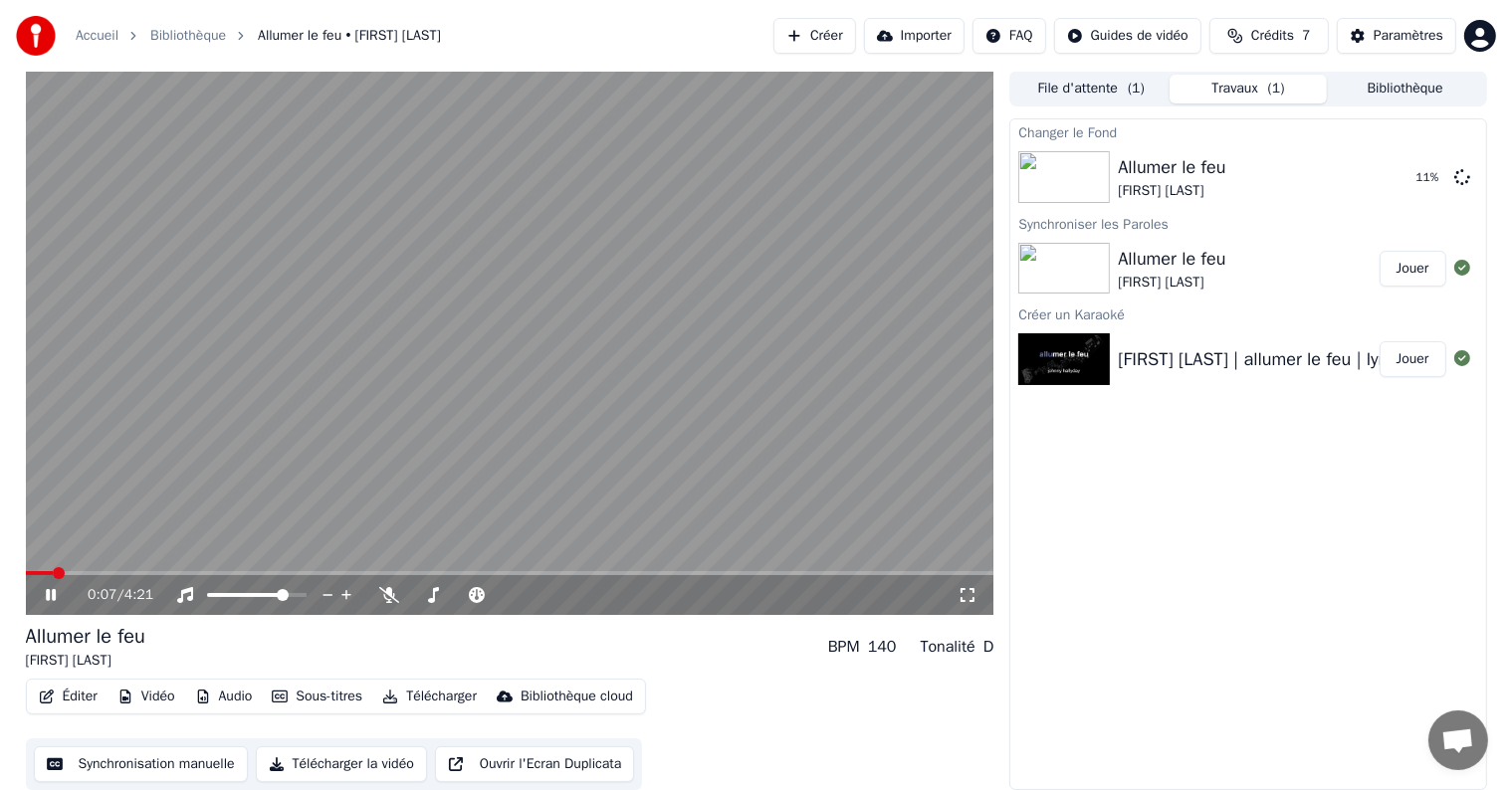 click at bounding box center [510, 573] 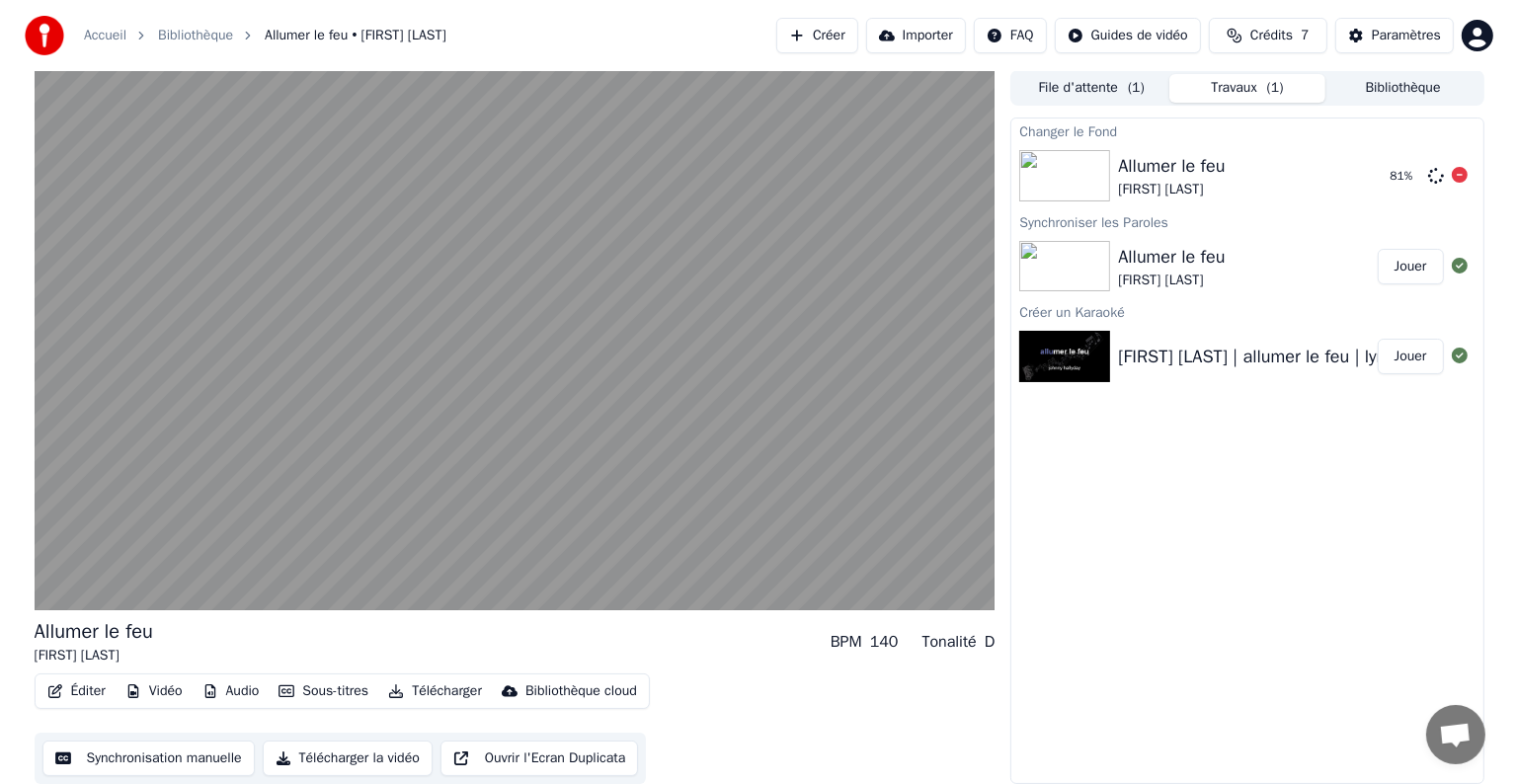 scroll, scrollTop: 0, scrollLeft: 0, axis: both 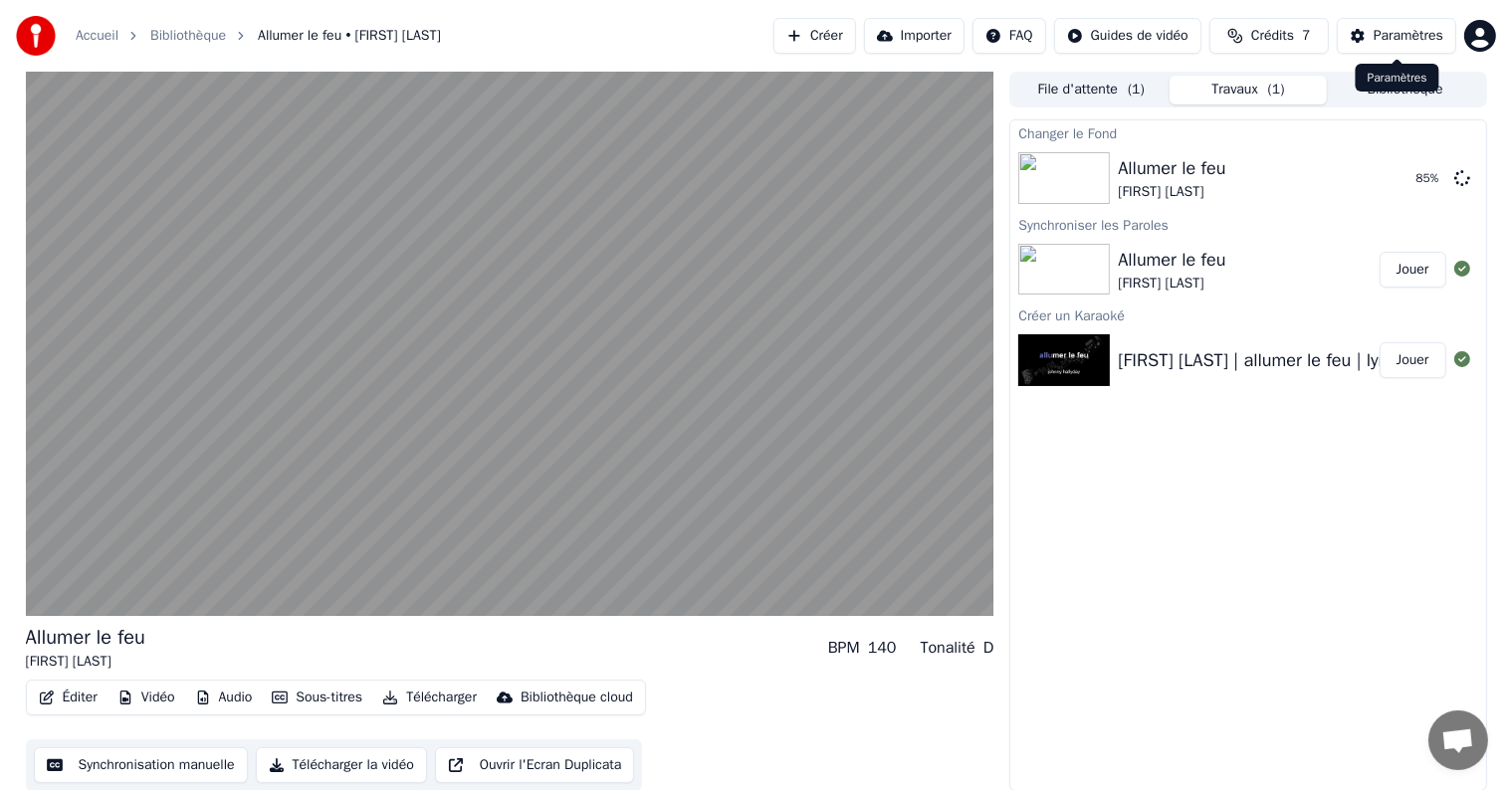 click on "Paramètres" at bounding box center (1408, 36) 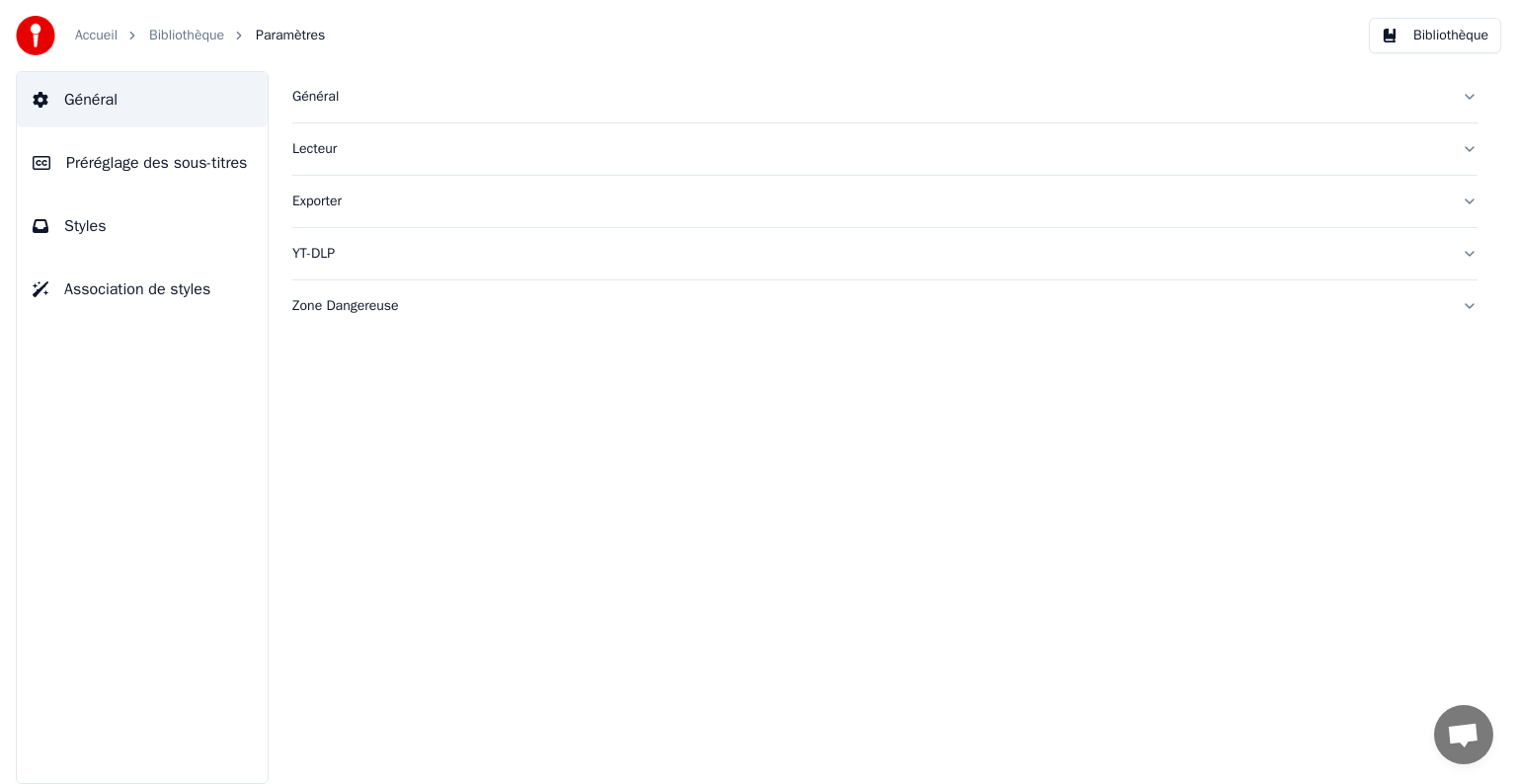 click on "Général Préréglage des sous-titres Styles Association de styles" at bounding box center [142, 428] 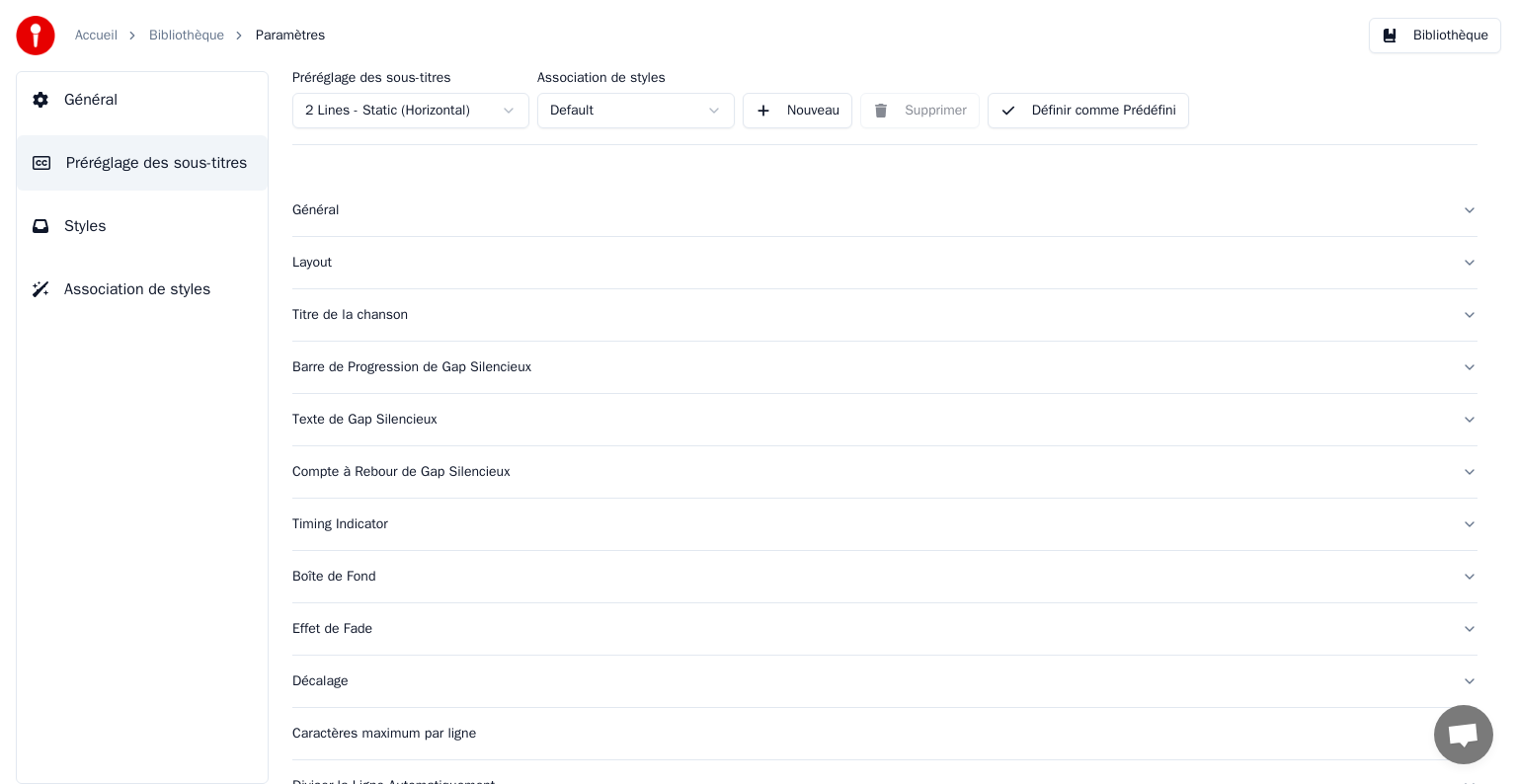 click on "Titre de la chanson" at bounding box center [885, 315] 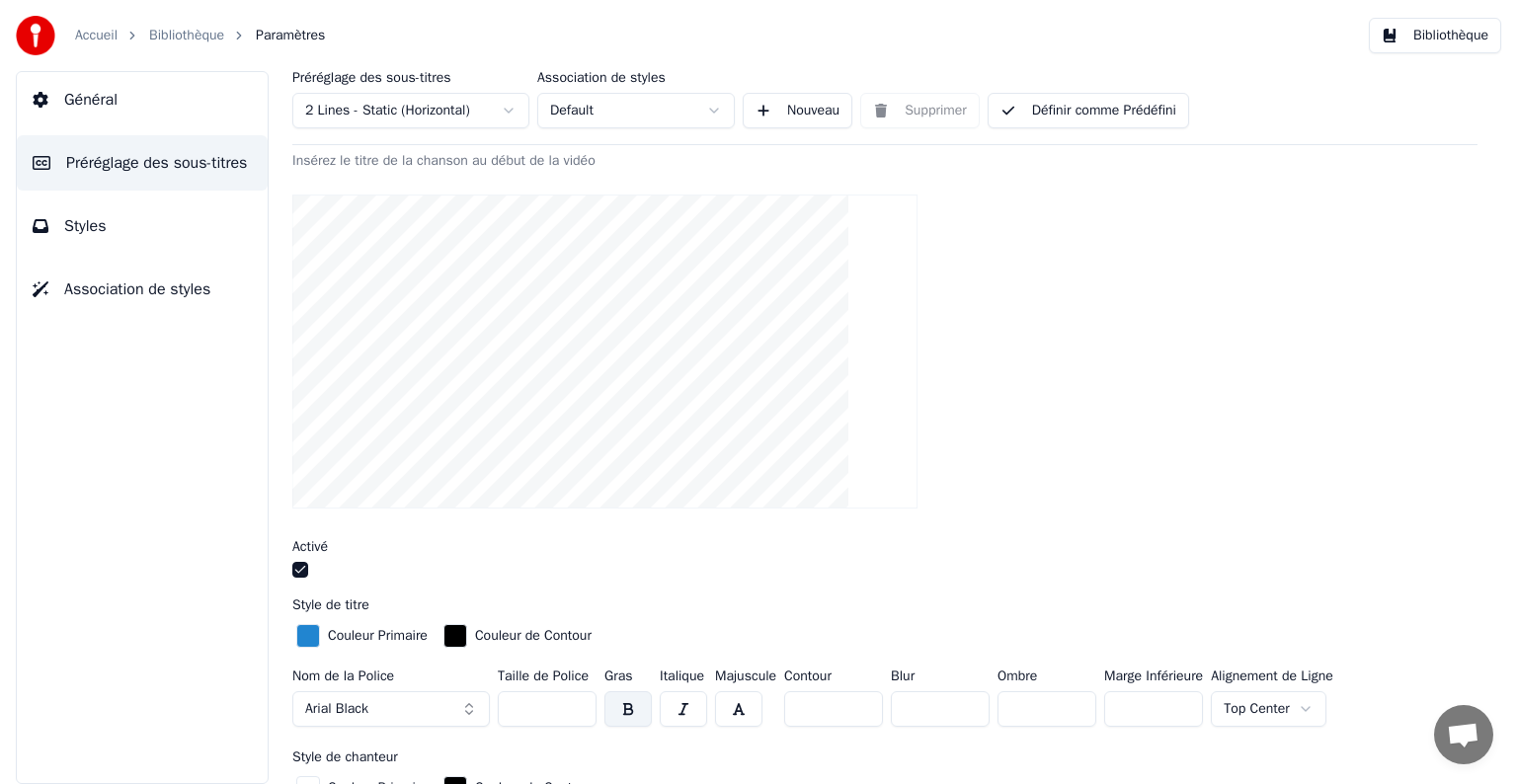 scroll, scrollTop: 201, scrollLeft: 0, axis: vertical 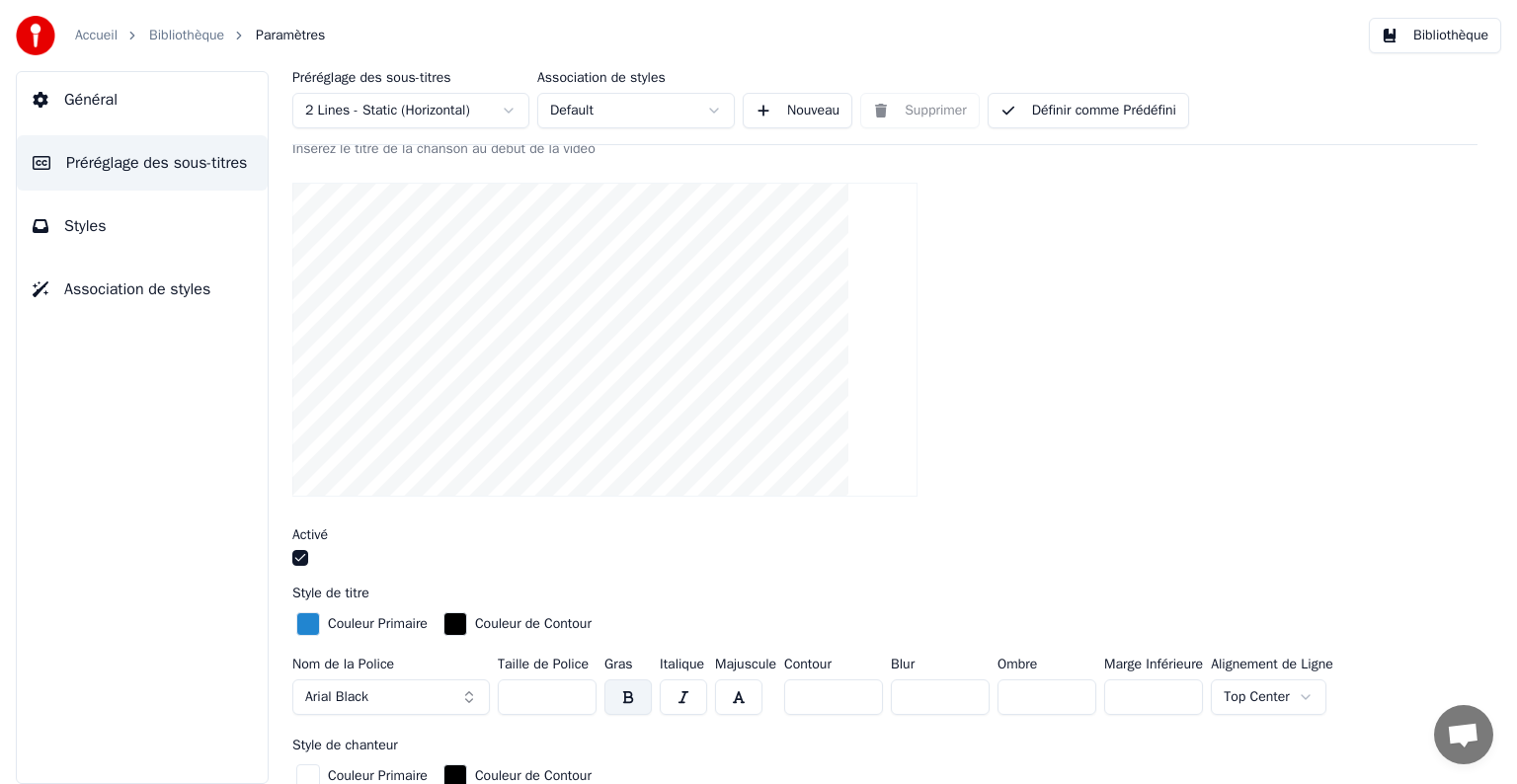 click at bounding box center [885, 560] 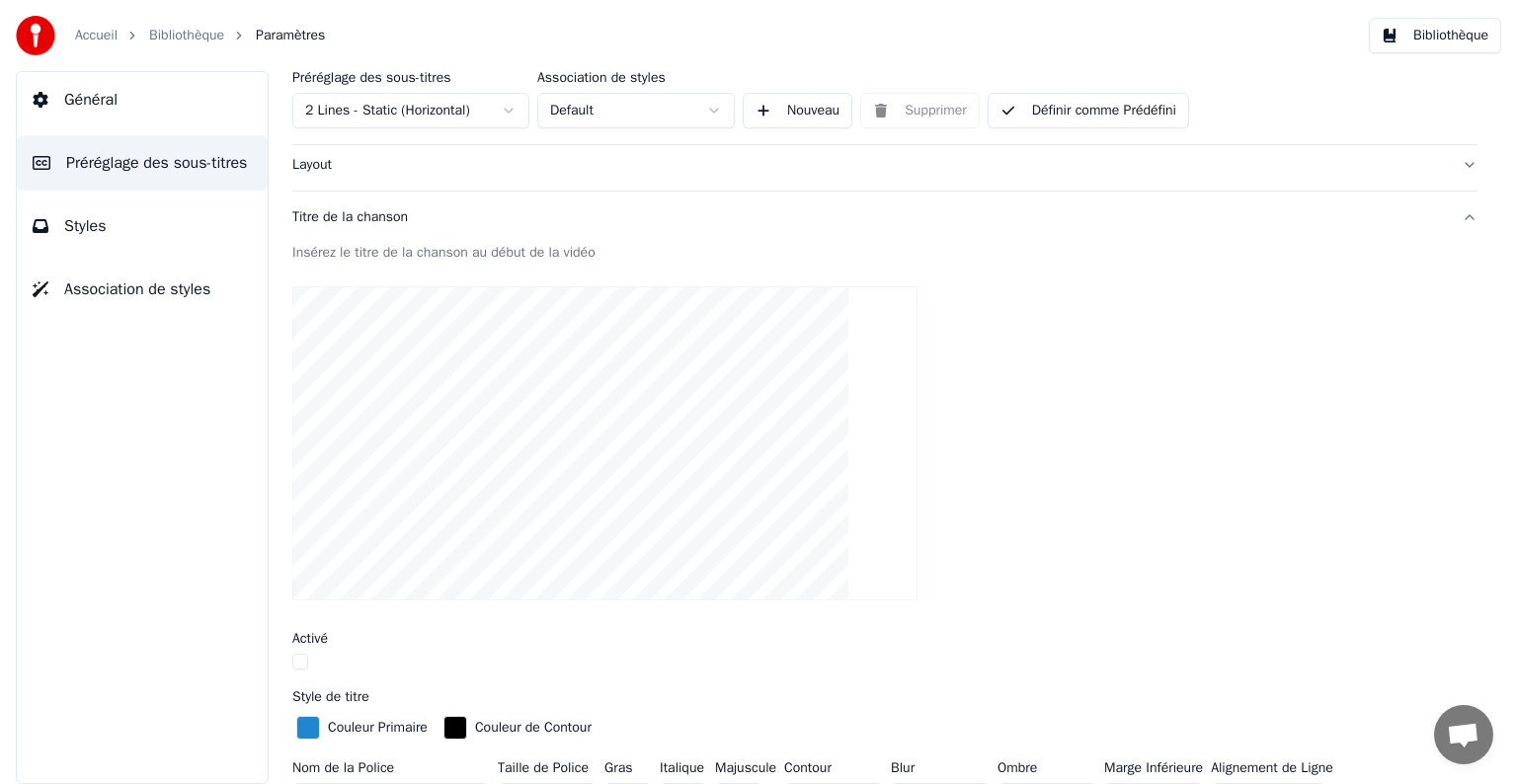 scroll, scrollTop: 95, scrollLeft: 0, axis: vertical 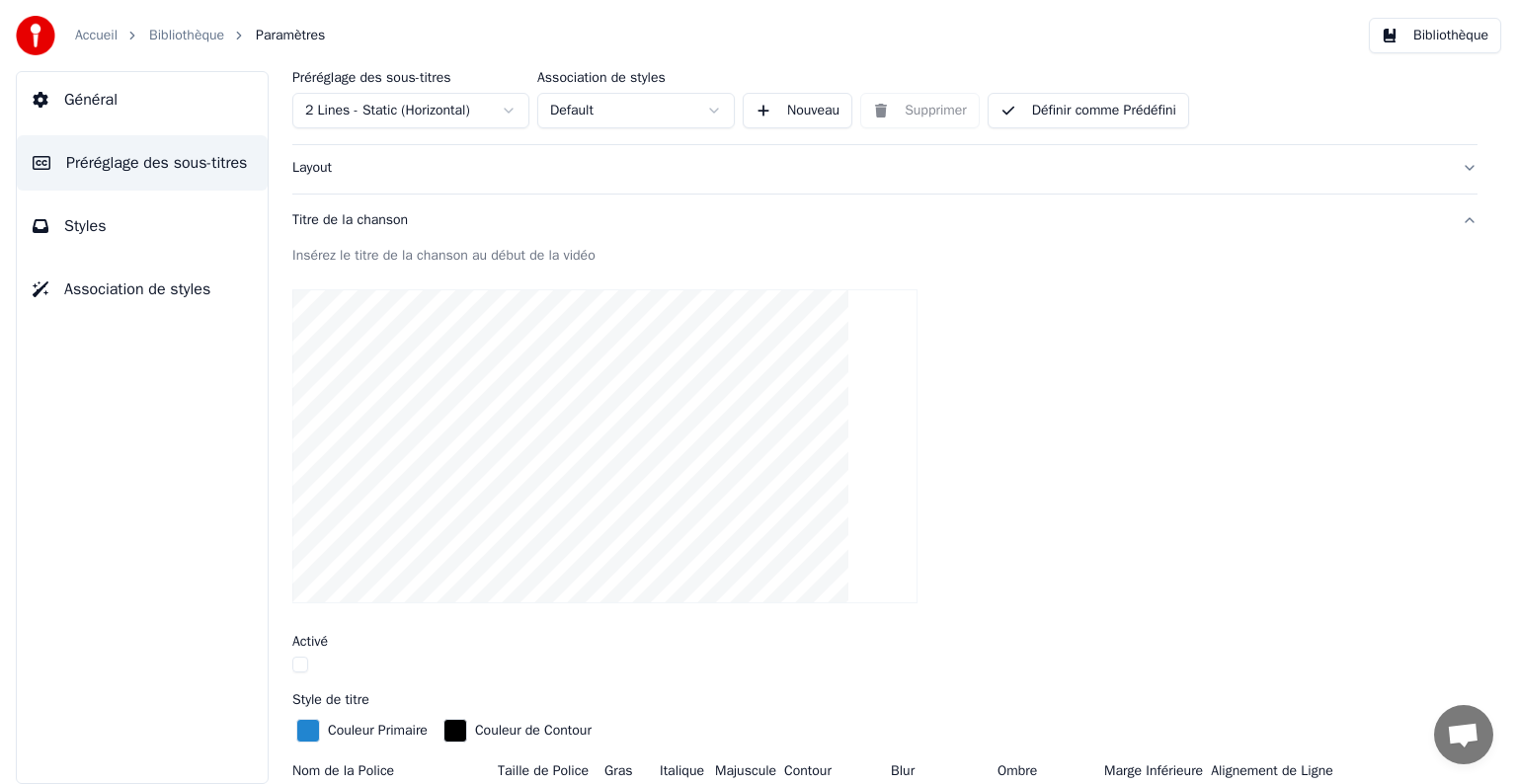 click on "Accueil Bibliothèque Paramètres Bibliothèque Général Préréglage des sous-titres Styles Association de styles Préréglage des sous-titres 2 Lines - Static (Horizontal) Association de styles Default Nouveau Supprimer Définir comme Prédéfini Général Layout Titre de la chanson Insérez le titre de la chanson au début de la vidéo Activé Style de titre Couleur Primaire Couleur de Contour Nom de la Police Arial Black Taille de Police *** Gras Italique Majuscule Contour * Blur * Ombre * Marge Inférieure *** Alignement de Ligne Top Center Style de chanteur Couleur Primaire Couleur de Contour Nom de la Police Arial Black Taille de Police *** Gras Italique Majuscule Contour * Blur * Ombre * Marge Inférieure *** Alignement de Ligne Top Center Start Secondes * Duration Secondes * Fade In (Millisecondes) *** Fade Out (Millisecondes) *** Réinitialiser Barre de Progression de Gap Silencieux Texte de Gap Silencieux Compte à Rebour de Gap Silencieux Timing Indicator Boîte de Fond Effet de Fade Décalage" at bounding box center (758, 392) 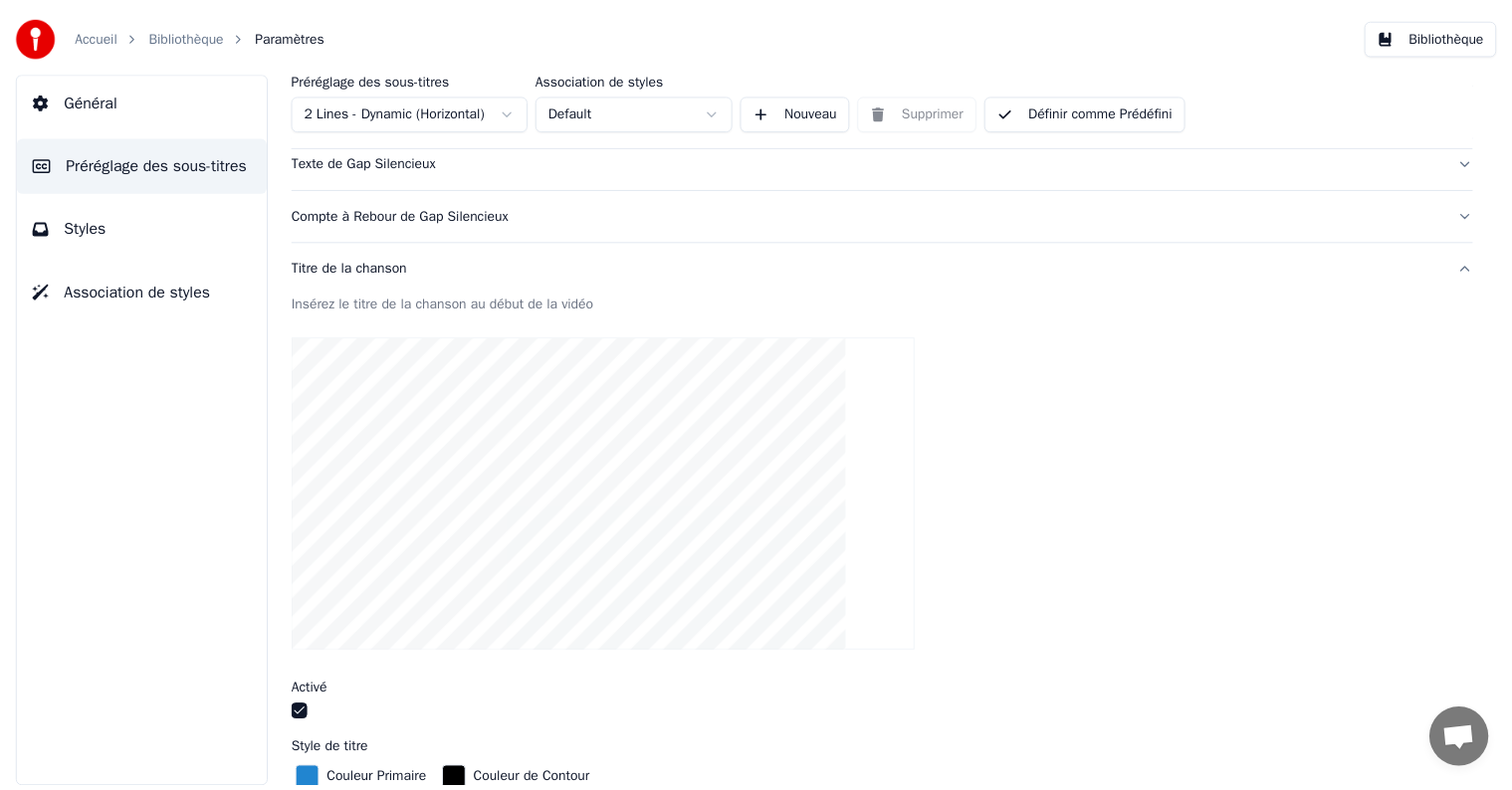 scroll, scrollTop: 0, scrollLeft: 0, axis: both 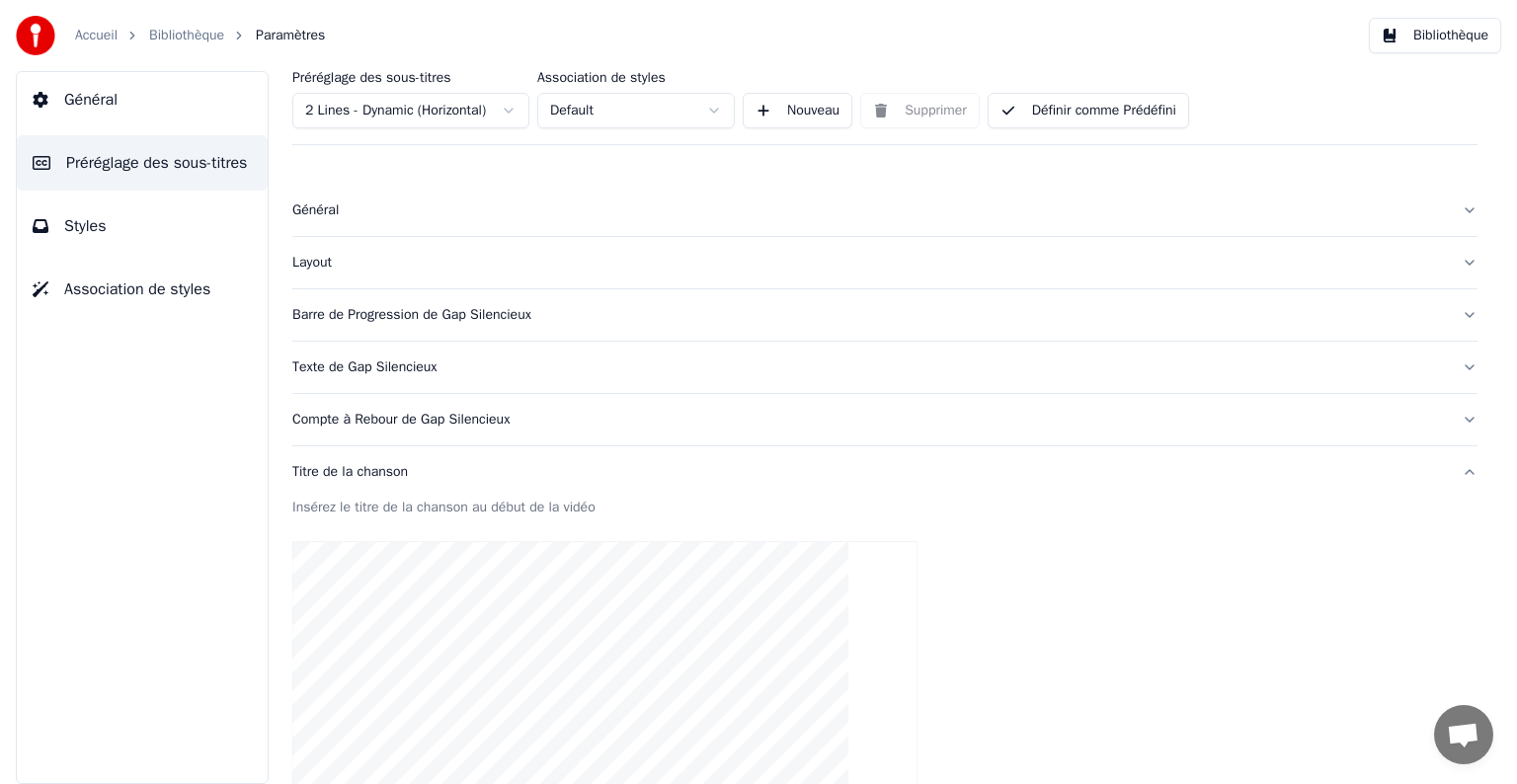 click on "Styles" at bounding box center (142, 226) 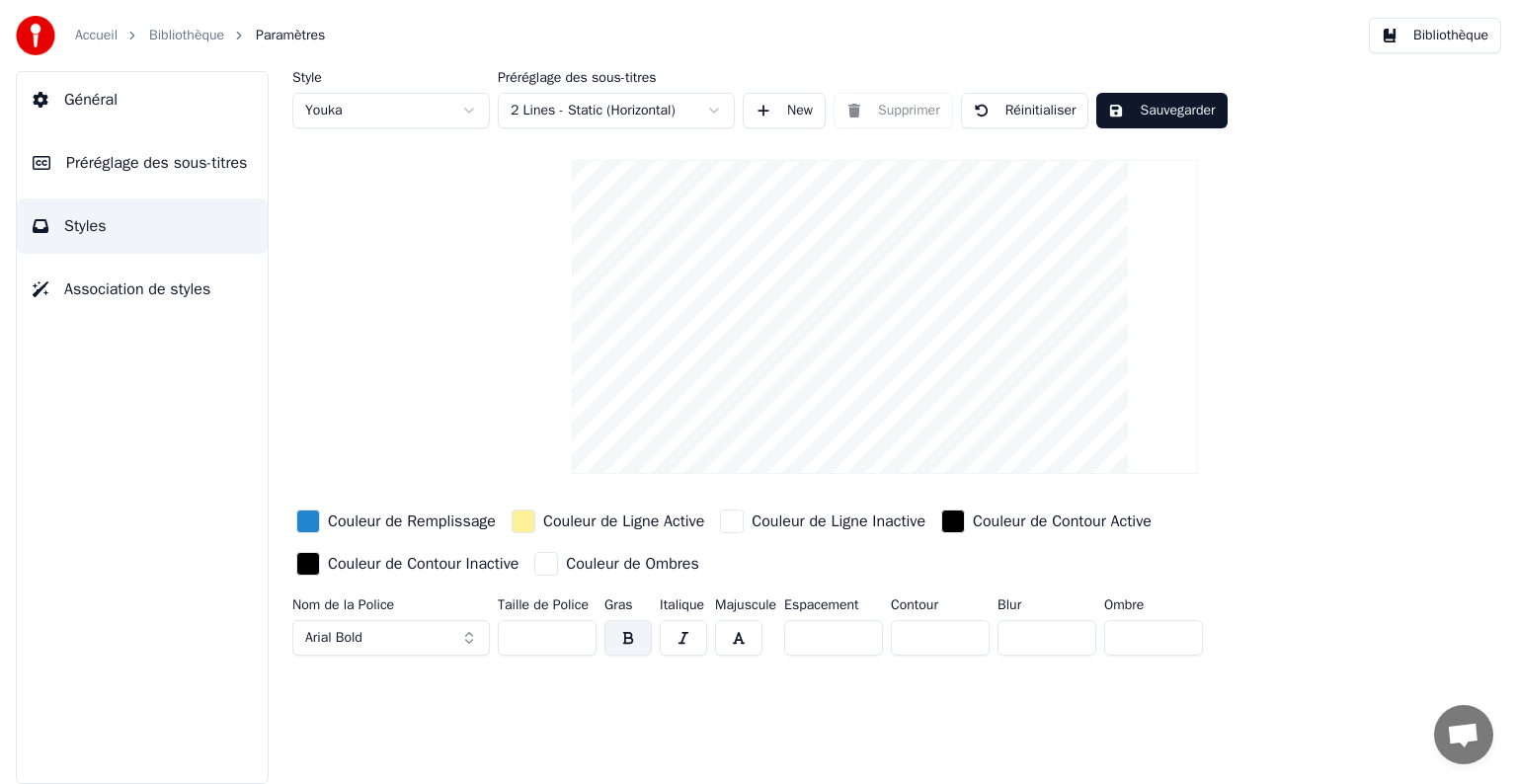 click at bounding box center [884, 317] 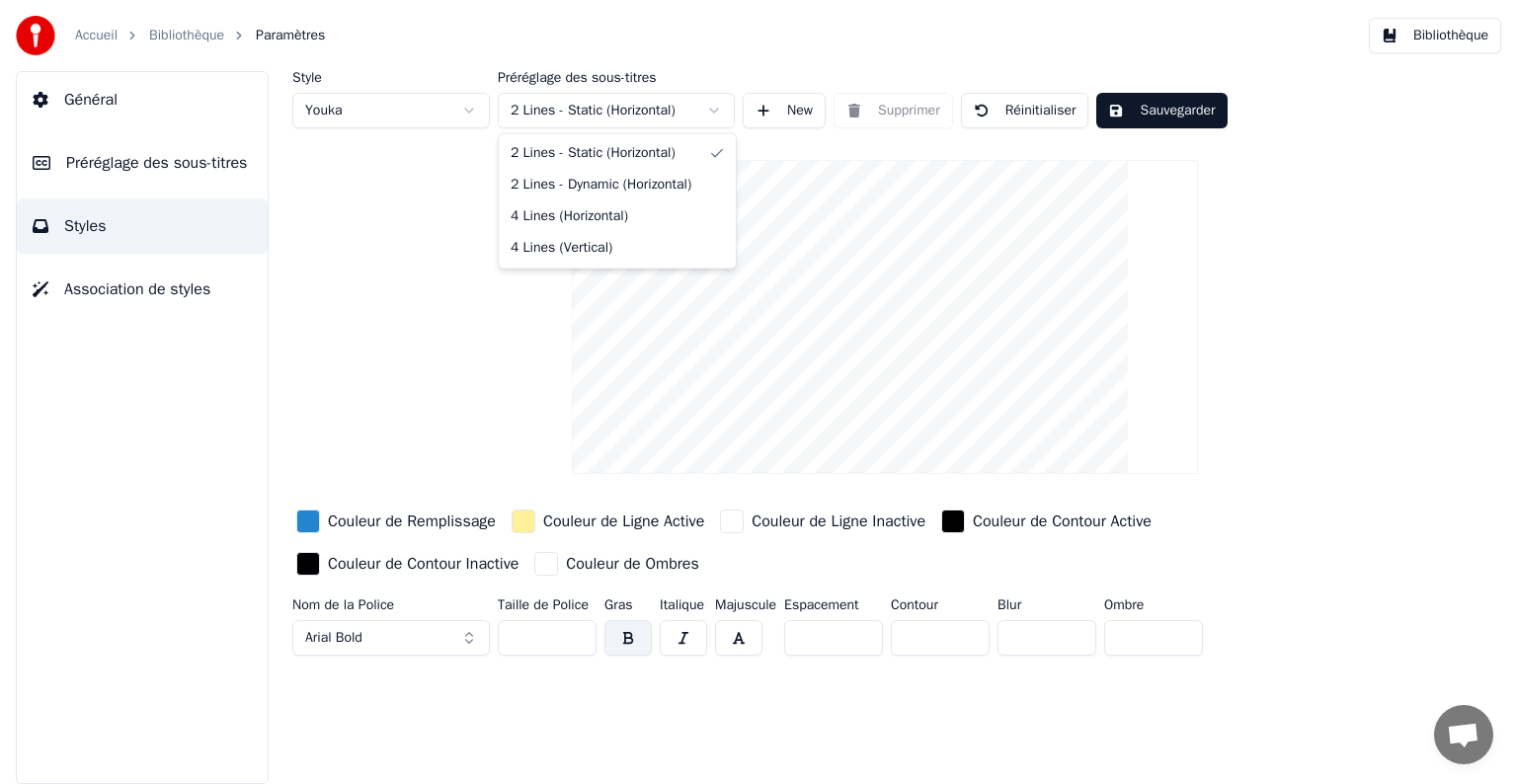click on "Accueil Bibliothèque Paramètres Bibliothèque Général Préréglage des sous-titres Styles Association de styles Style Youka Préréglage des sous-titres 2 Lines - Static (Horizontal) New Supprimer Réinitialiser Sauvegarder Couleur de Remplissage Couleur de Ligne Active Couleur de Ligne Inactive Couleur de Contour Active Couleur de Contour Inactive Couleur de Ombres Nom de la Police Arial Bold Taille de Police ** Gras Italique Majuscule Espacement * Contour * Blur * Ombre *
2 Lines - Static (Horizontal) 2 Lines - Dynamic (Horizontal) 4 Lines (Horizontal) 4 Lines (Vertical)" at bounding box center (758, 392) 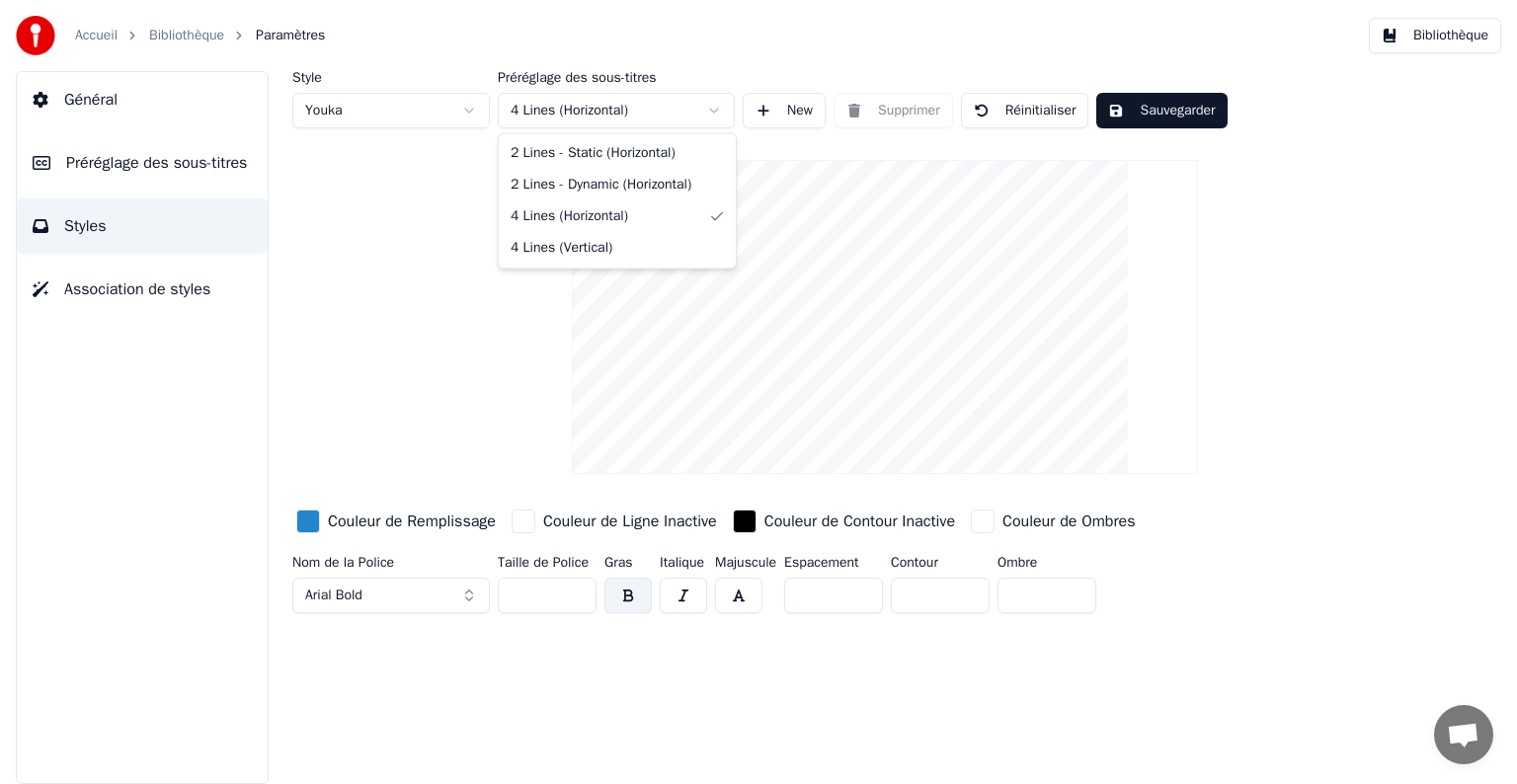 click on "Accueil Bibliothèque Paramètres Bibliothèque Général Préréglage des sous-titres Styles Association de styles Style Youka Préréglage des sous-titres 4 Lines (Horizontal) New Supprimer Réinitialiser Sauvegarder Couleur de Remplissage Couleur de Ligne Inactive Couleur de Contour Inactive Couleur de Ombres Nom de la Police Arial Bold Taille de Police ** Gras Italique Majuscule Espacement * Contour * Ombre *
2 Lines - Static (Horizontal) 2 Lines - Dynamic (Horizontal) 4 Lines (Horizontal) 4 Lines (Vertical)" at bounding box center (758, 392) 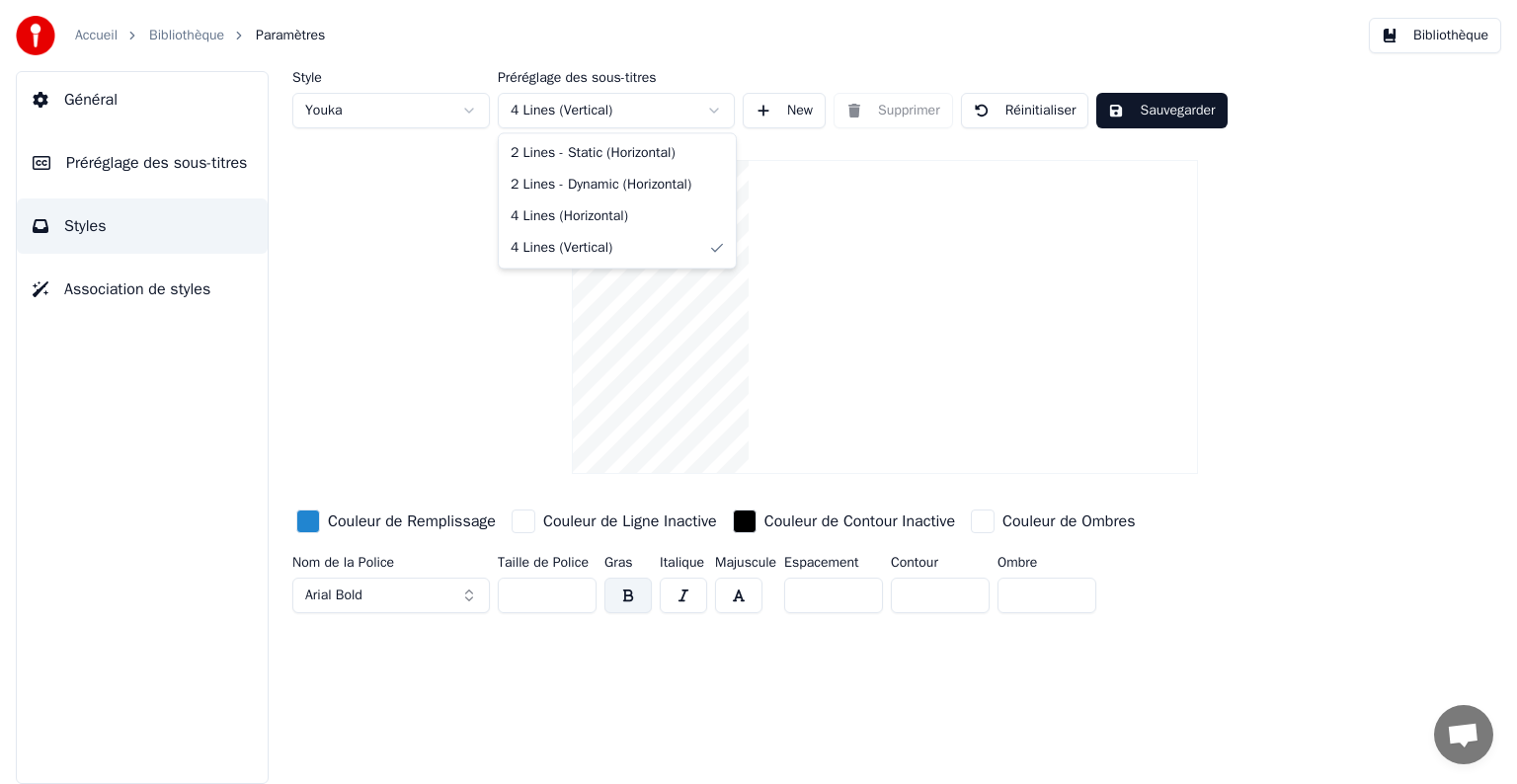 click on "Accueil Bibliothèque Paramètres Bibliothèque Général Préréglage des sous-titres Styles Association de styles Style Youka Préréglage des sous-titres 4 Lines (Vertical) New Supprimer Réinitialiser Sauvegarder Couleur de Remplissage Couleur de Ligne Inactive Couleur de Contour Inactive Couleur de Ombres Nom de la Police Arial Bold Taille de Police ** Gras Italique Majuscule Espacement * Contour * Ombre *
2 Lines - Static (Horizontal) 2 Lines - Dynamic (Horizontal) 4 Lines (Horizontal) 4 Lines (Vertical)" at bounding box center (758, 392) 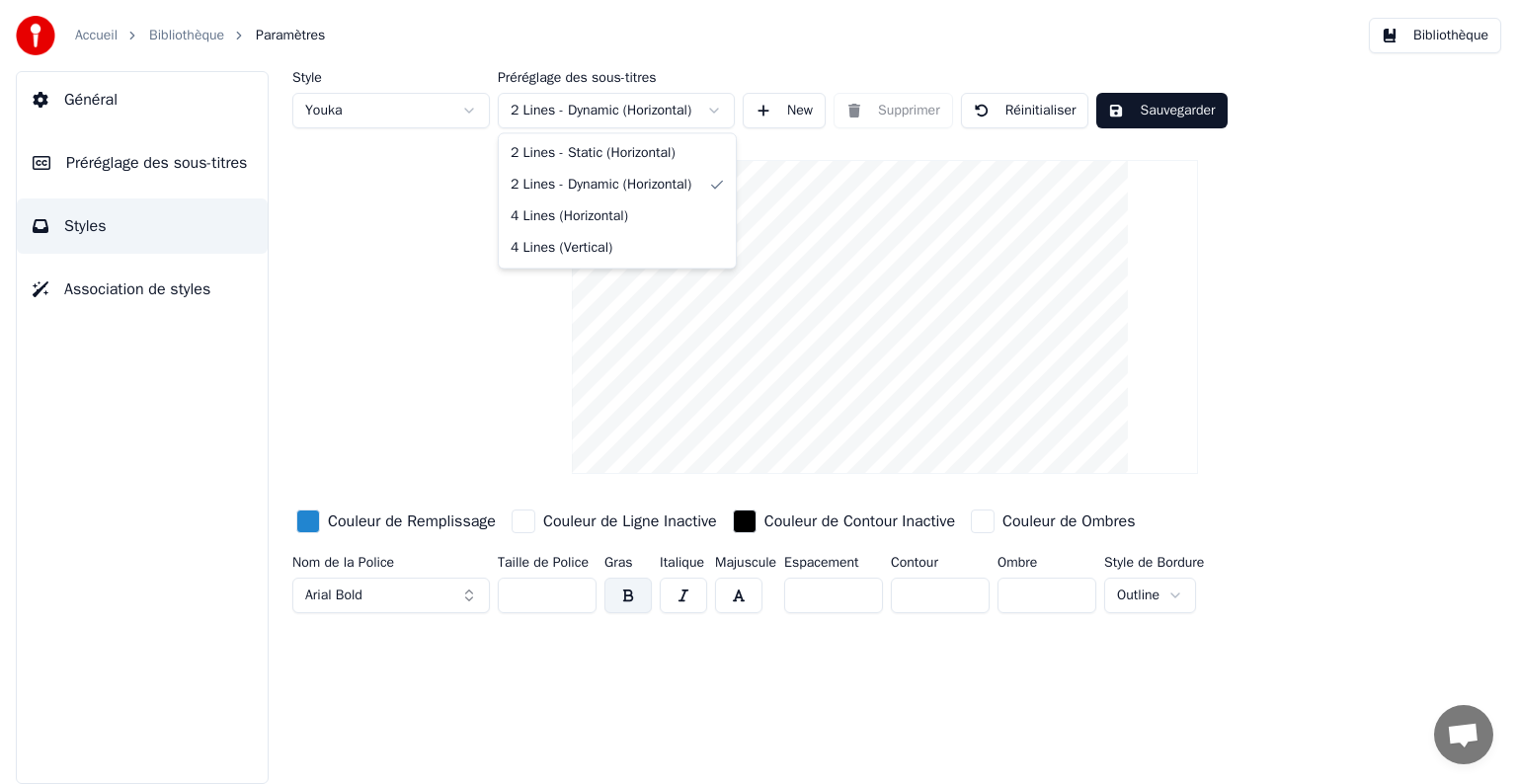 click on "Accueil Bibliothèque Paramètres Bibliothèque Général Préréglage des sous-titres Styles Association de styles Style Youka Préréglage des sous-titres 2 Lines - Dynamic (Horizontal) New Supprimer Réinitialiser Sauvegarder Couleur de Remplissage Couleur de Ligne Inactive Couleur de Contour Inactive Couleur de Ombres Nom de la Police Arial Bold Taille de Police ** Gras Italique Majuscule Espacement * Contour * Ombre * Style de Bordure Outline
2 Lines - Static (Horizontal) 2 Lines - Dynamic (Horizontal) 4 Lines (Horizontal) 4 Lines (Vertical)" at bounding box center [758, 392] 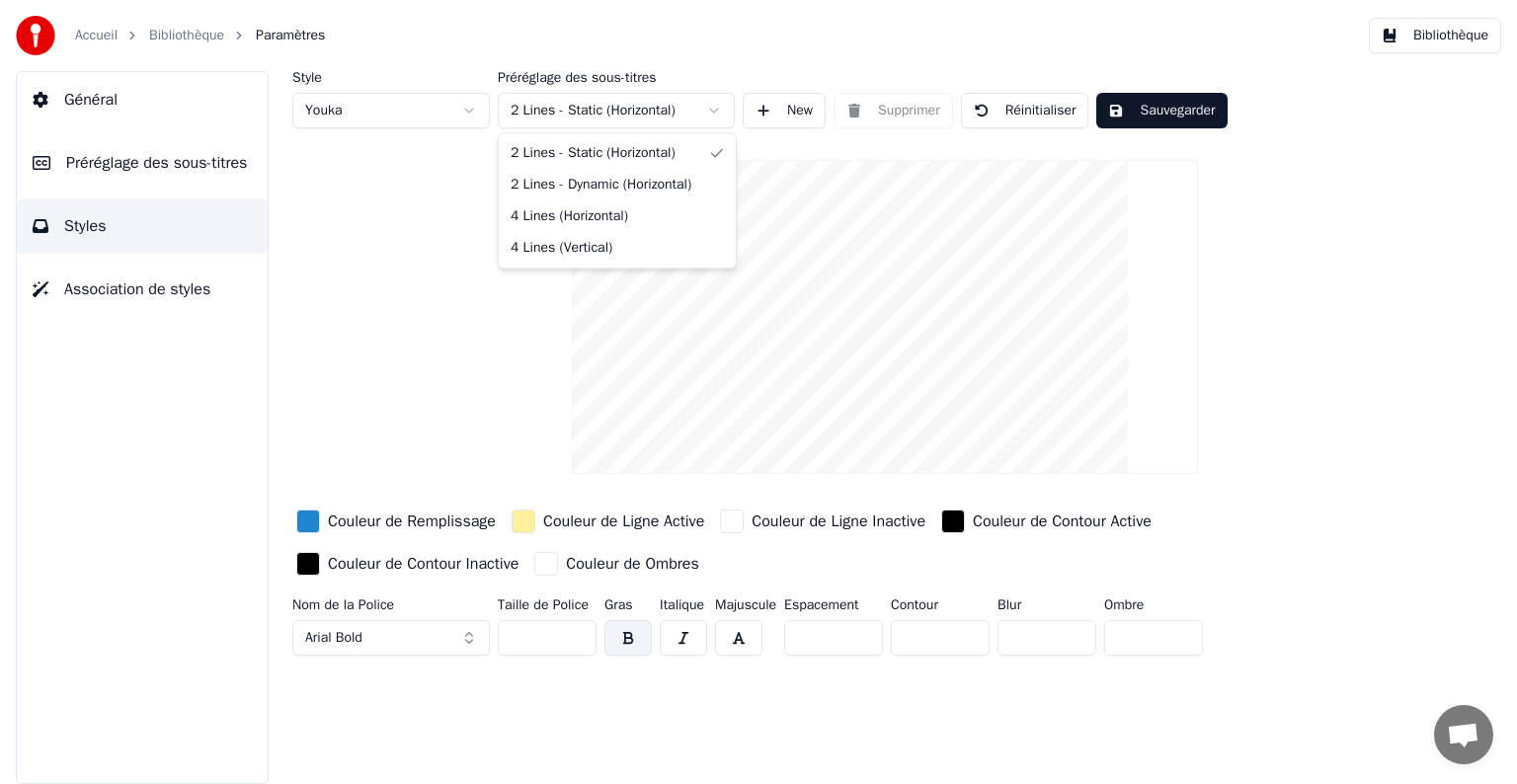 click on "Accueil Bibliothèque Paramètres Bibliothèque Général Préréglage des sous-titres Styles Association de styles Style Youka Préréglage des sous-titres 2 Lines - Static (Horizontal) New Supprimer Réinitialiser Sauvegarder Couleur de Remplissage Couleur de Ligne Active Couleur de Ligne Inactive Couleur de Contour Active Couleur de Contour Inactive Couleur de Ombres Nom de la Police Arial Bold Taille de Police ** Gras Italique Majuscule Espacement * Contour * Blur * Ombre *
2 Lines - Static (Horizontal) 2 Lines - Dynamic (Horizontal) 4 Lines (Horizontal) 4 Lines (Vertical)" at bounding box center (758, 392) 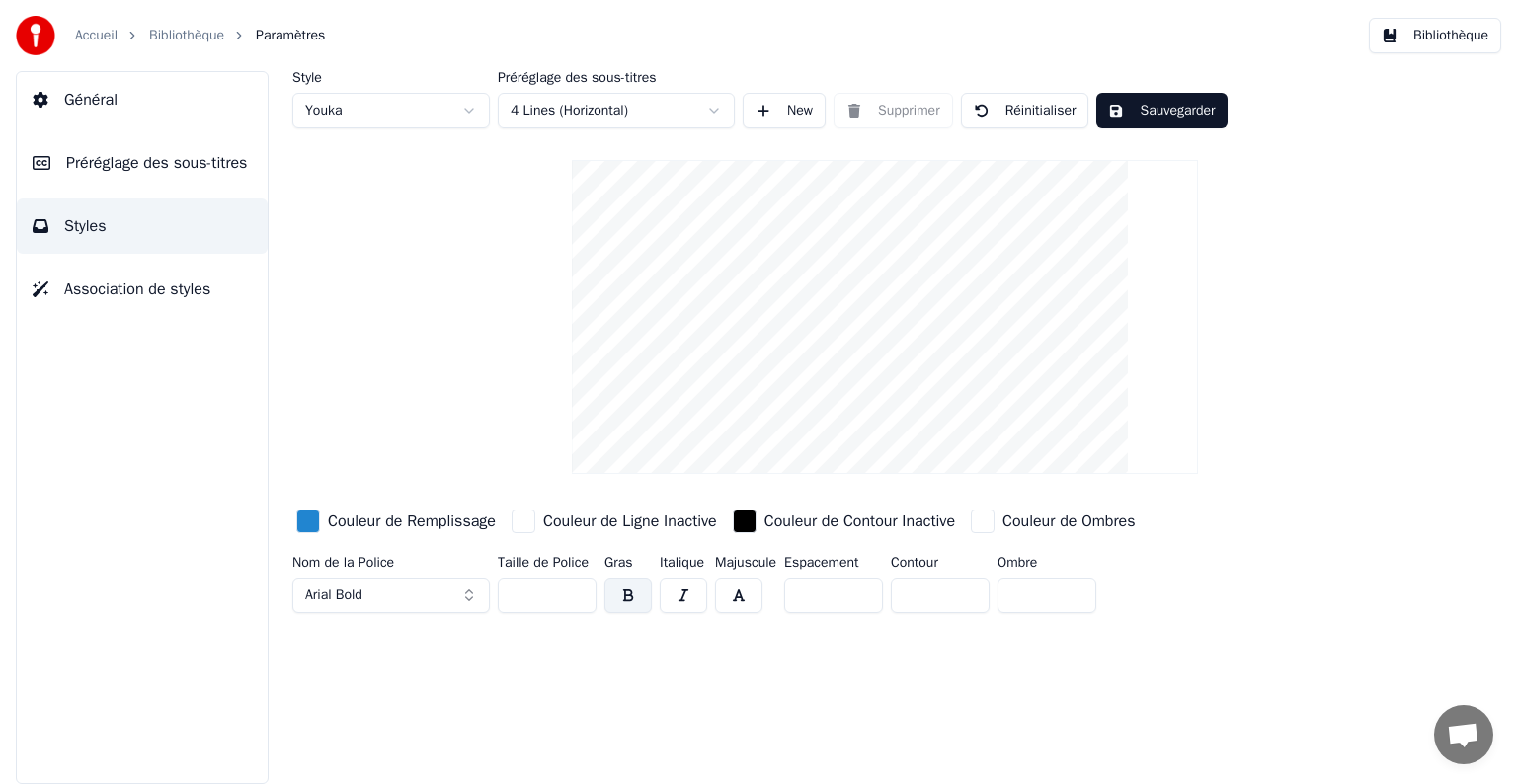 click on "Sauvegarder" at bounding box center (1161, 111) 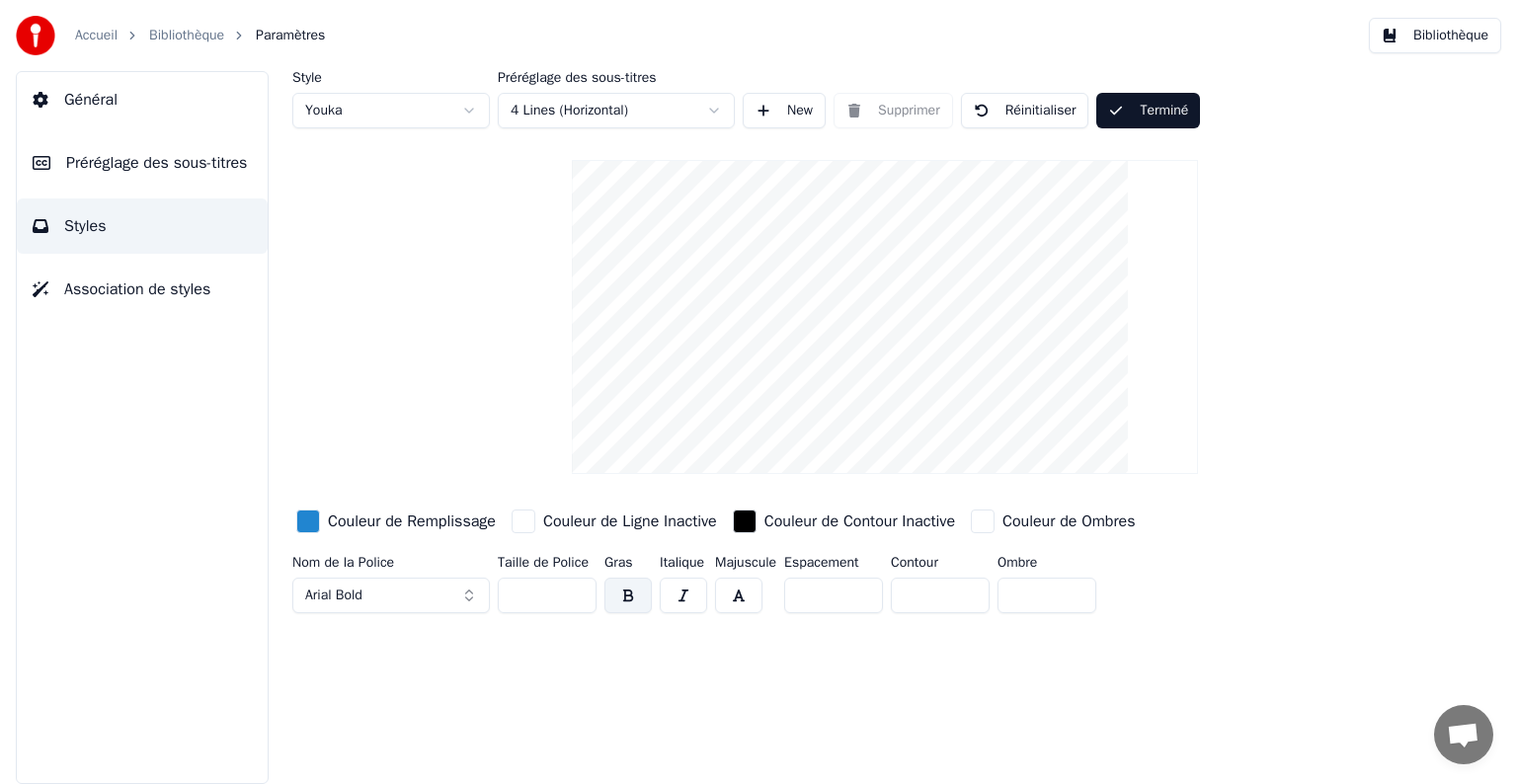 click on "Association de styles" at bounding box center [137, 289] 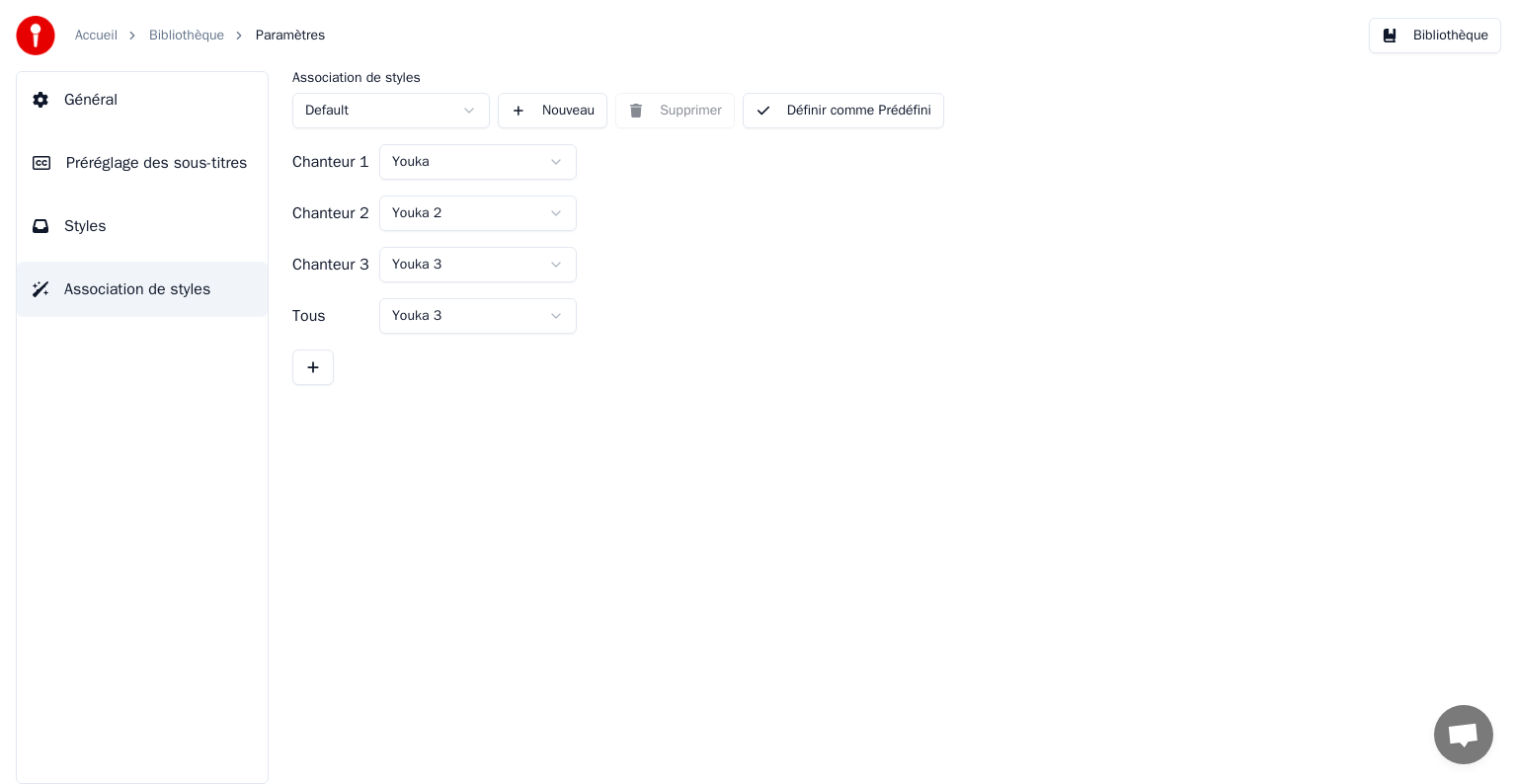 click on "Général" at bounding box center (142, 100) 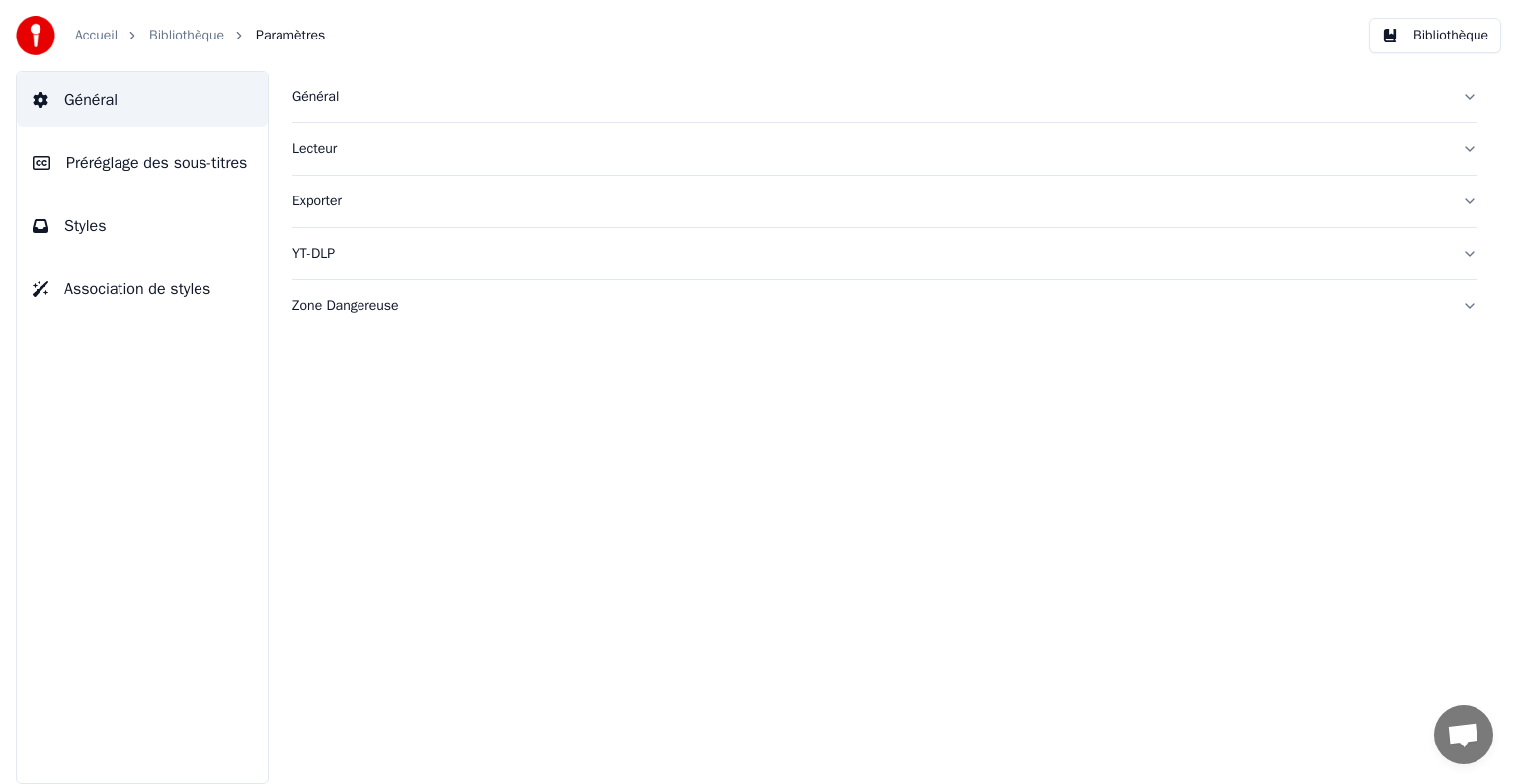 click on "Lecteur" at bounding box center [885, 149] 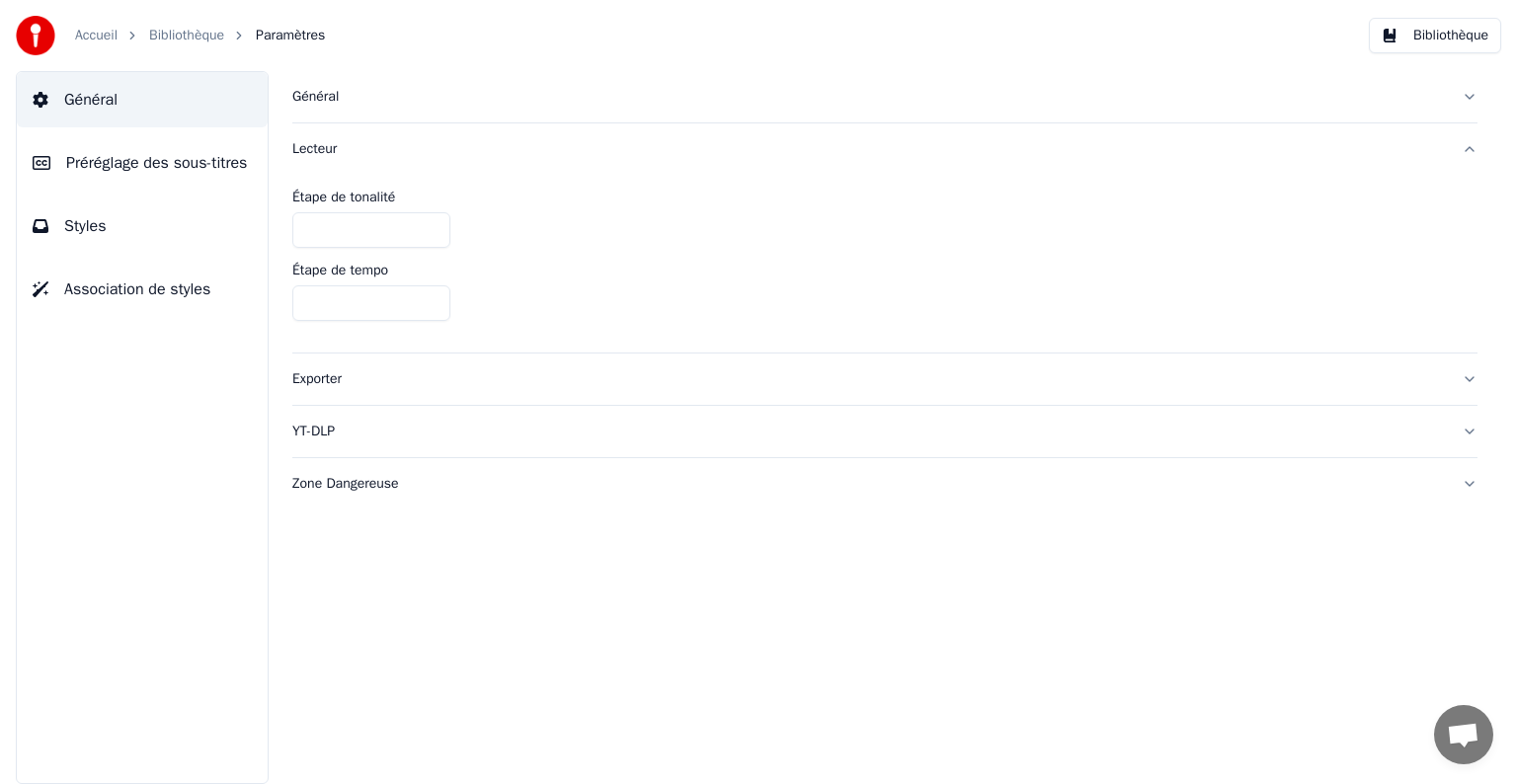 click on "Général" at bounding box center [869, 97] 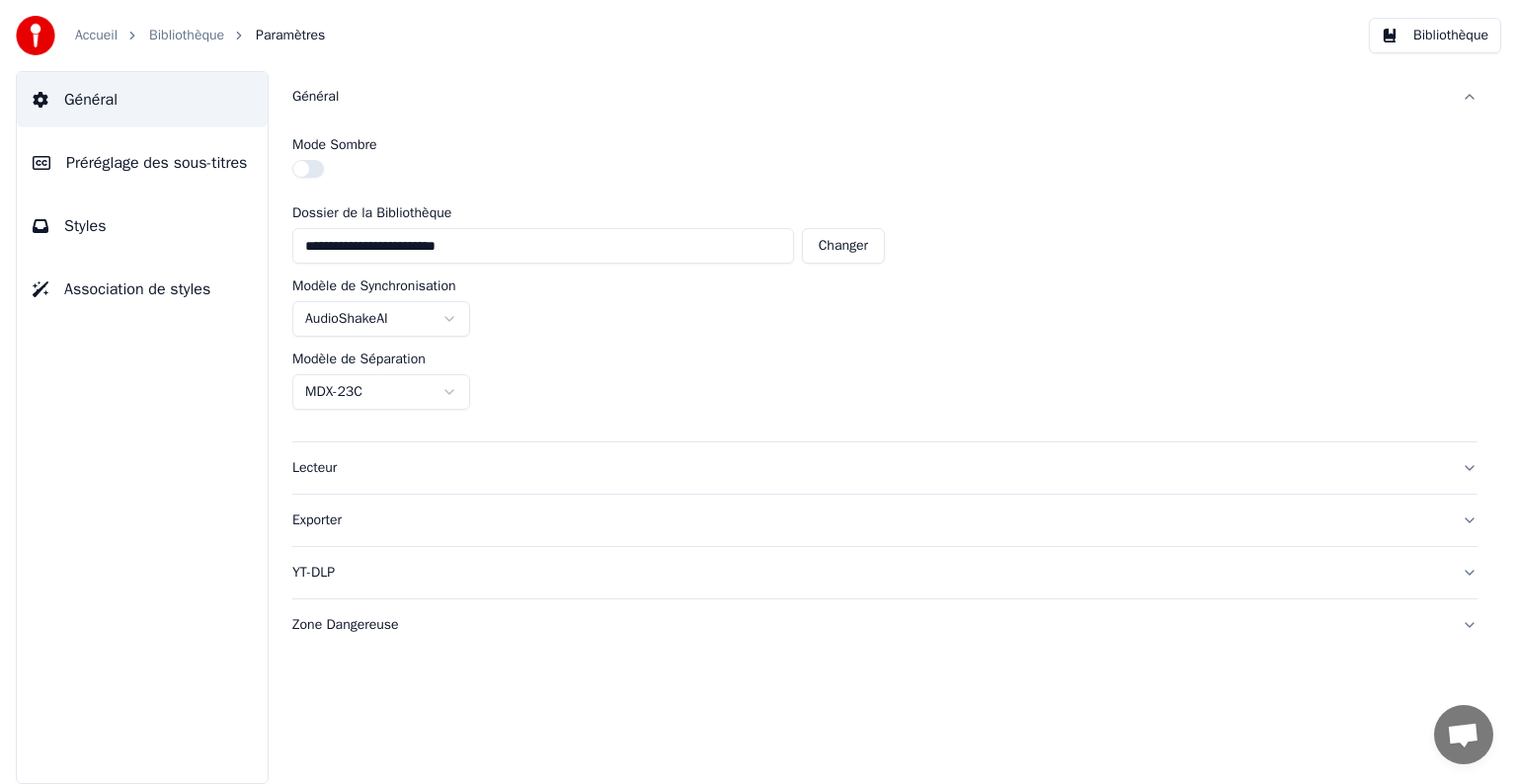 click on "Zone Dangereuse" at bounding box center (885, 625) 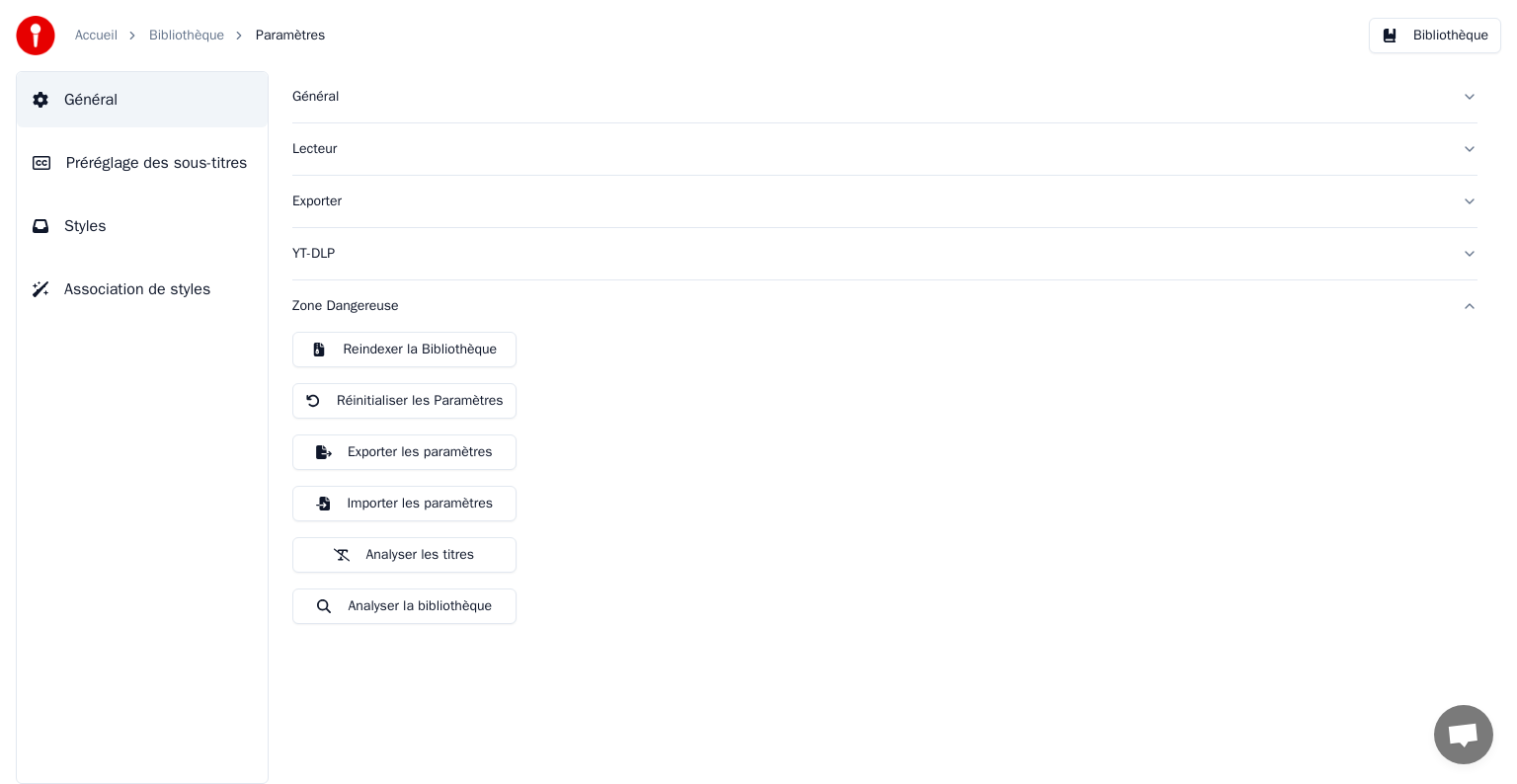 click on "Accueil" at bounding box center [96, 36] 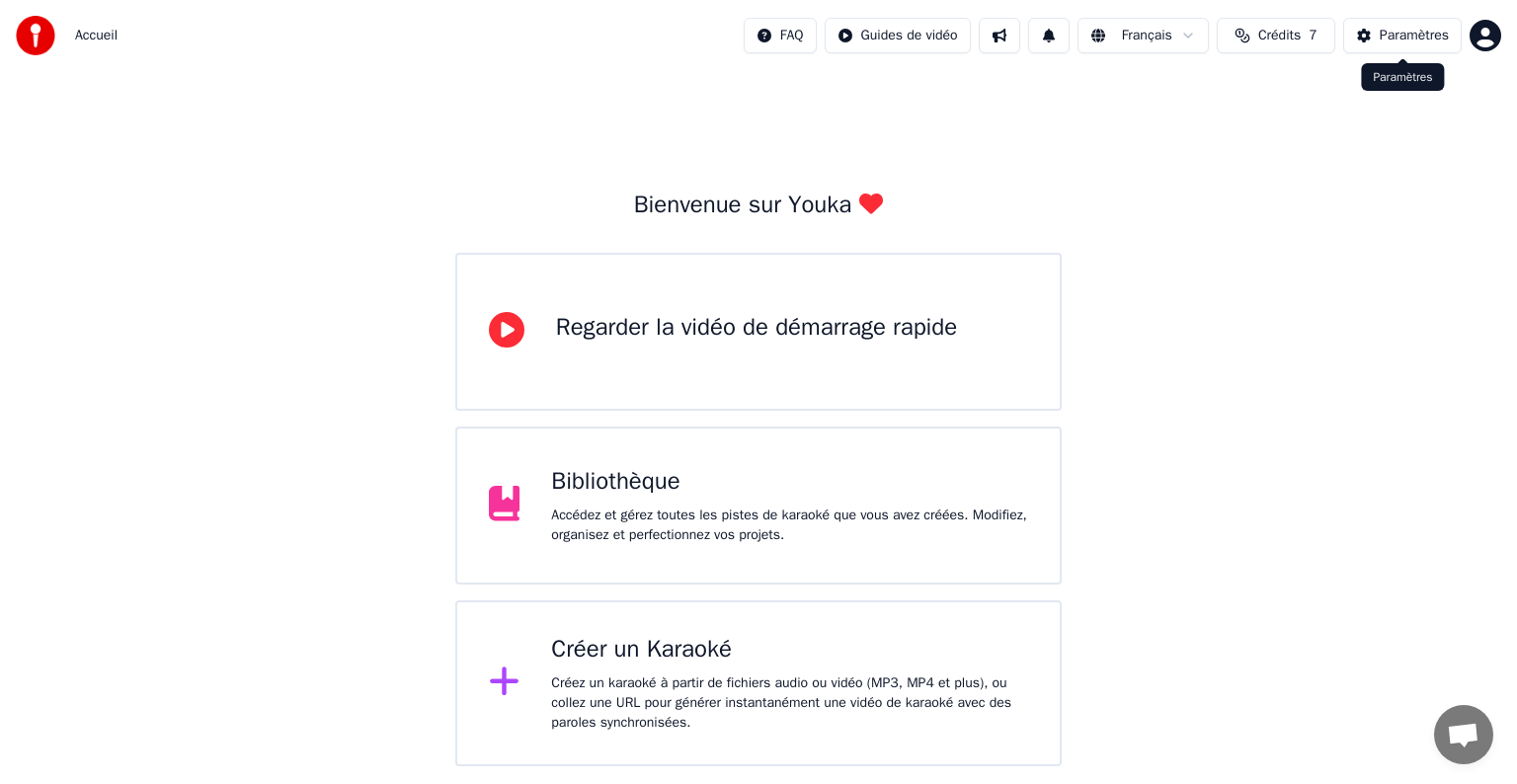 click on "Paramètres" at bounding box center (1414, 36) 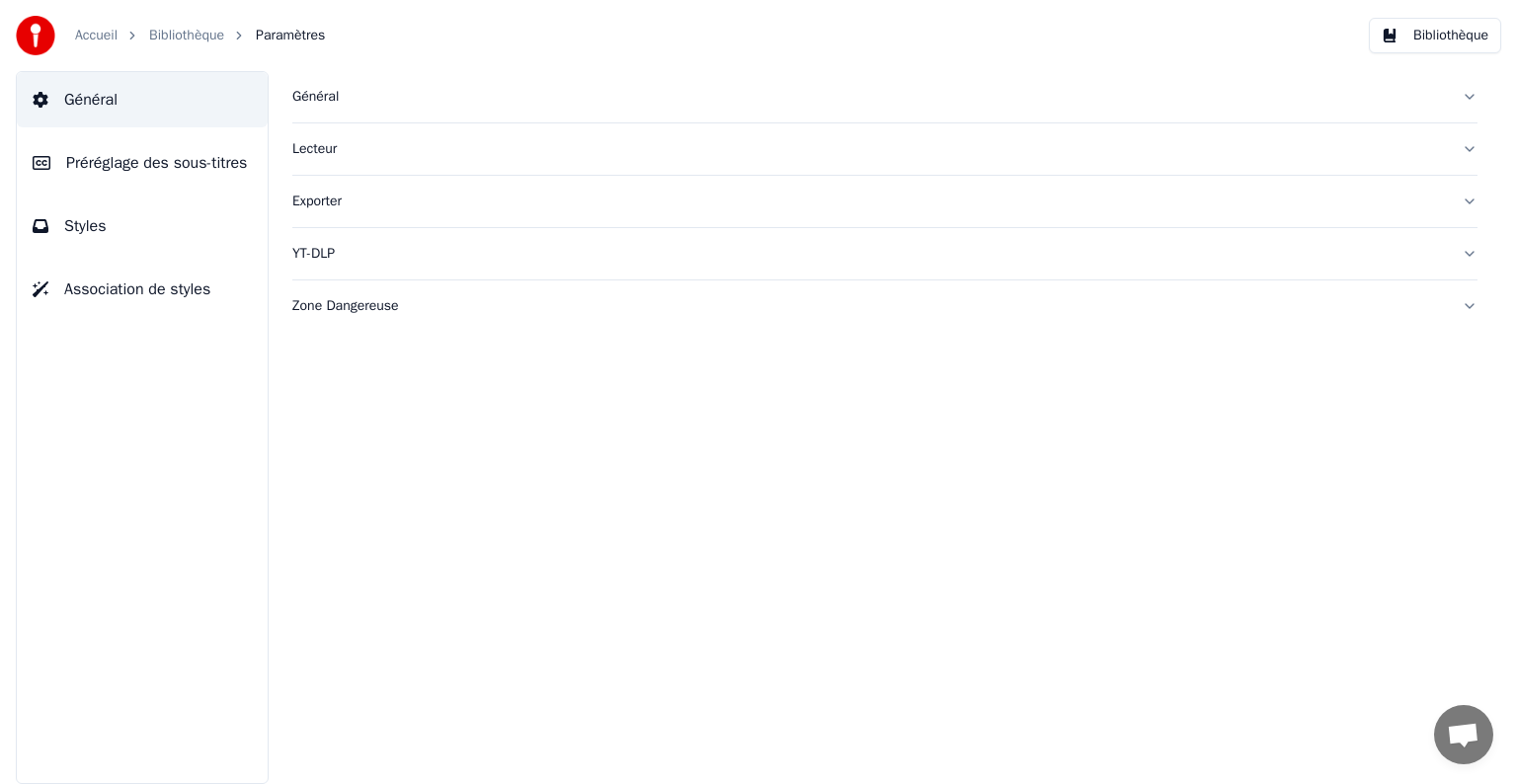 click on "Général" at bounding box center [91, 100] 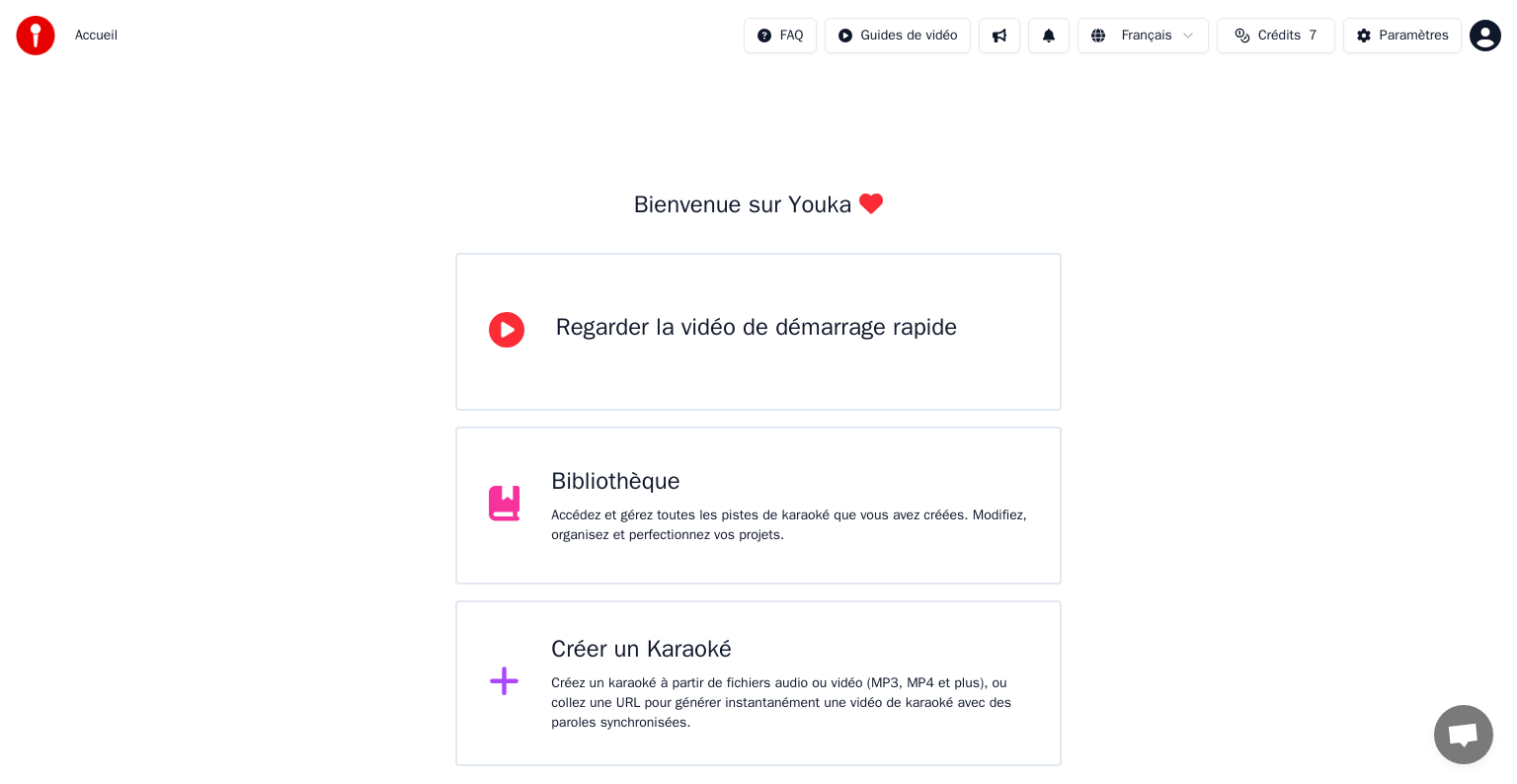 click on "Bibliothèque" at bounding box center [789, 482] 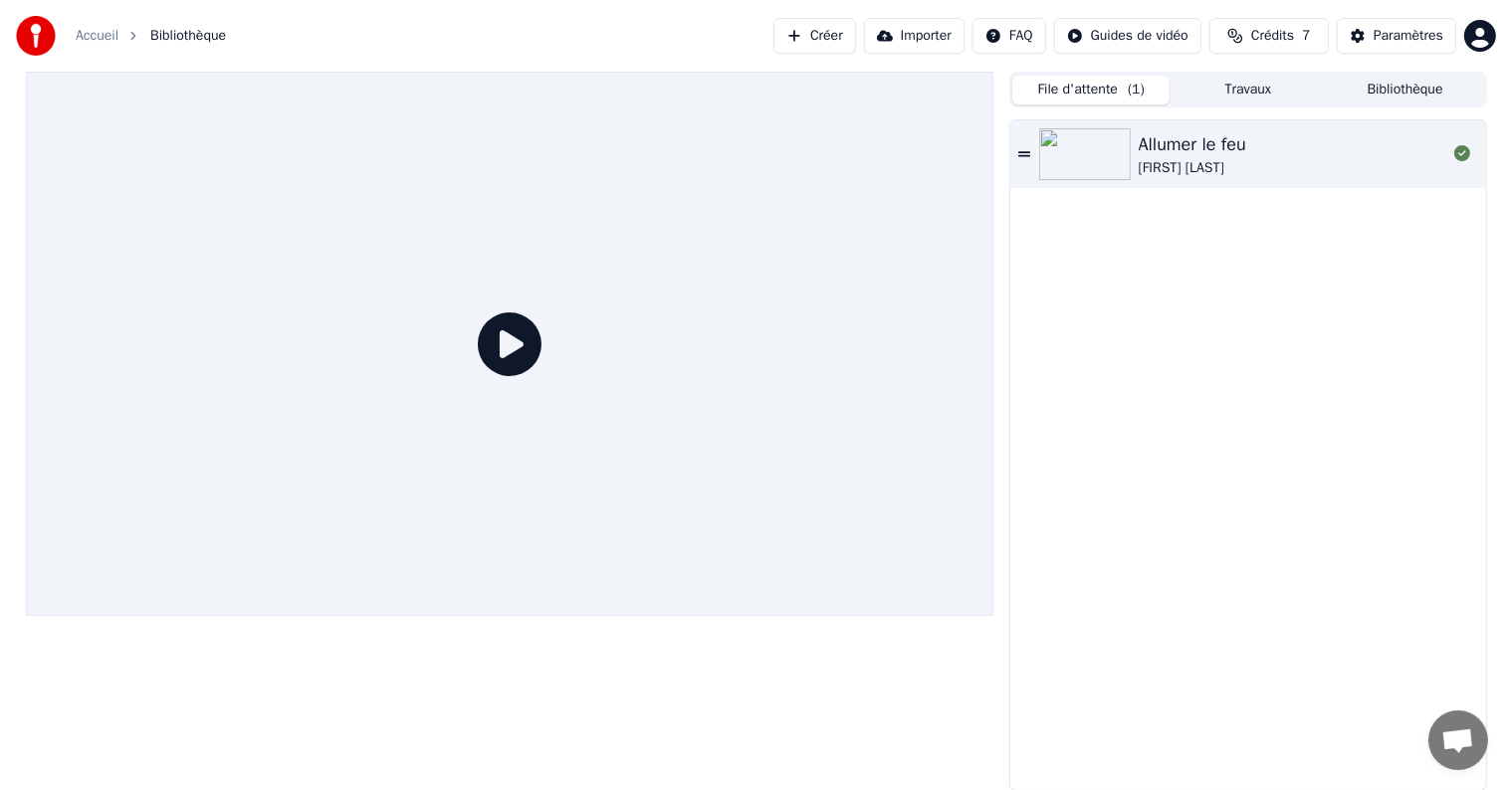 click on "File d'attente ( 1 )" at bounding box center [1091, 90] 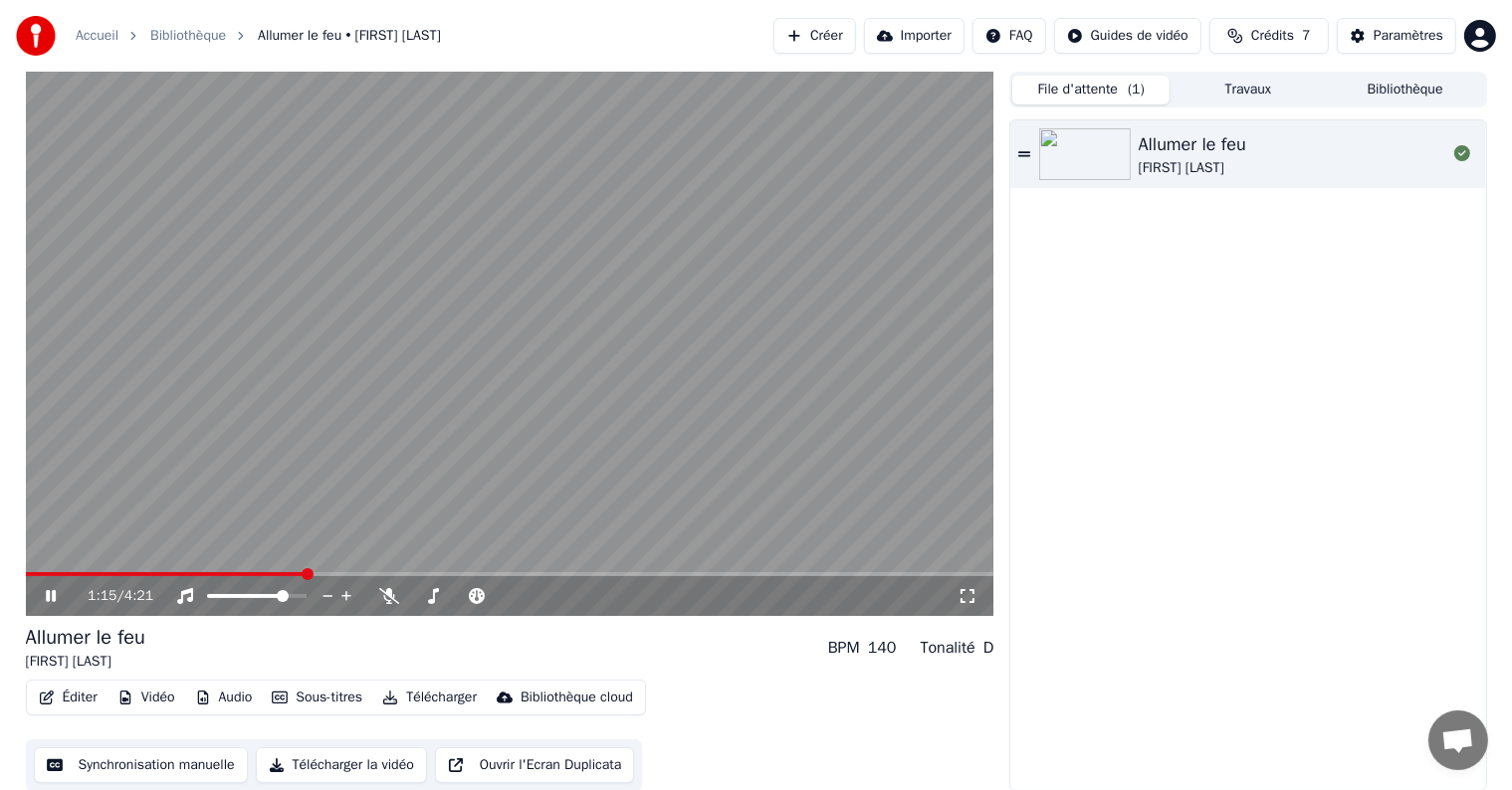 click at bounding box center (510, 343) 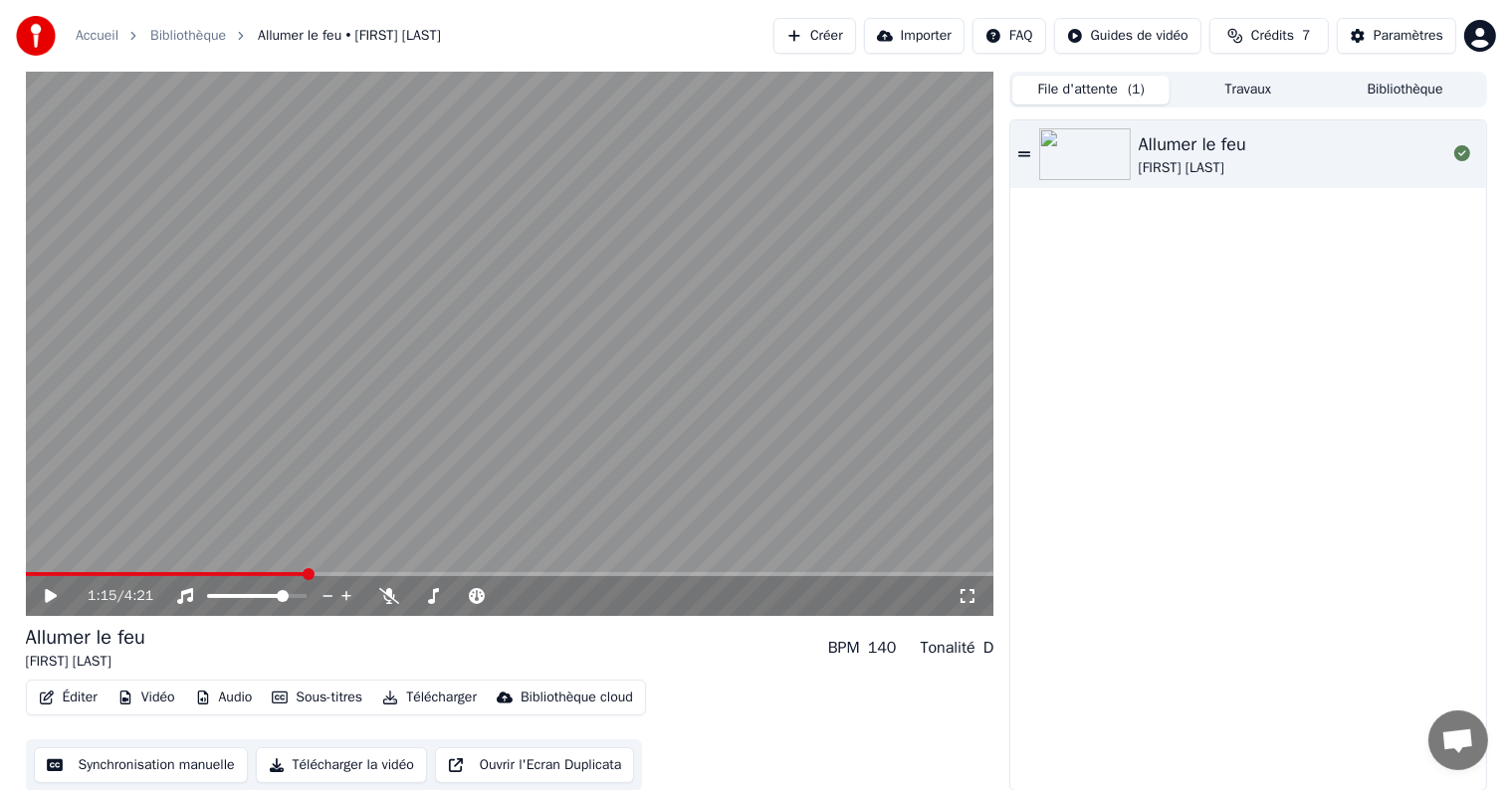 scroll, scrollTop: 1, scrollLeft: 0, axis: vertical 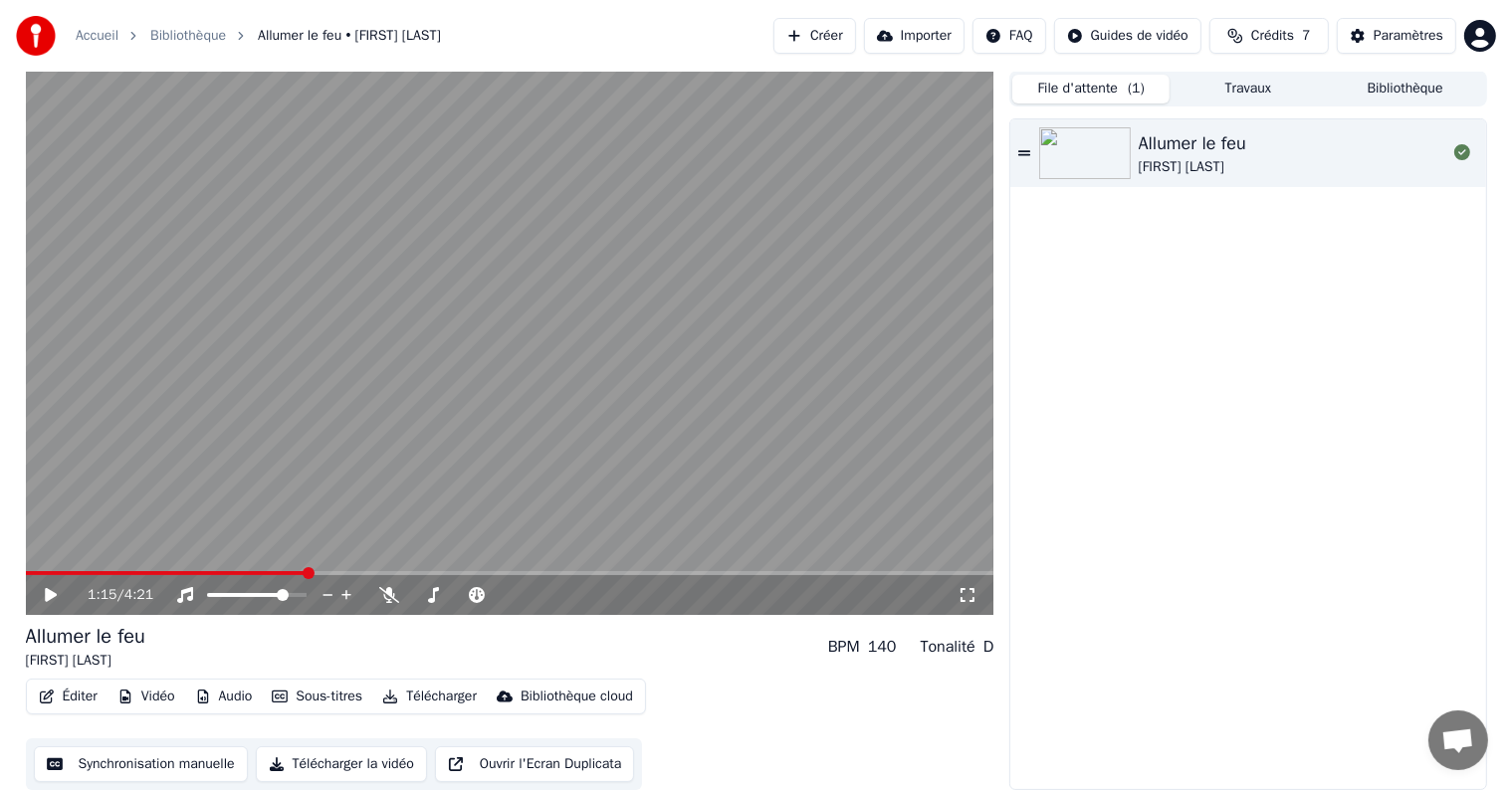 click on "Crédits" at bounding box center (1272, 36) 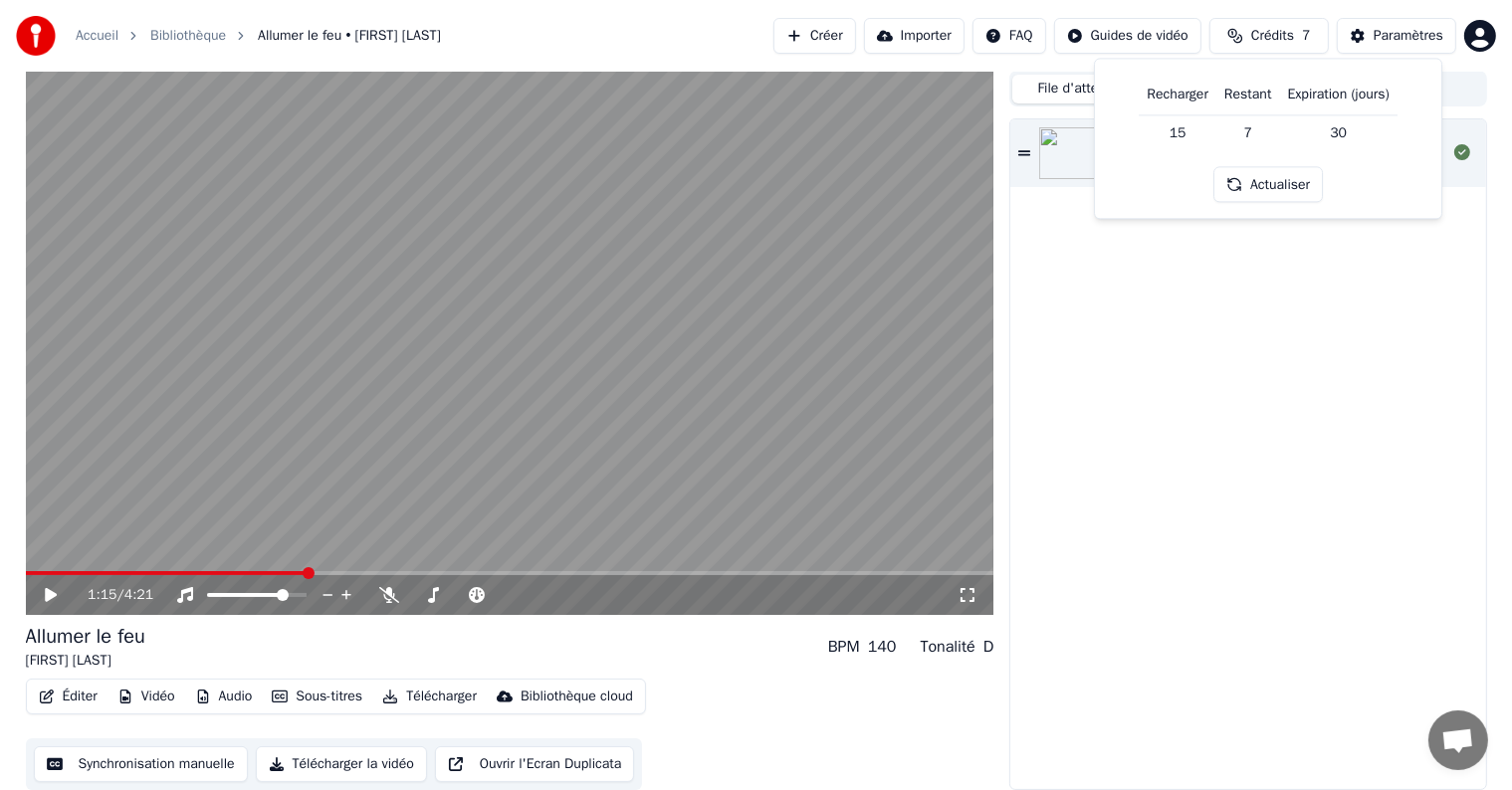 click on "Actualiser" at bounding box center [1268, 185] 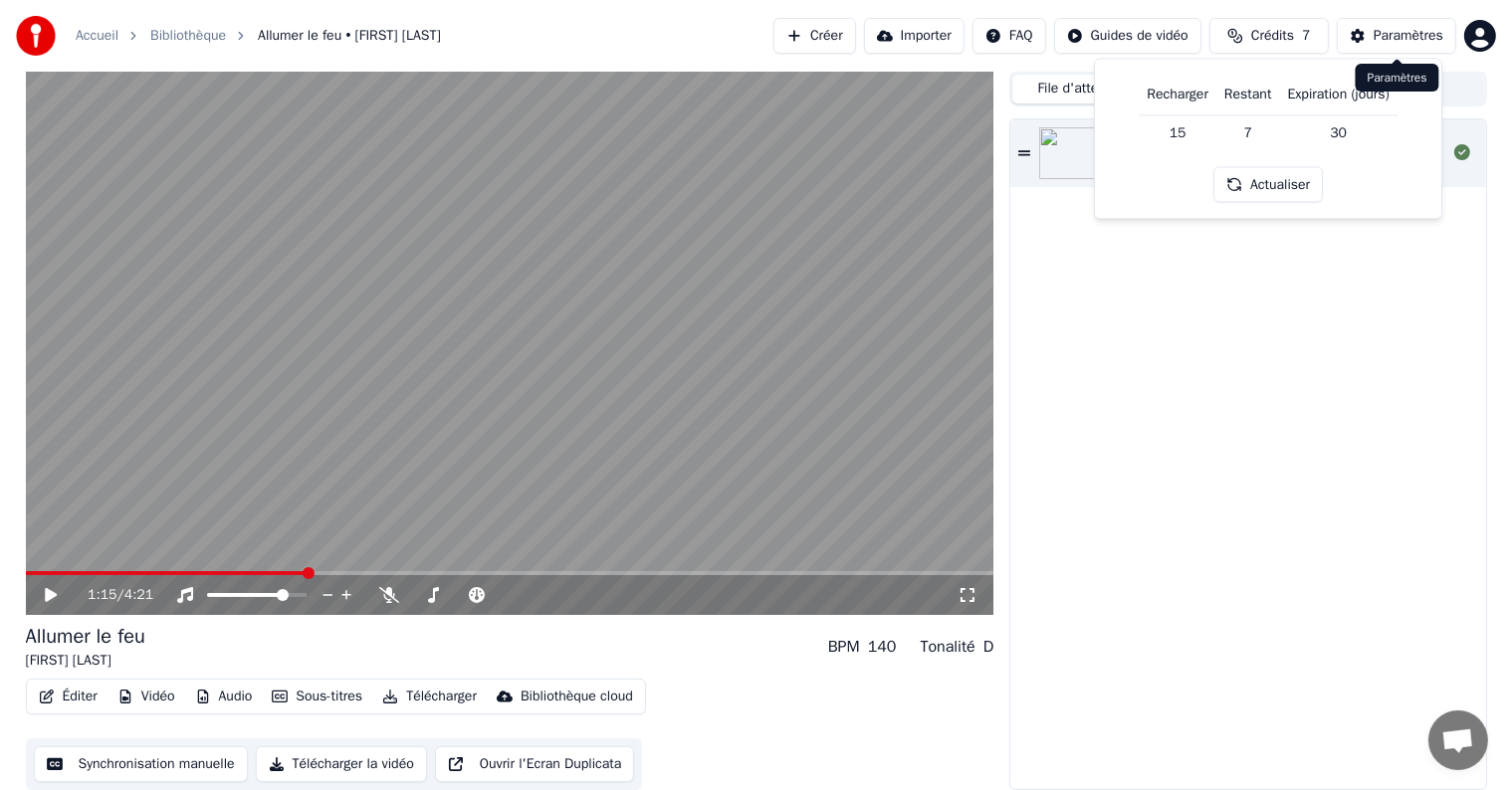 click on "Paramètres" at bounding box center [1408, 36] 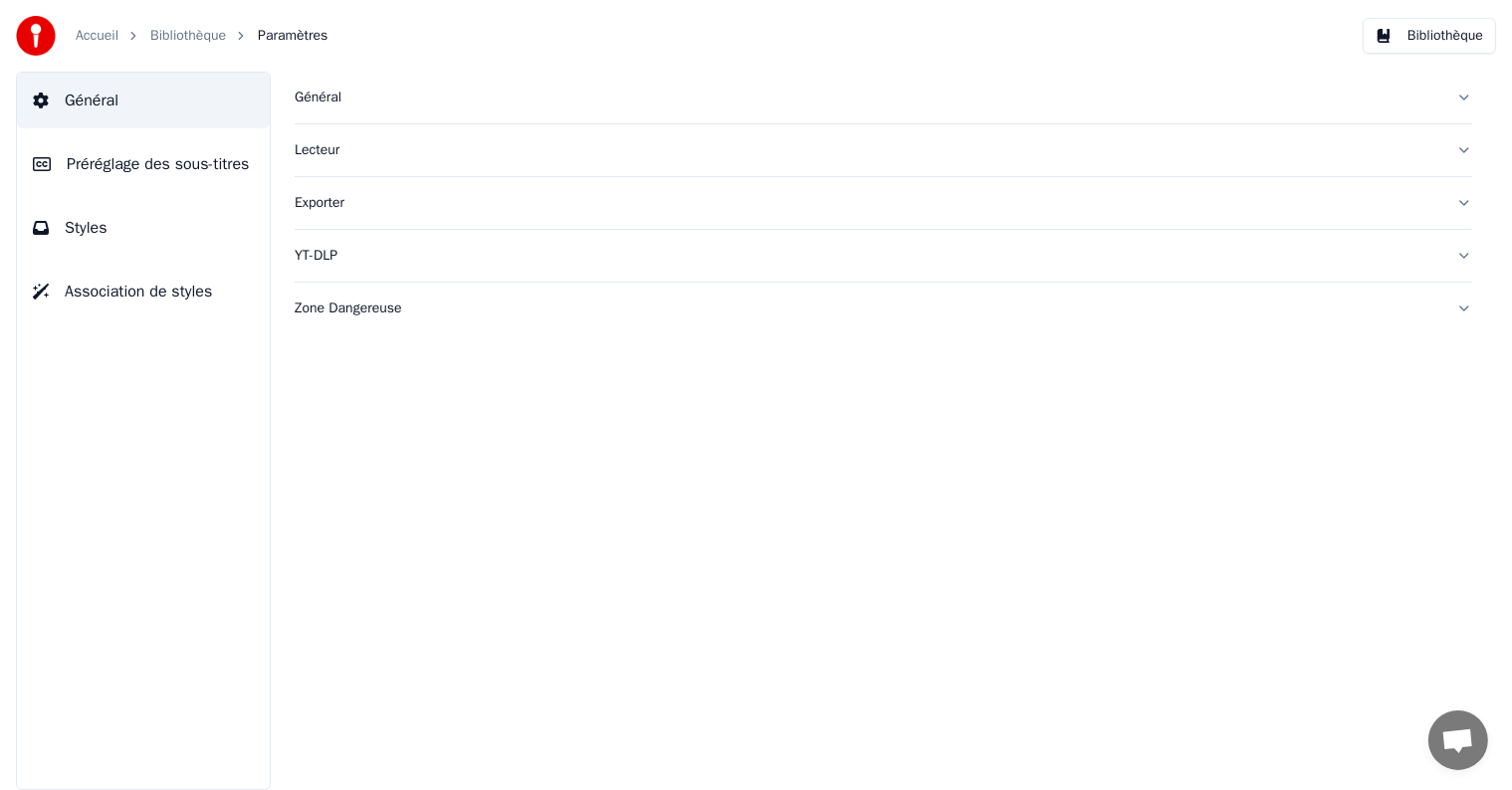 scroll, scrollTop: 0, scrollLeft: 0, axis: both 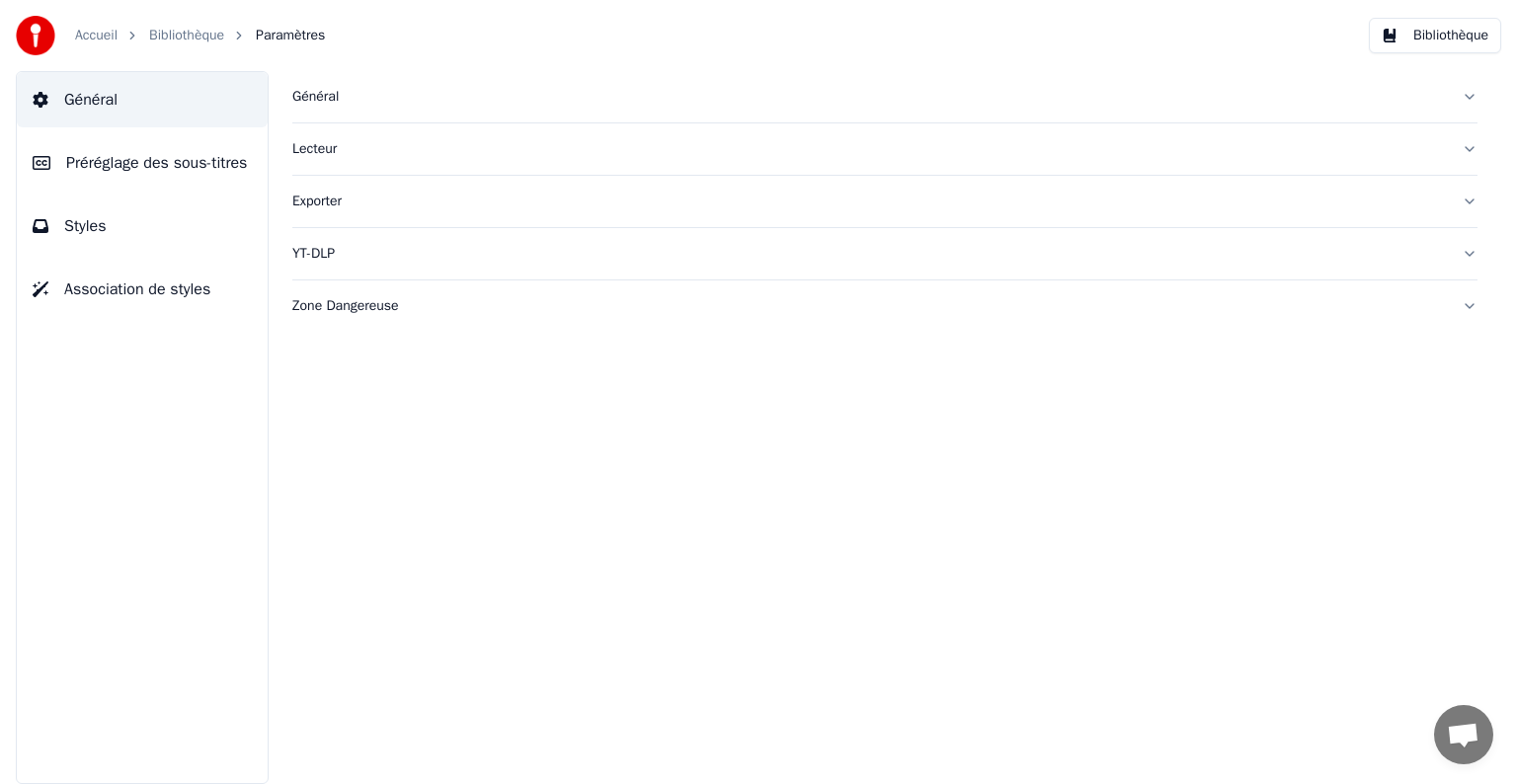 click on "Bibliothèque" at bounding box center [1435, 36] 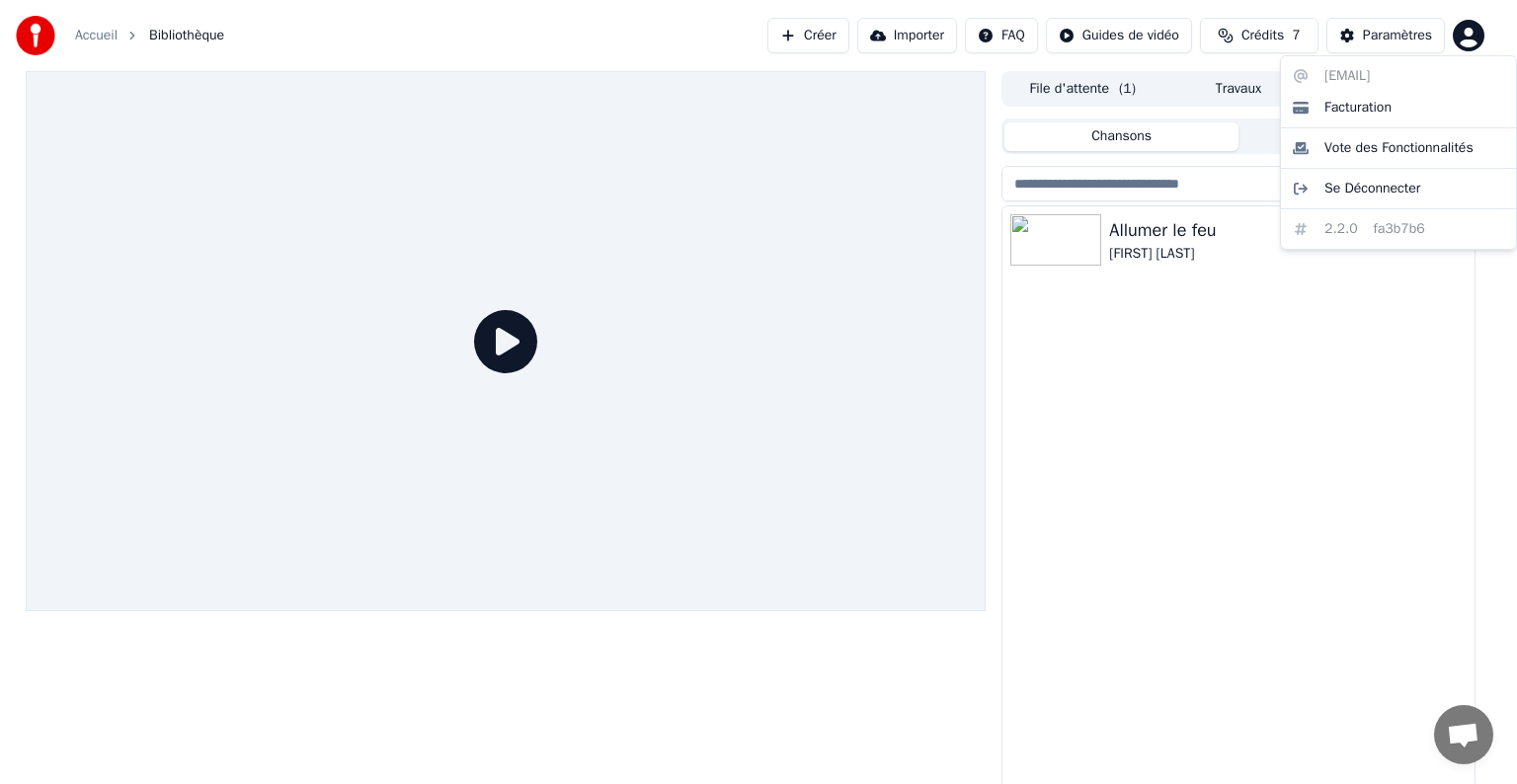 click on "Accueil Bibliothèque Créer Importer FAQ Guides de vidéo Crédits 7 Paramètres File d'attente ( 1 ) Travaux Bibliothèque Chansons Playlists Trier Allumer le feu [FIRST] [LAST]
[EMAIL] Facturation Vote des Fonctionnalités Se Déconnecter 2.2.0 fa3b7b6" at bounding box center (758, 392) 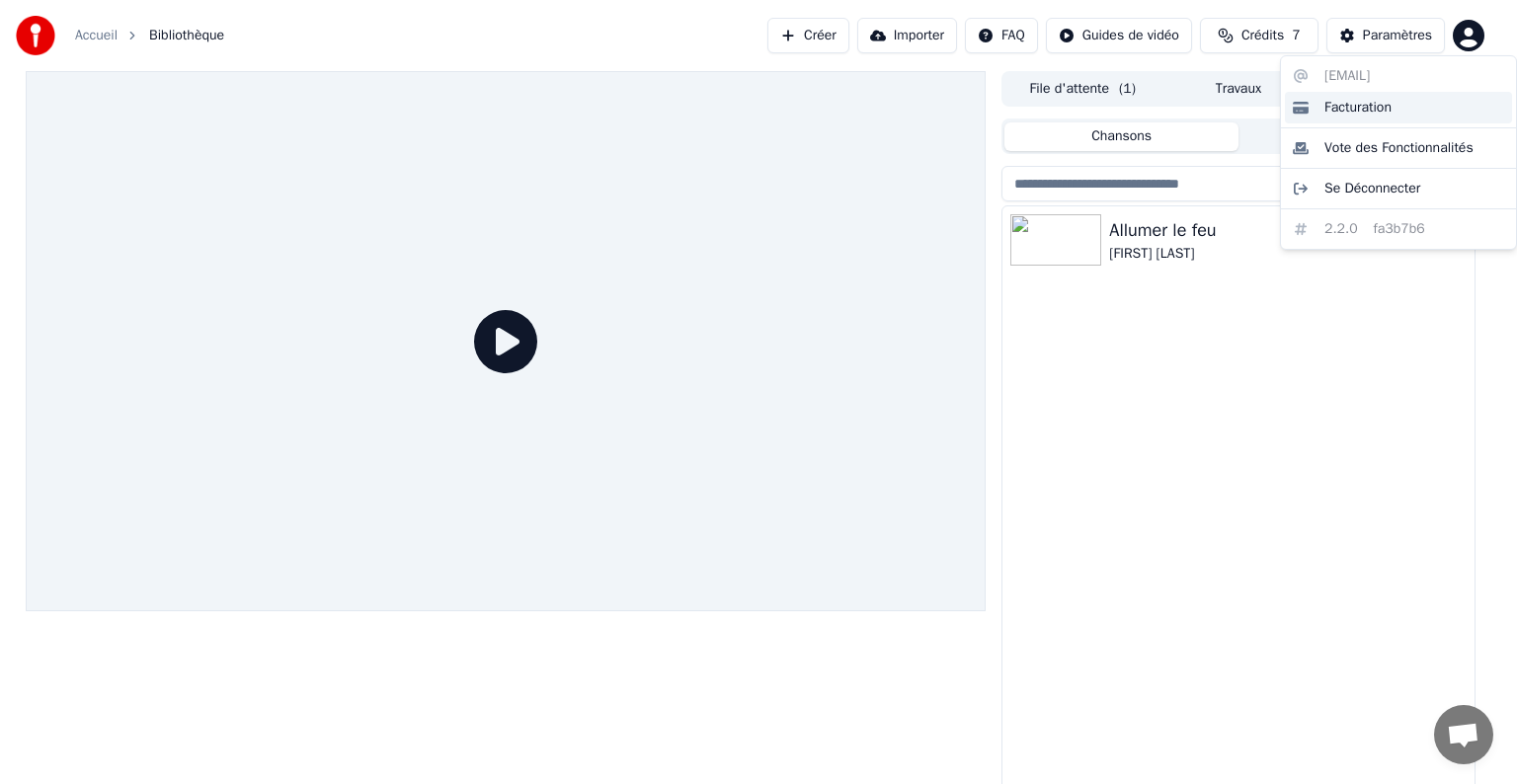 click on "Facturation" at bounding box center (1358, 108) 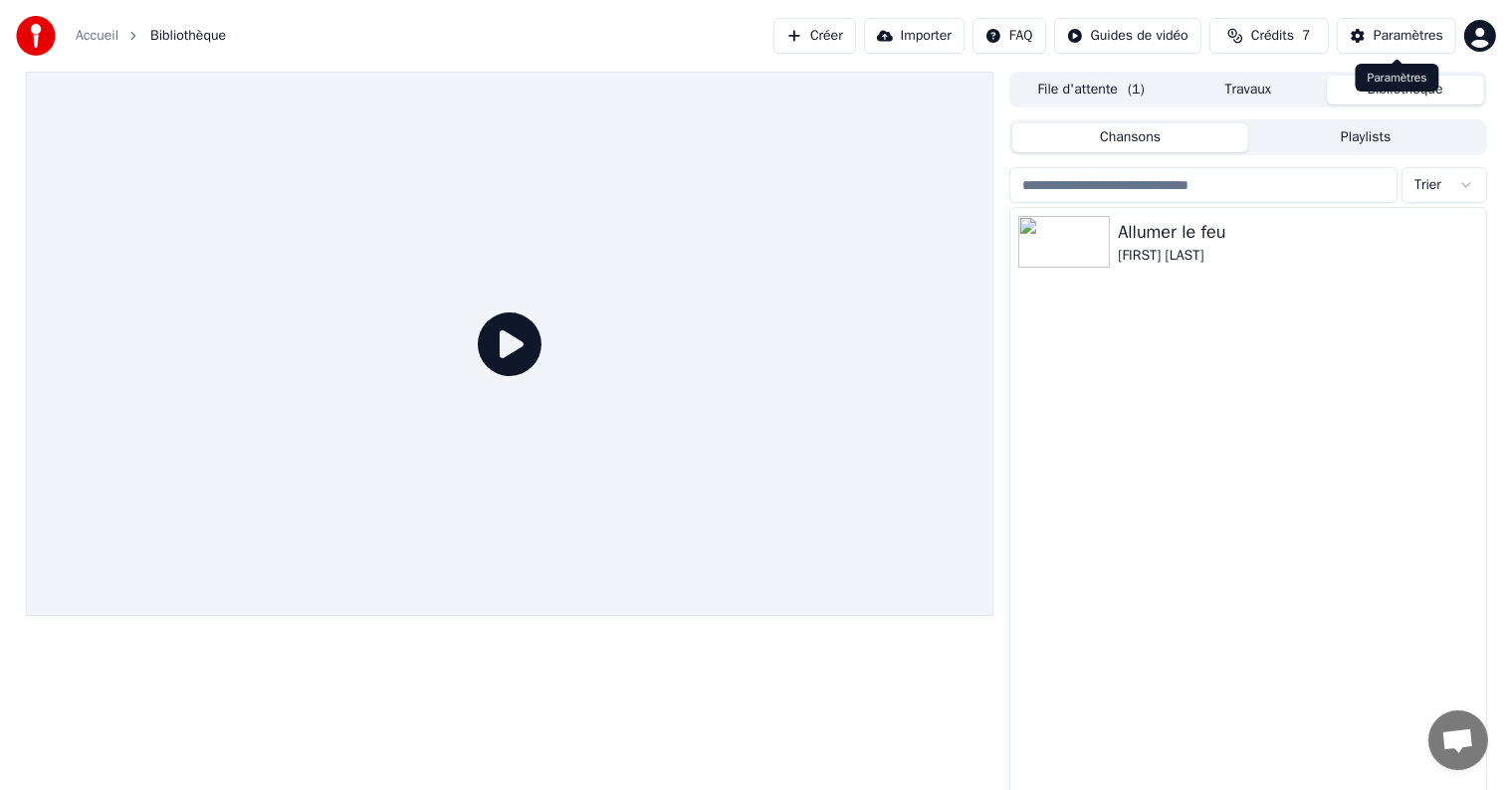 click on "Paramètres" at bounding box center [1408, 36] 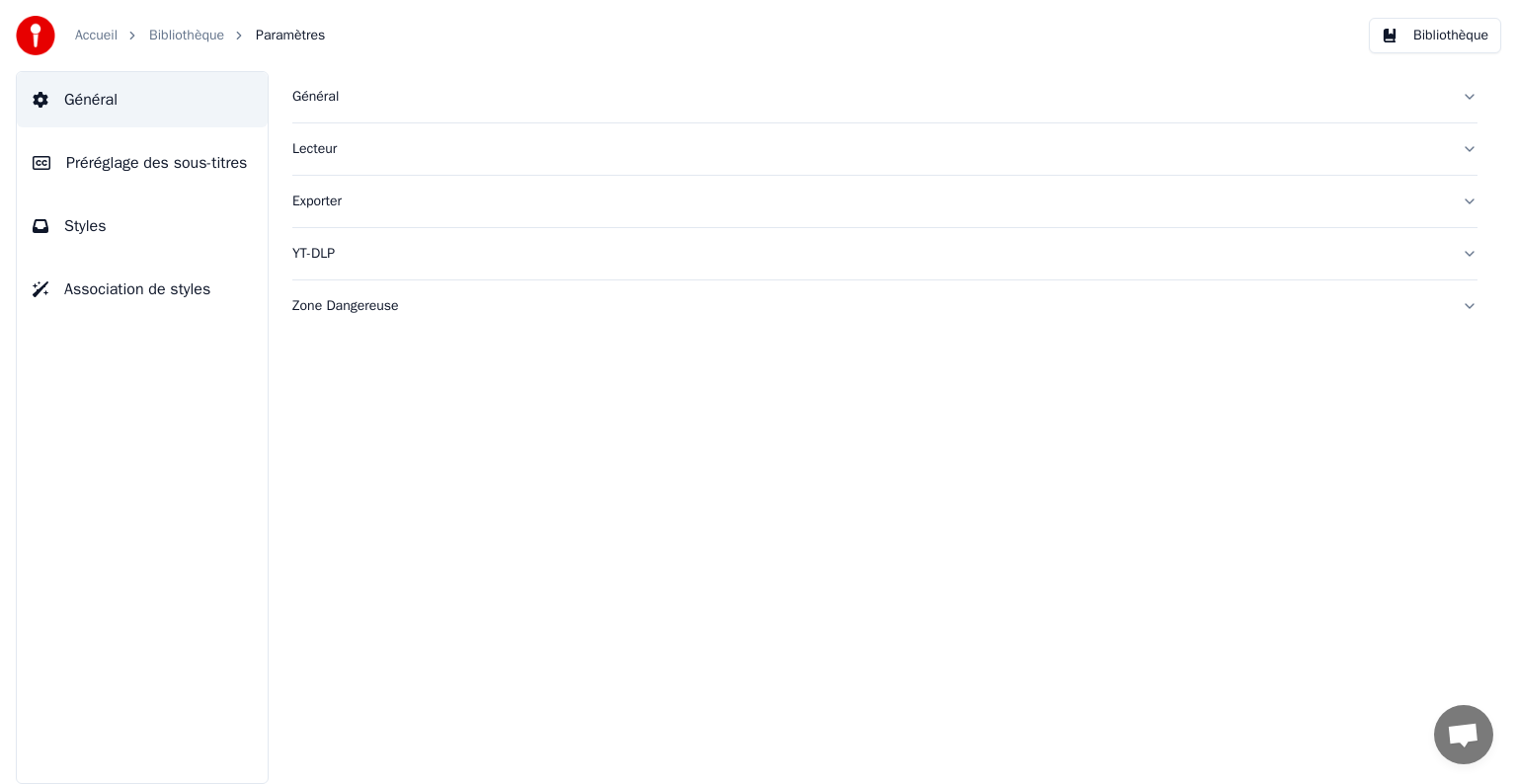 click on "Accueil Bibliothèque Paramètres" at bounding box center [170, 36] 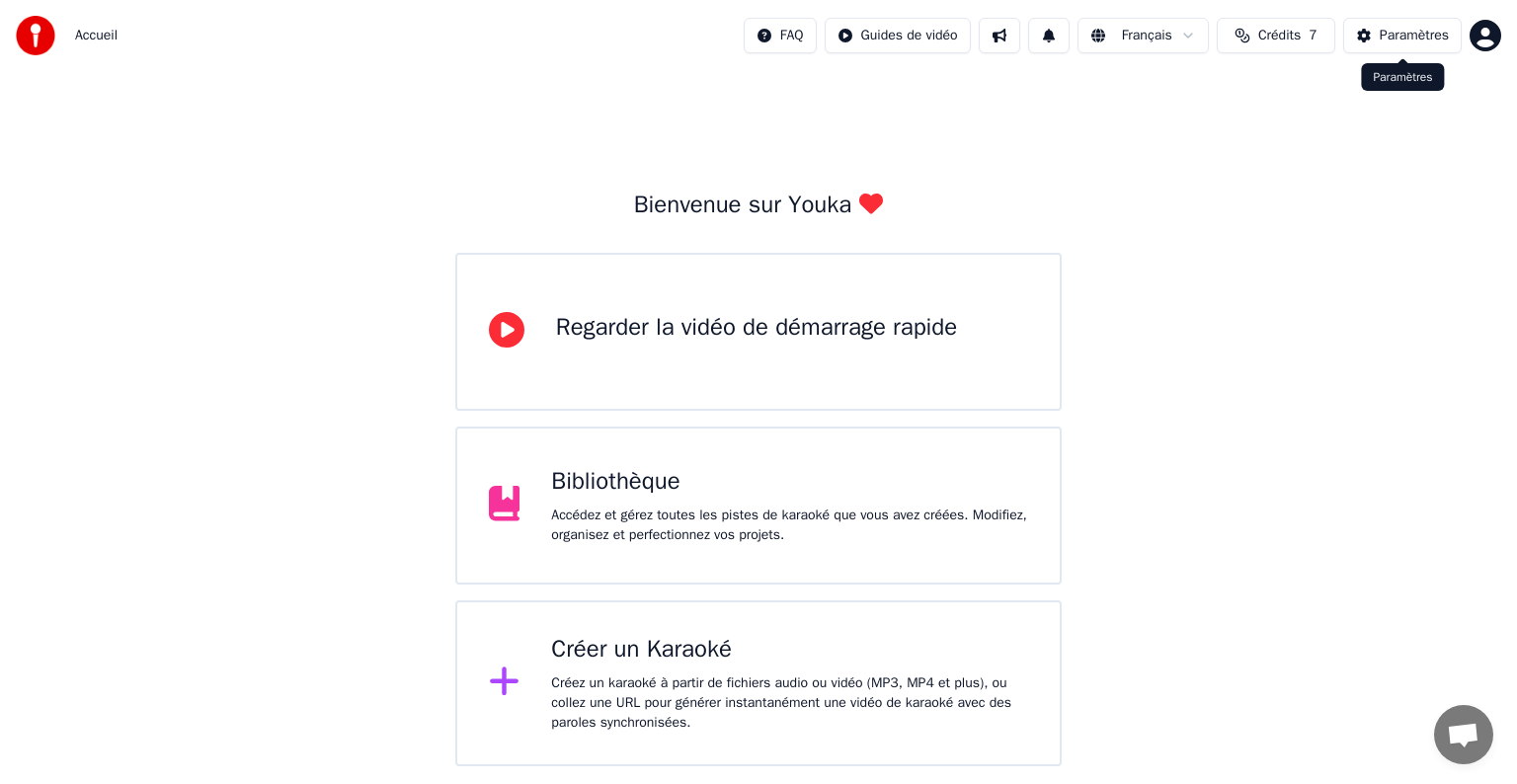 click on "Paramètres" at bounding box center (1414, 36) 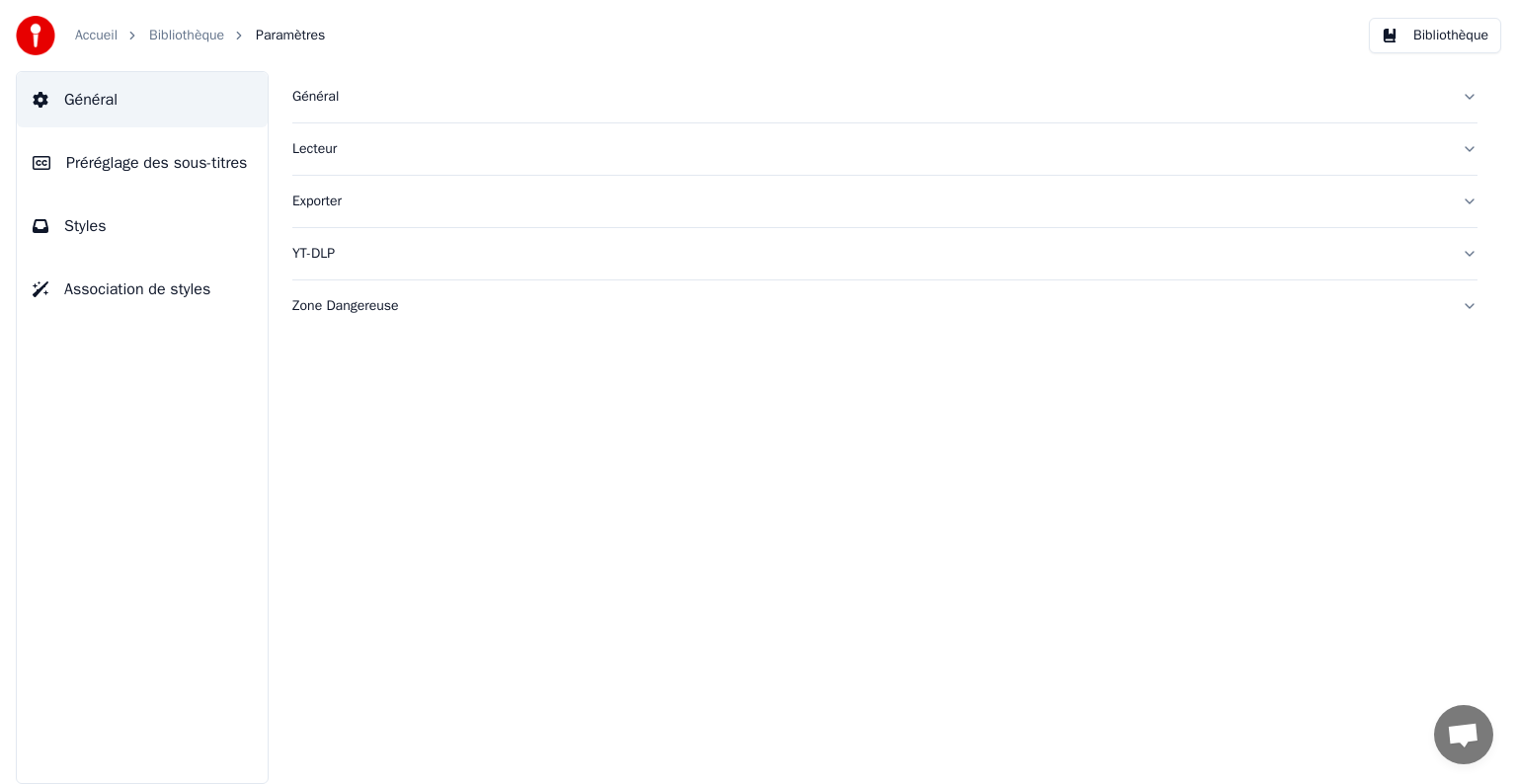 click on "Accueil Bibliothèque Paramètres" at bounding box center [170, 36] 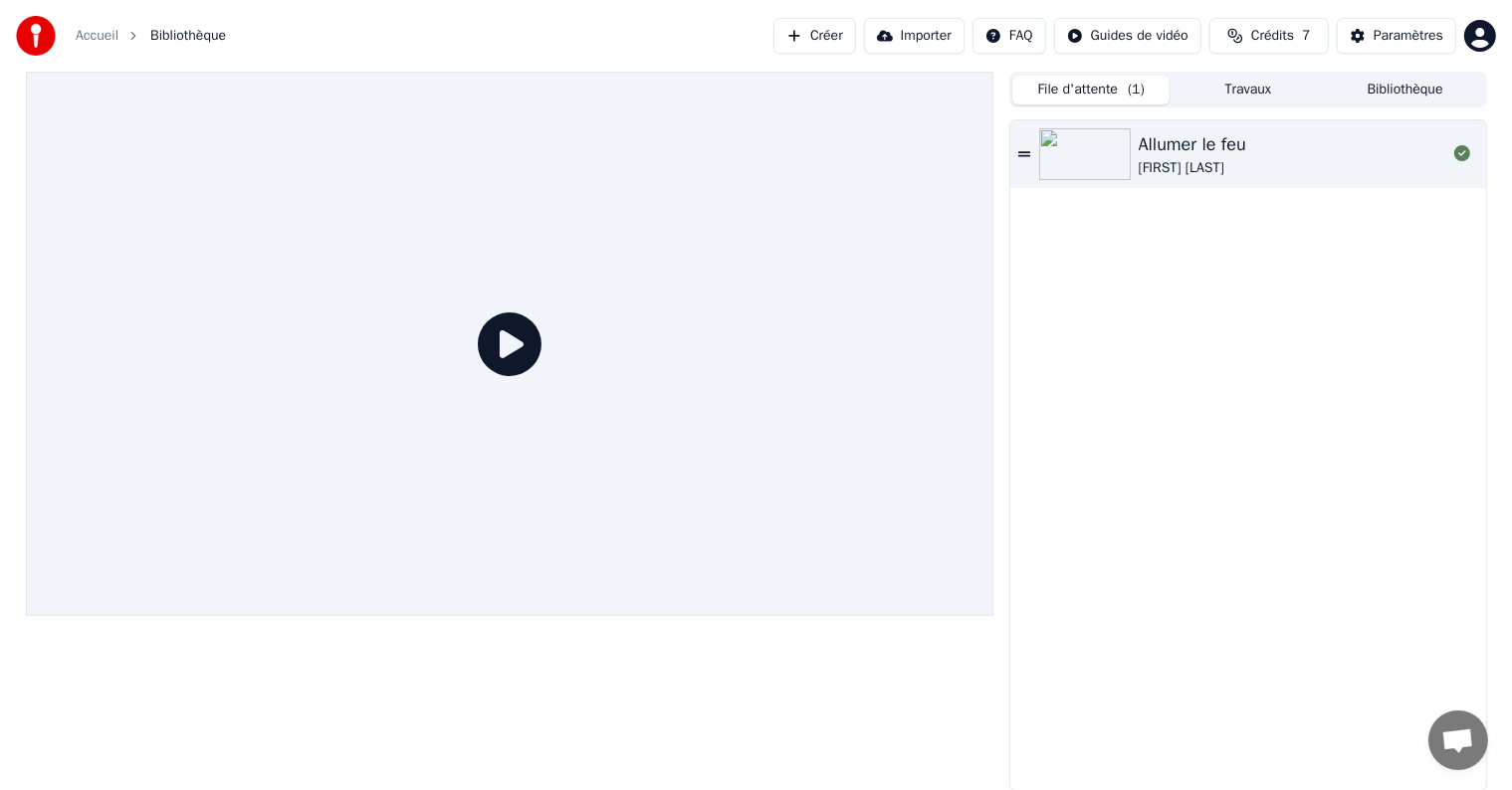 click on "File d'attente ( 1 )" at bounding box center (1091, 90) 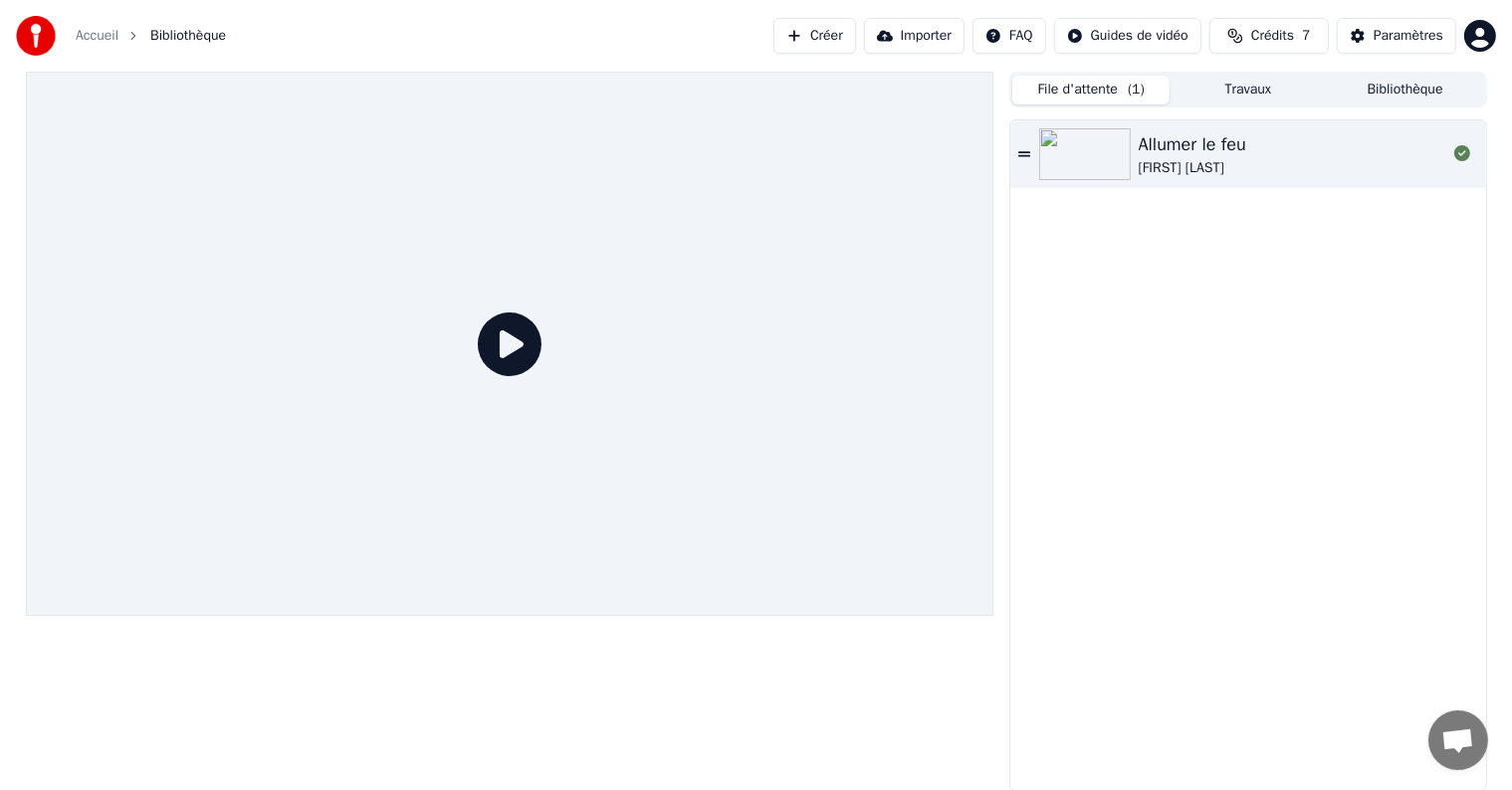 click at bounding box center (1085, 154) 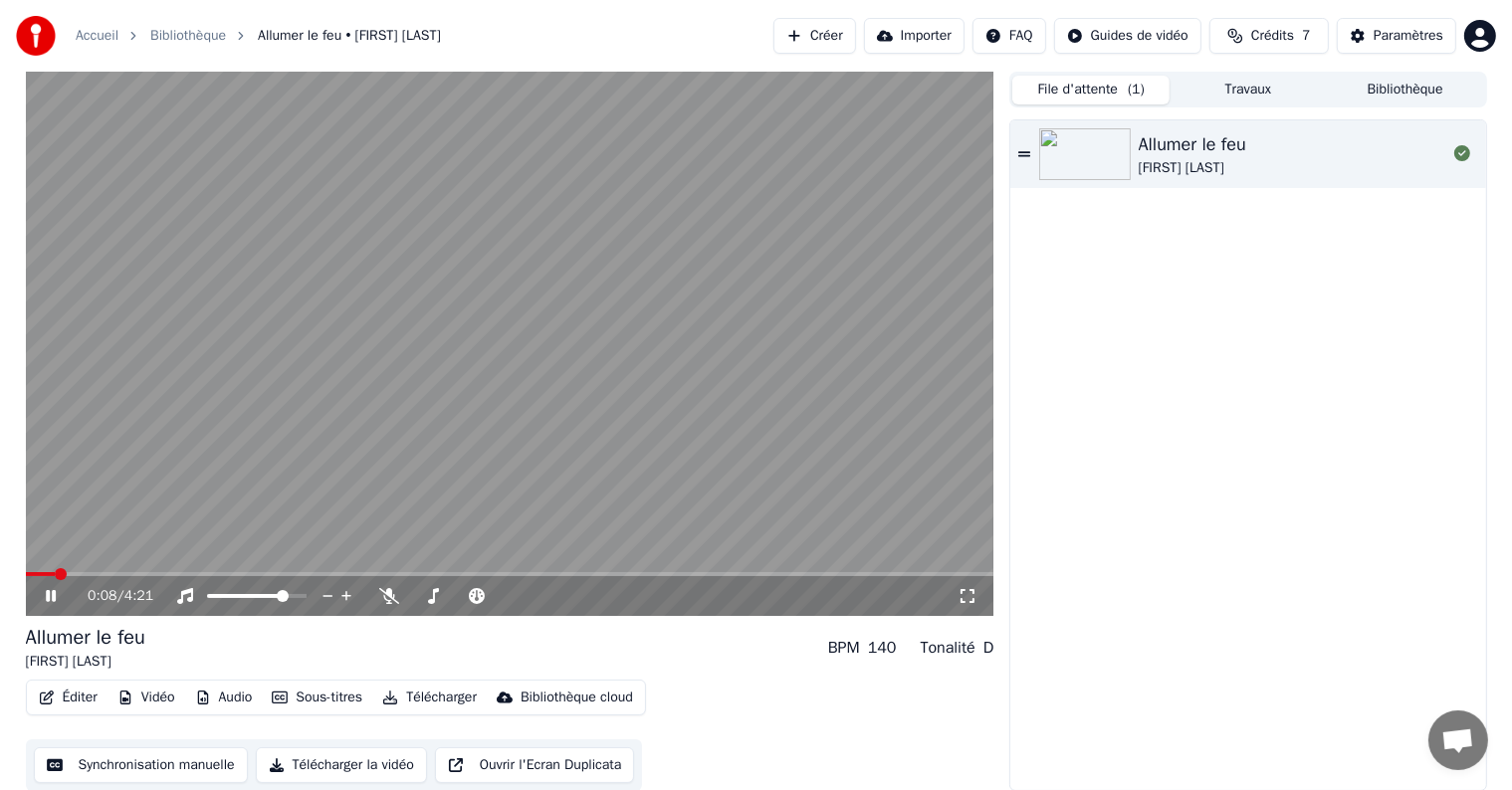 click at bounding box center (510, 574) 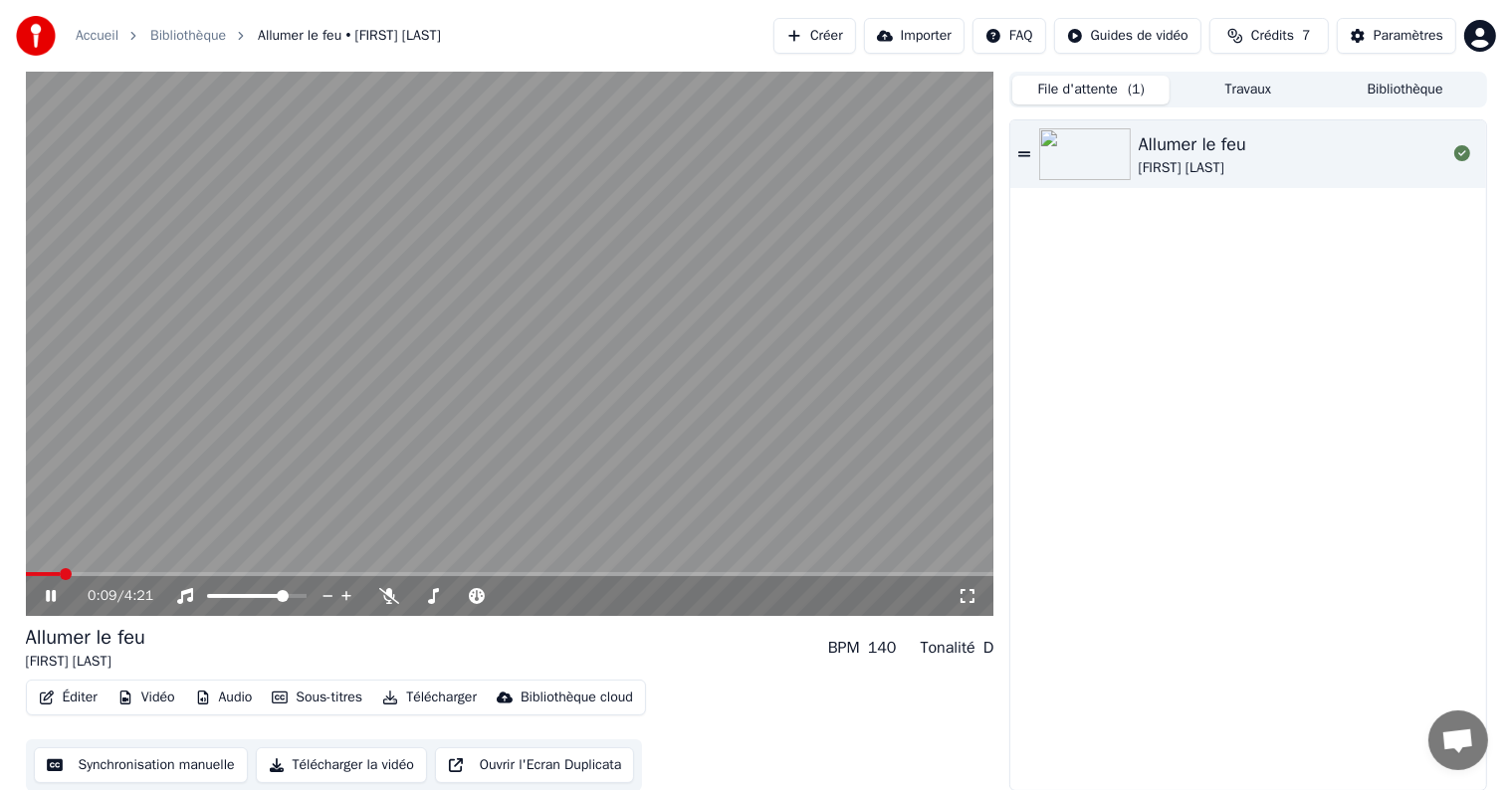click 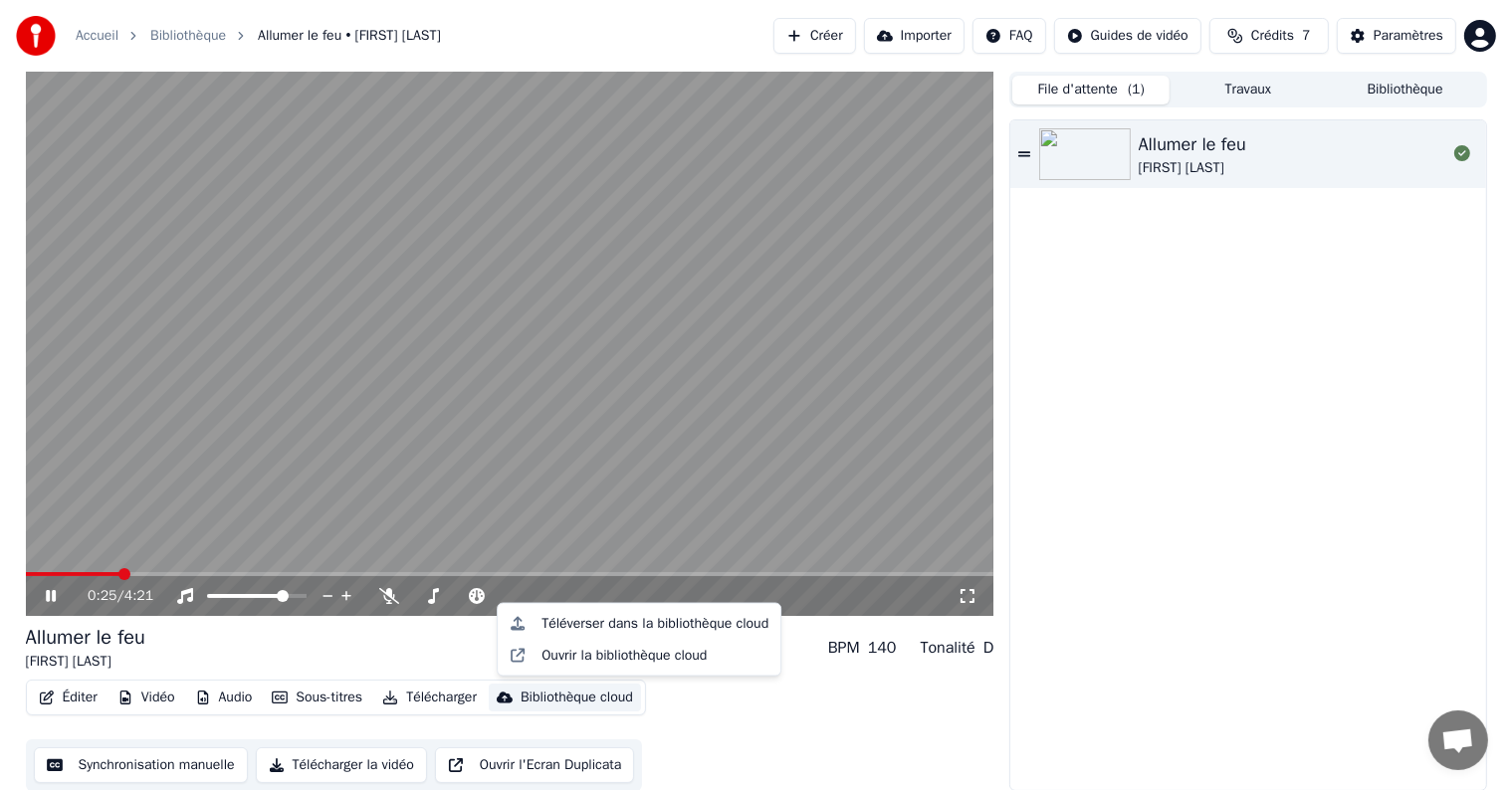 scroll, scrollTop: 1, scrollLeft: 0, axis: vertical 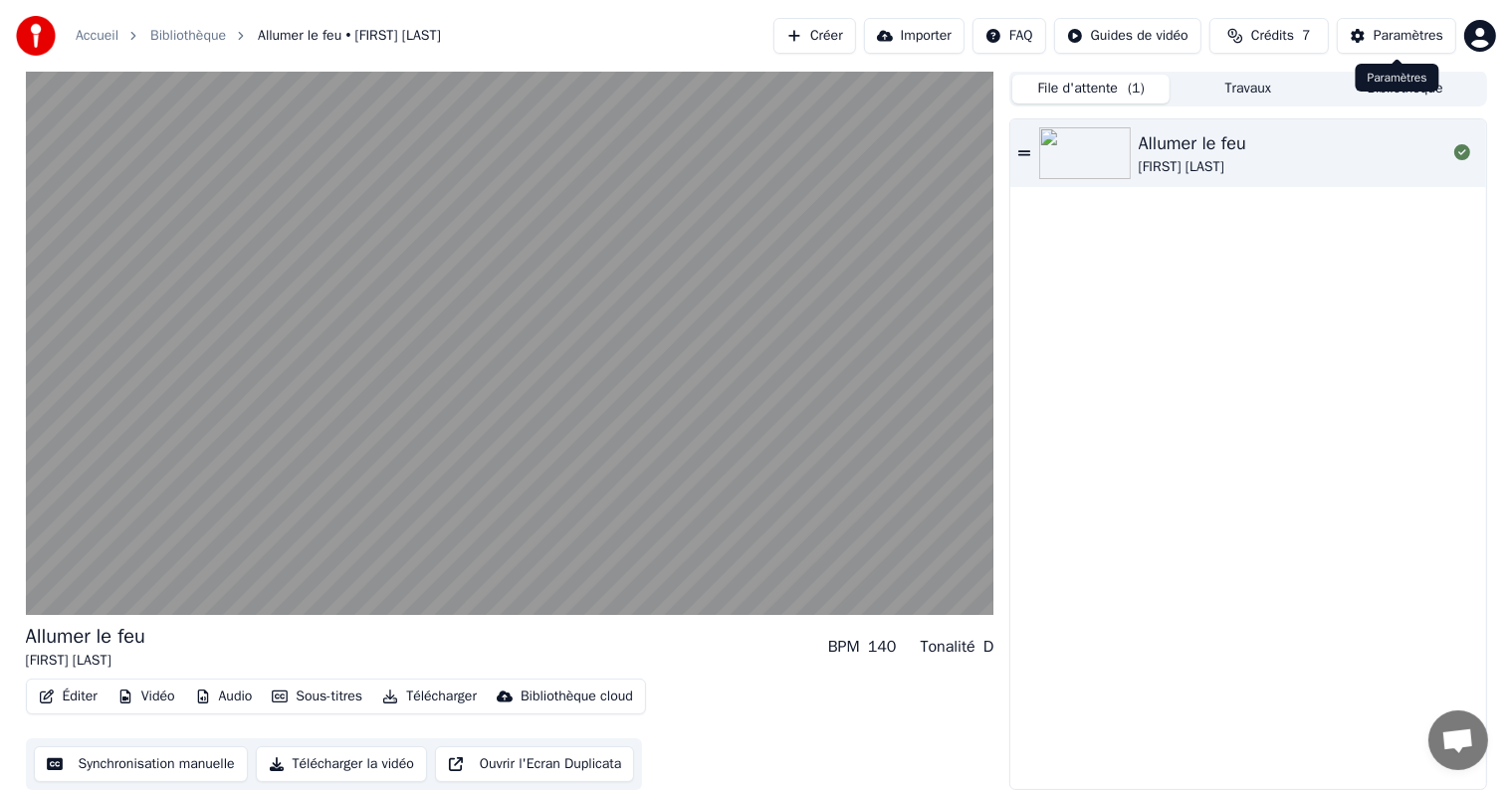 click on "Paramètres" at bounding box center (1408, 36) 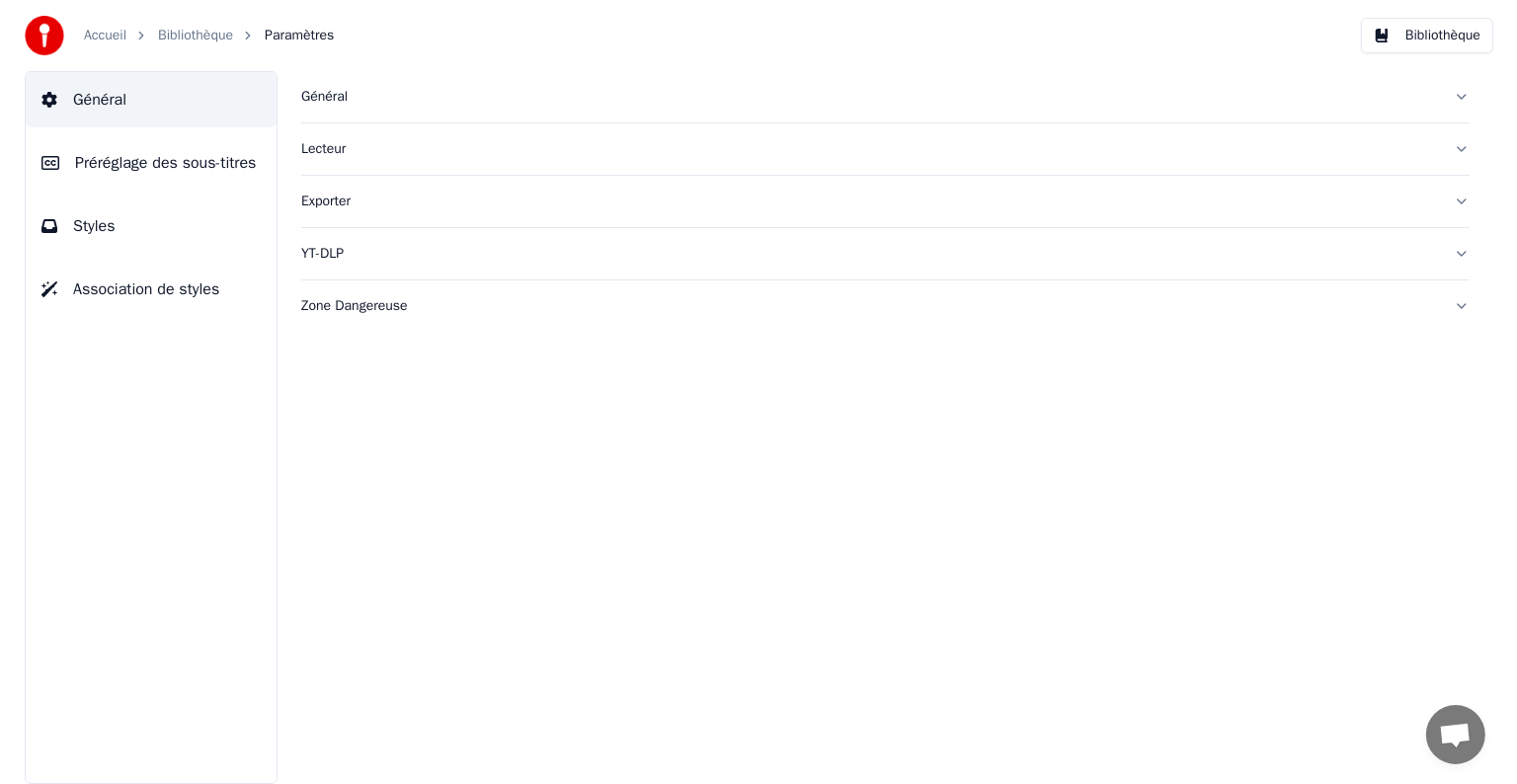 scroll, scrollTop: 0, scrollLeft: 0, axis: both 